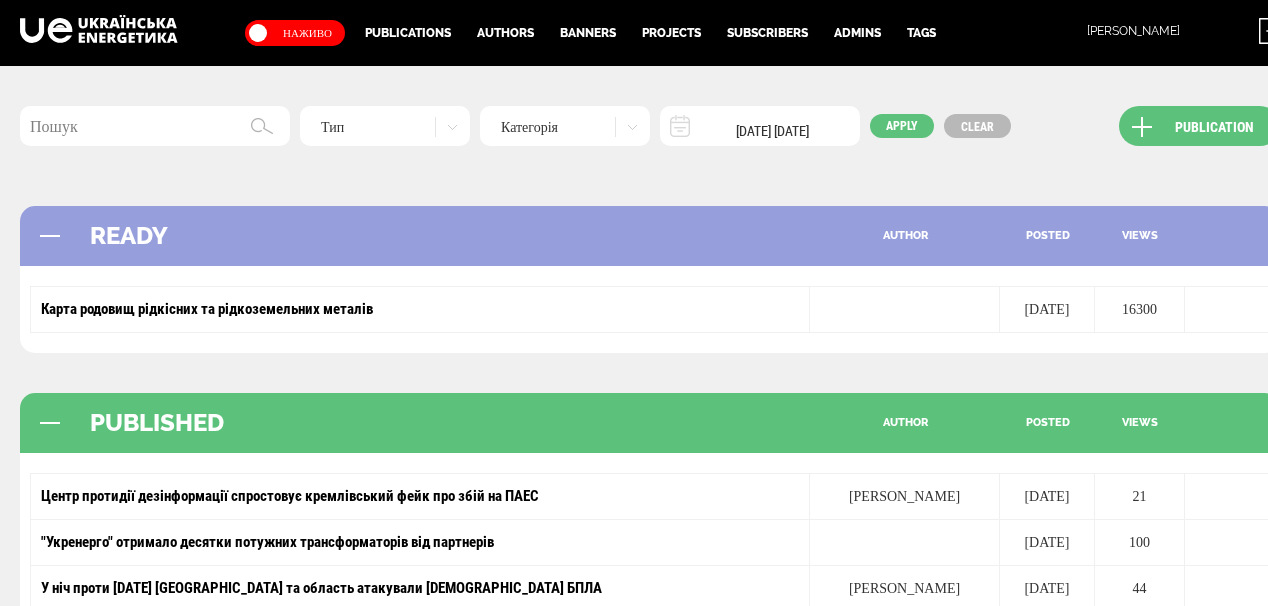 scroll, scrollTop: 224, scrollLeft: 0, axis: vertical 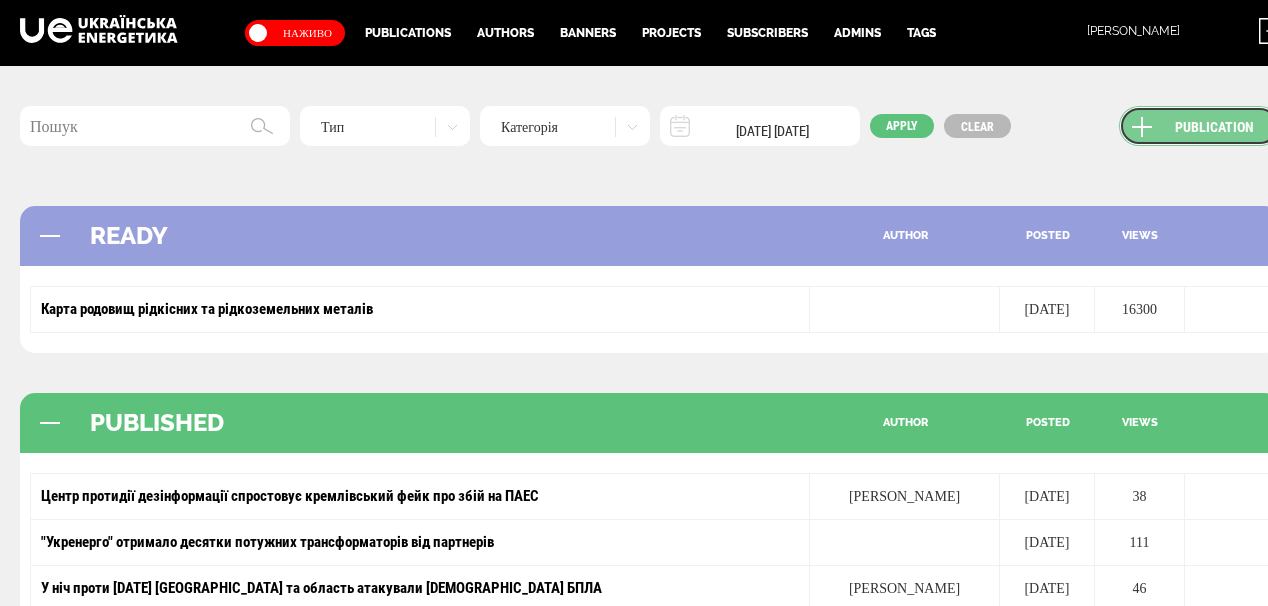 click on "Publication" at bounding box center [1199, 126] 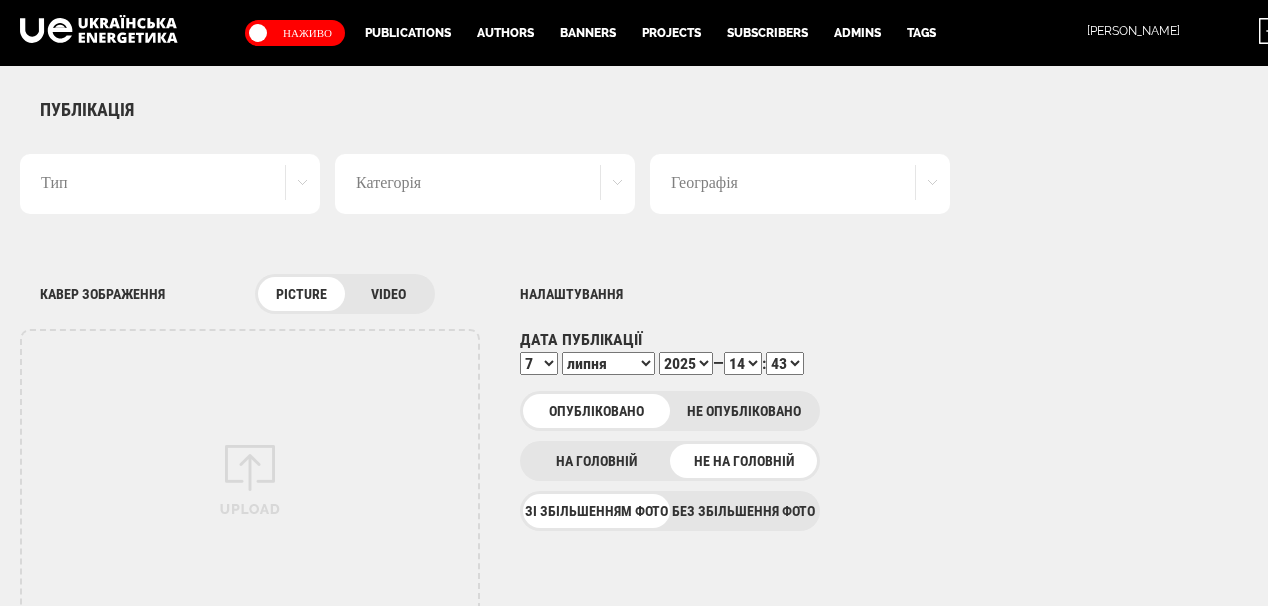 click on "Тип" at bounding box center (170, 184) 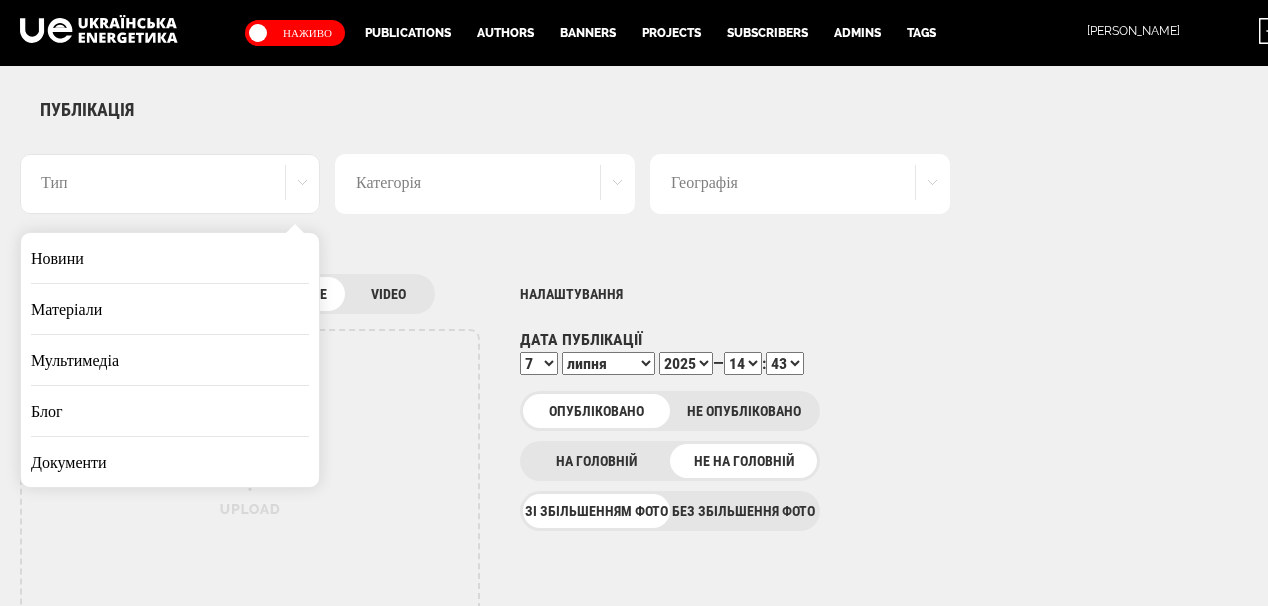 drag, startPoint x: 174, startPoint y: 258, endPoint x: 872, endPoint y: 315, distance: 700.3235 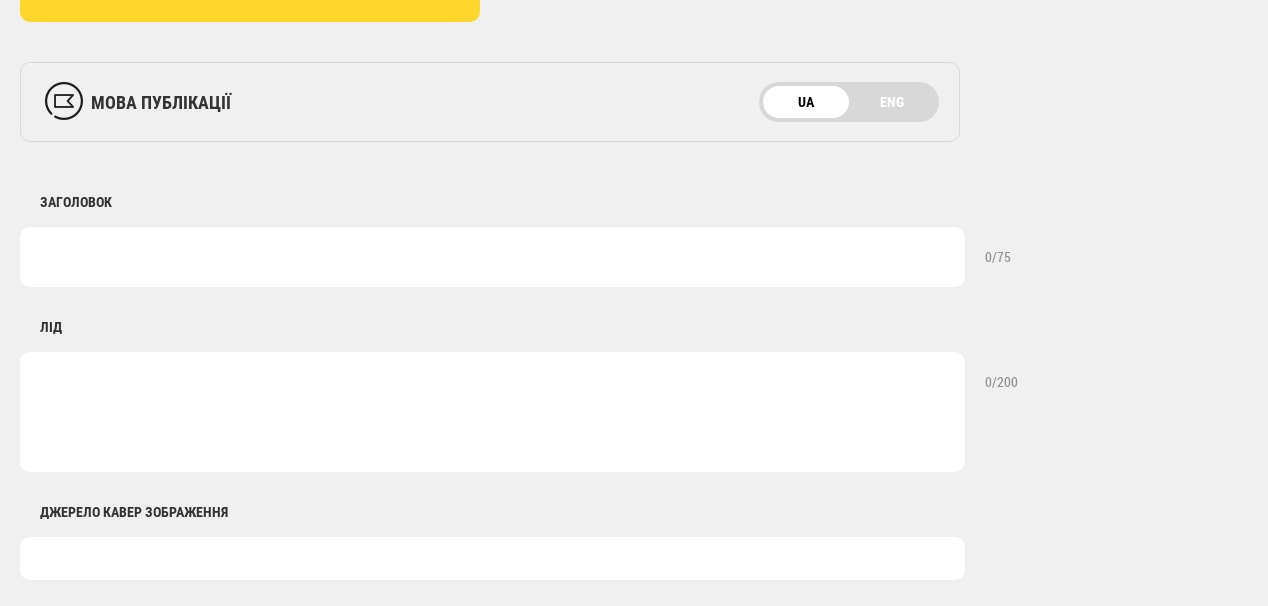 scroll, scrollTop: 720, scrollLeft: 0, axis: vertical 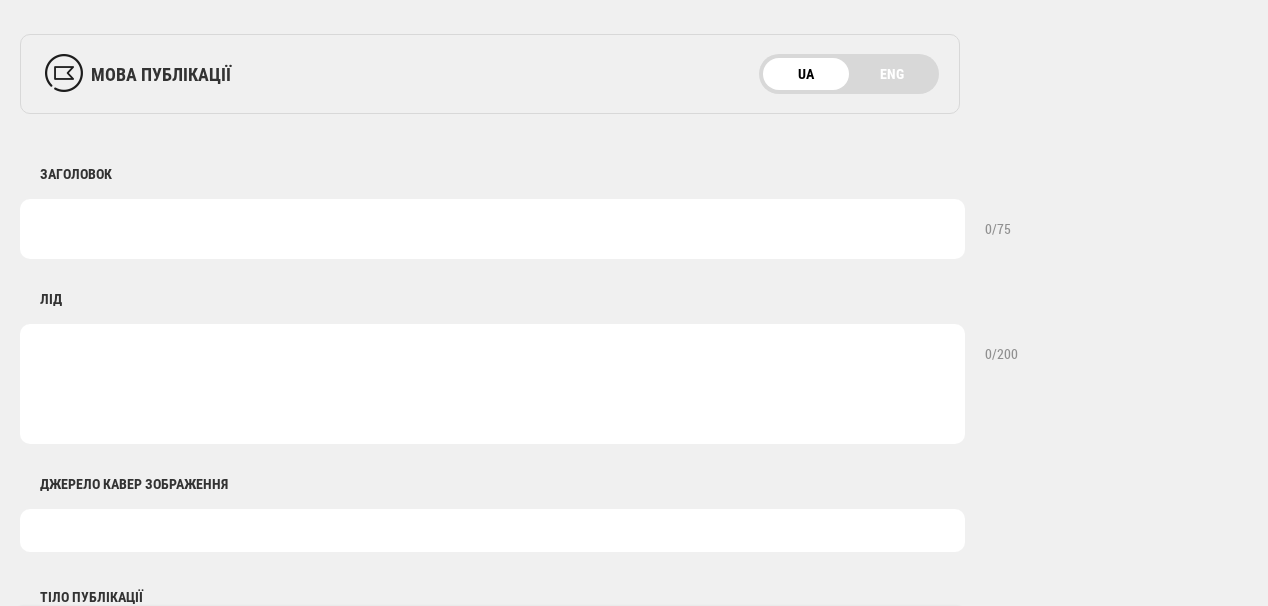 click at bounding box center [492, 229] 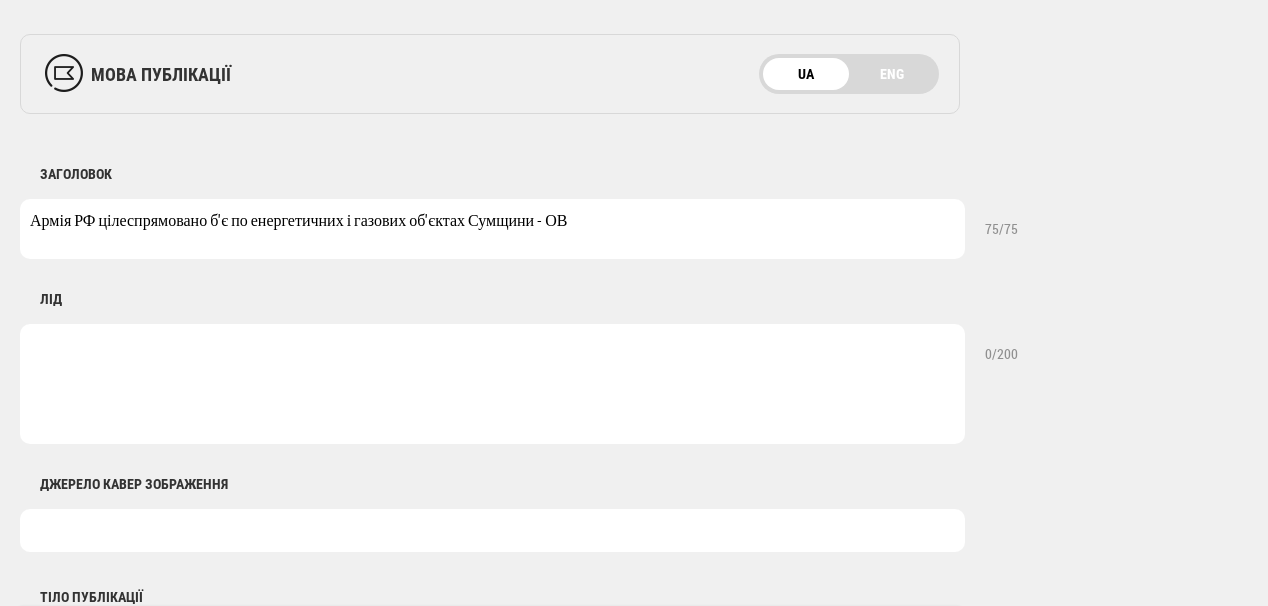 drag, startPoint x: 544, startPoint y: 217, endPoint x: 610, endPoint y: 221, distance: 66.1211 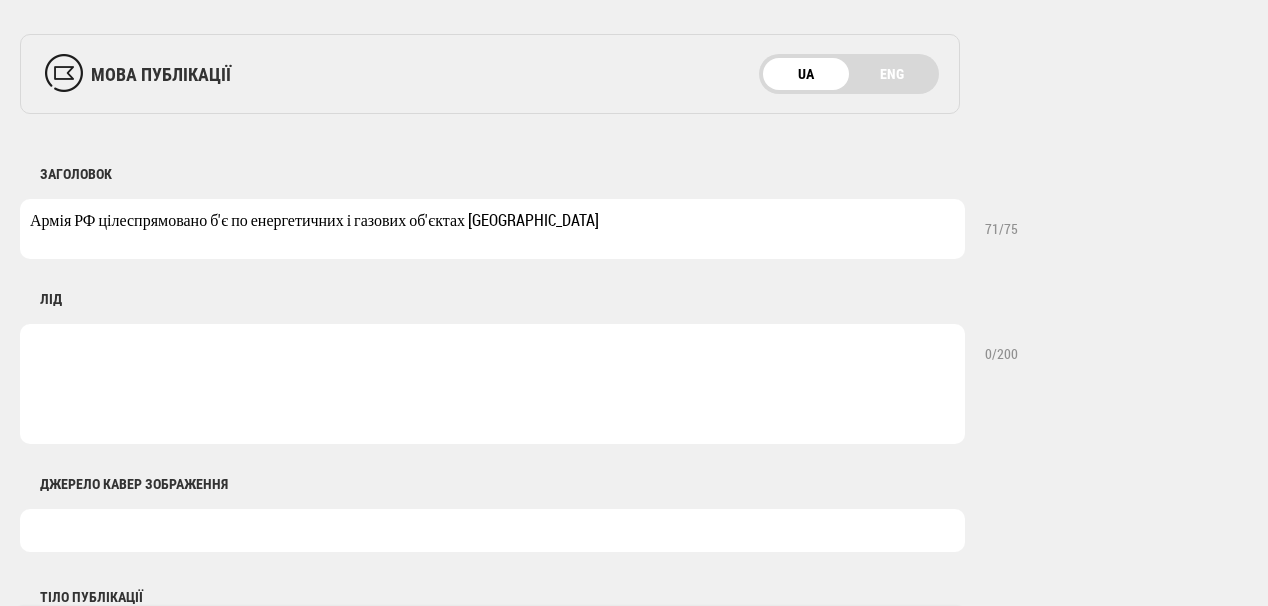 click on "Армія РФ цілеспрямовано б'є по енергетичних і газових об'єктах Сумщини" at bounding box center (492, 229) 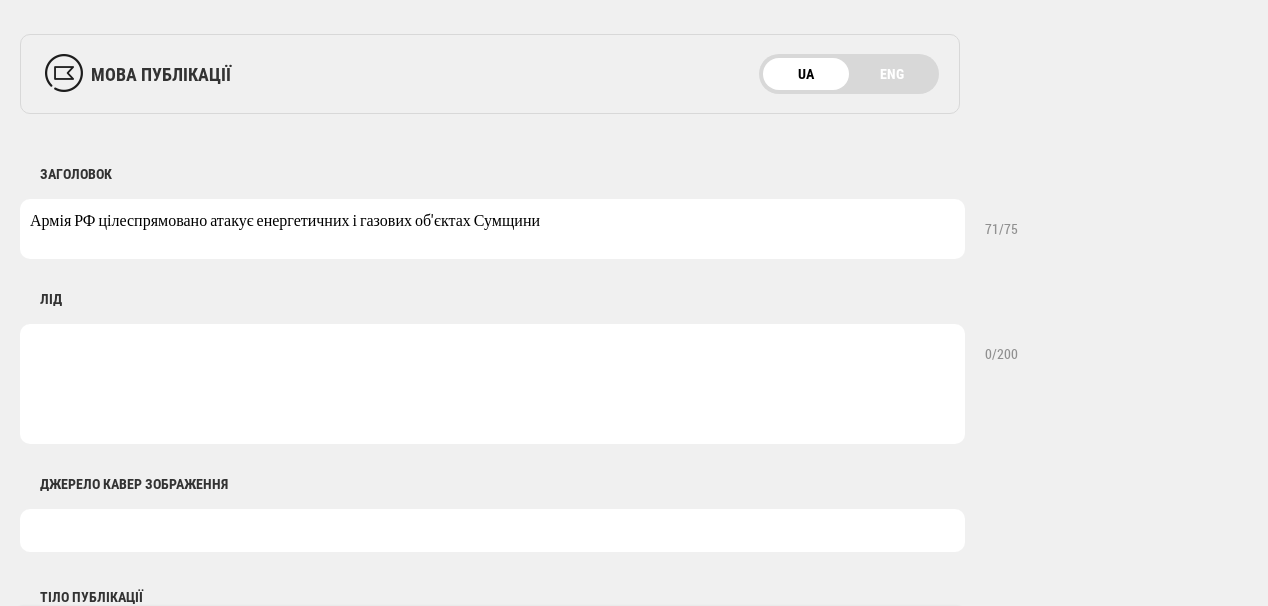 click on "Армія РФ цілеспрямовано атакує енергетичних і газових об'єктах Сумщини" at bounding box center (492, 229) 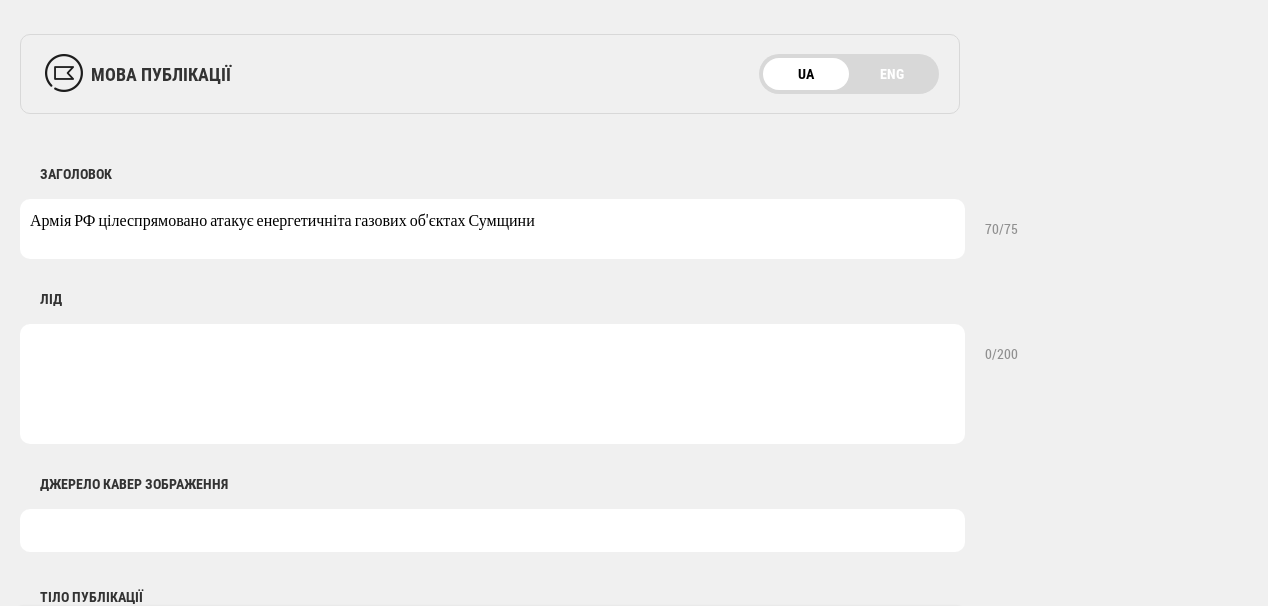 click on "Армія РФ цілеспрямовано атакує енергетичніта газових об'єктах Сумщини" at bounding box center [492, 229] 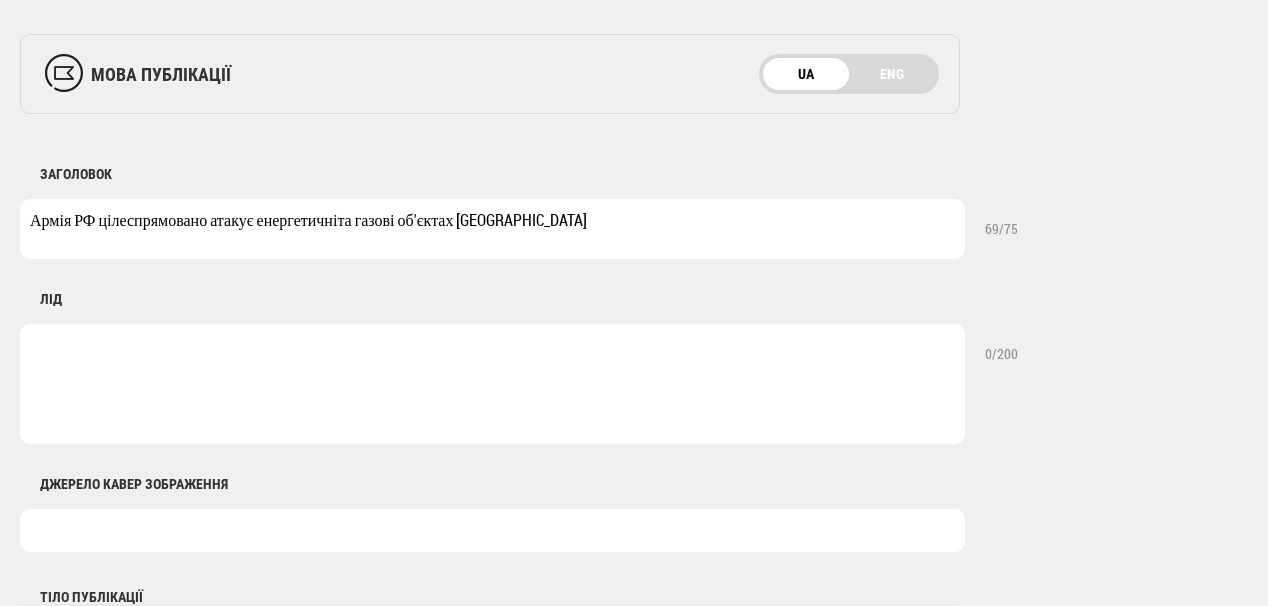 click on "Армія РФ цілеспрямовано атакує енергетичніта газові об'єктах Сумщини" at bounding box center [492, 229] 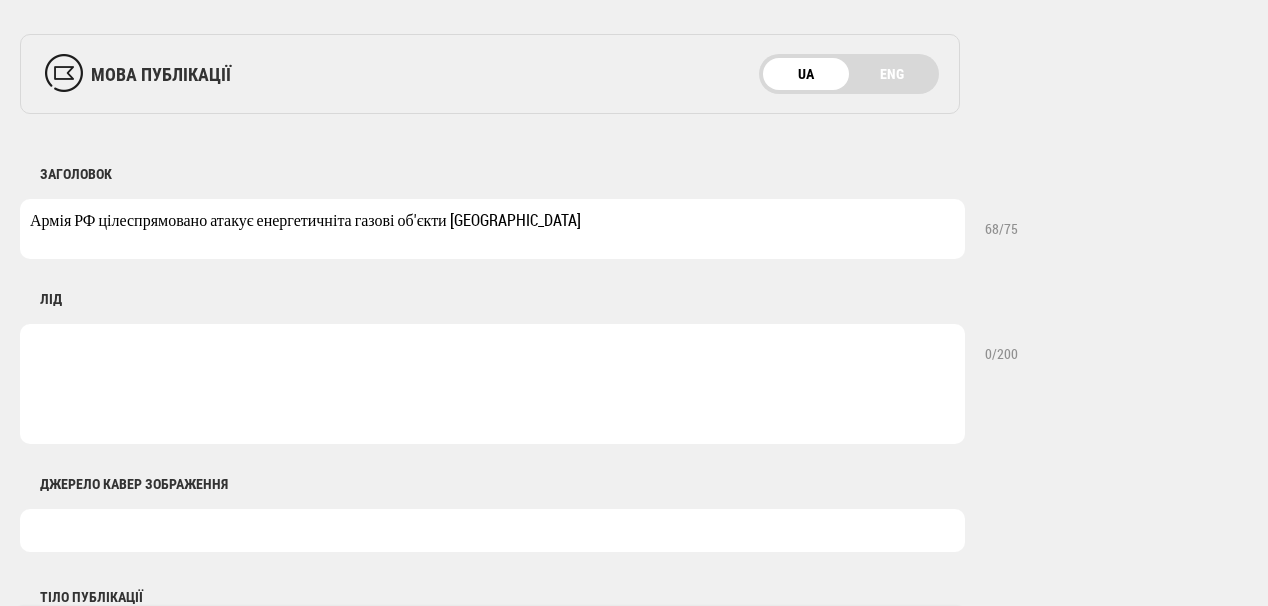 click on "Армія РФ цілеспрямовано атакує енергетичніта газові об'єкти Сумщини" at bounding box center [492, 229] 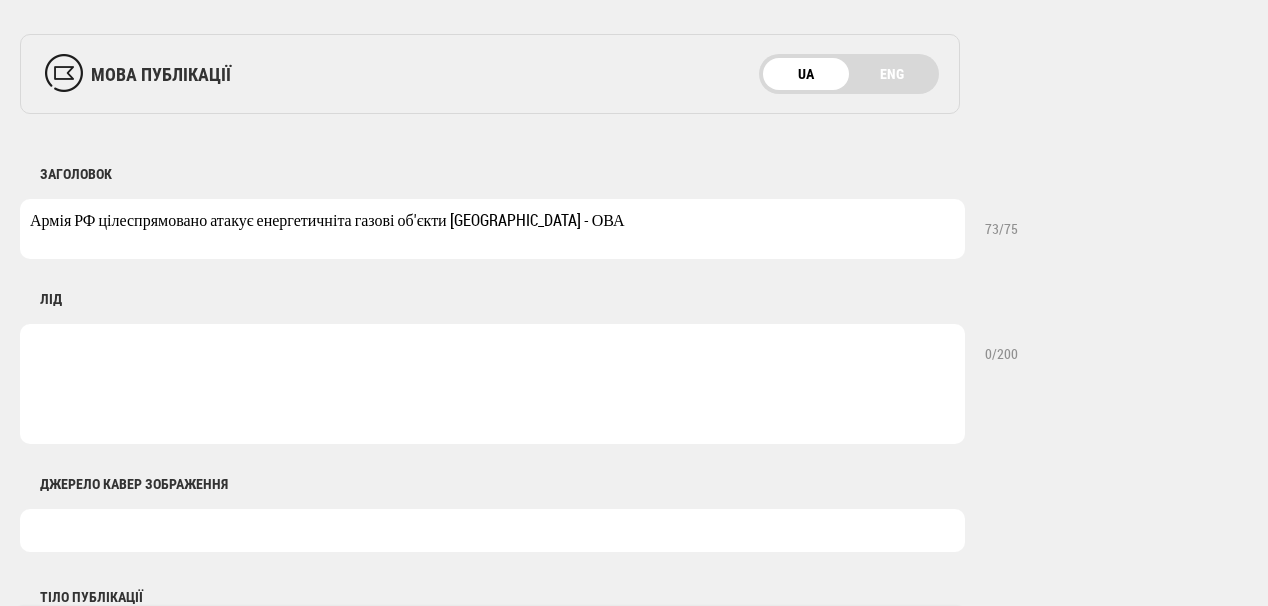 click at bounding box center (492, 384) 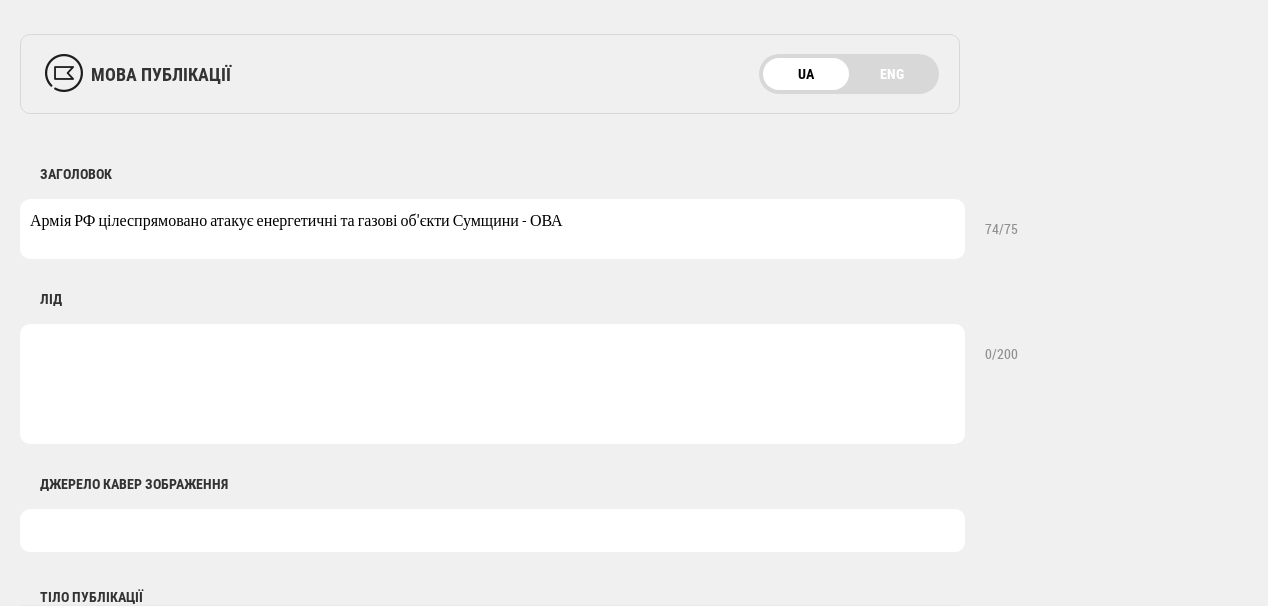 type on "Армія РФ цілеспрямовано атакує енергетичні та газові об'єкти Сумщини - ОВА" 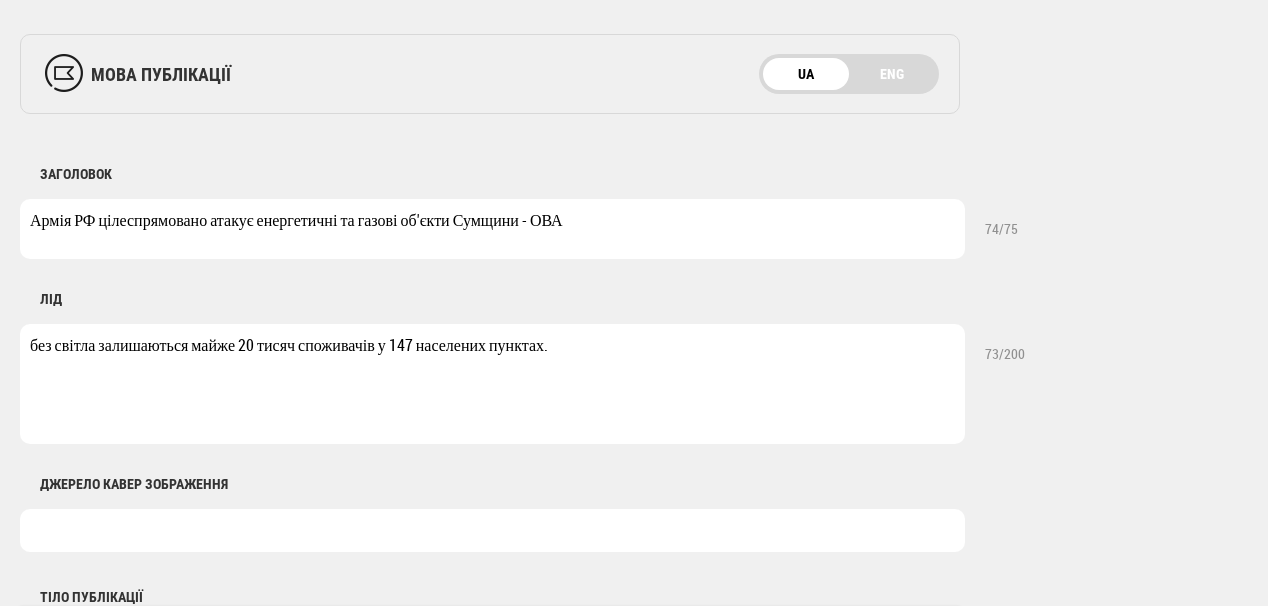 click on "без світла залишаються майже 20 тисяч споживачів у 147 населених пунктах." at bounding box center [492, 384] 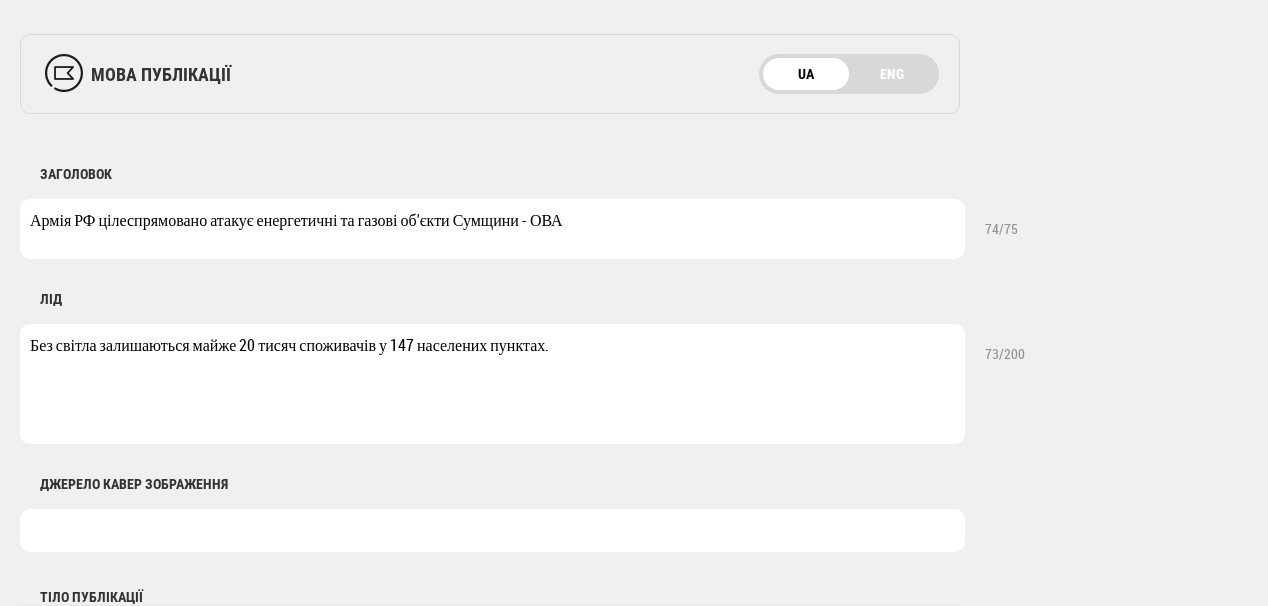 drag, startPoint x: 100, startPoint y: 350, endPoint x: 189, endPoint y: 348, distance: 89.02247 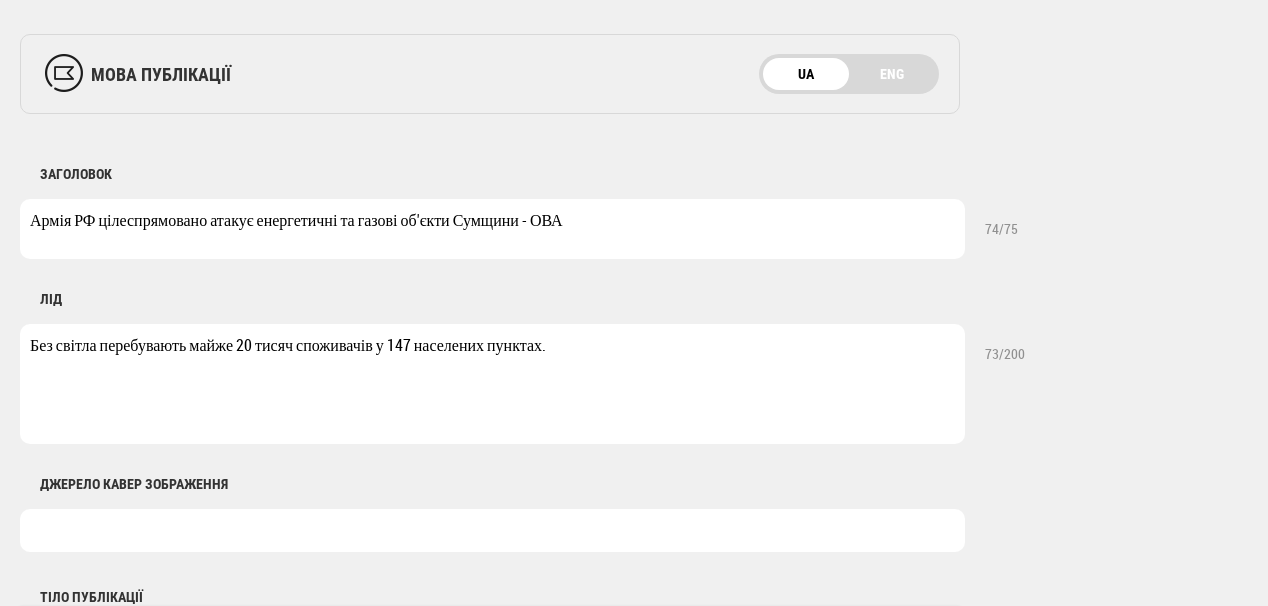 click on "Без світла перебувають майже 20 тисяч споживачів у 147 населених пунктах." at bounding box center [492, 384] 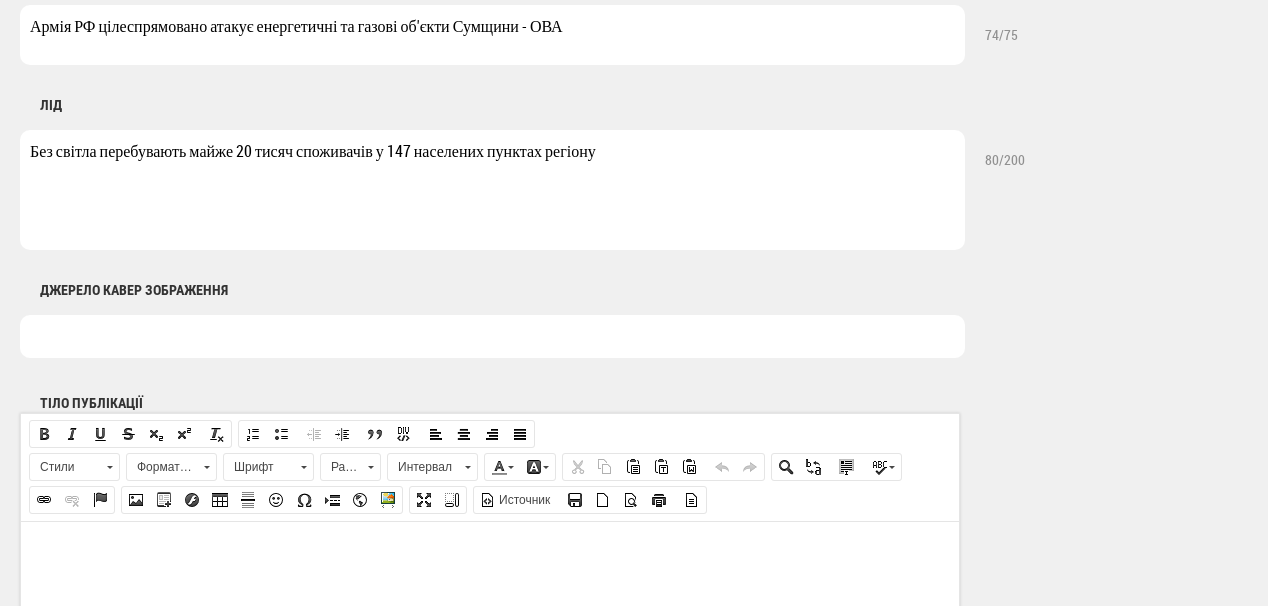 scroll, scrollTop: 960, scrollLeft: 0, axis: vertical 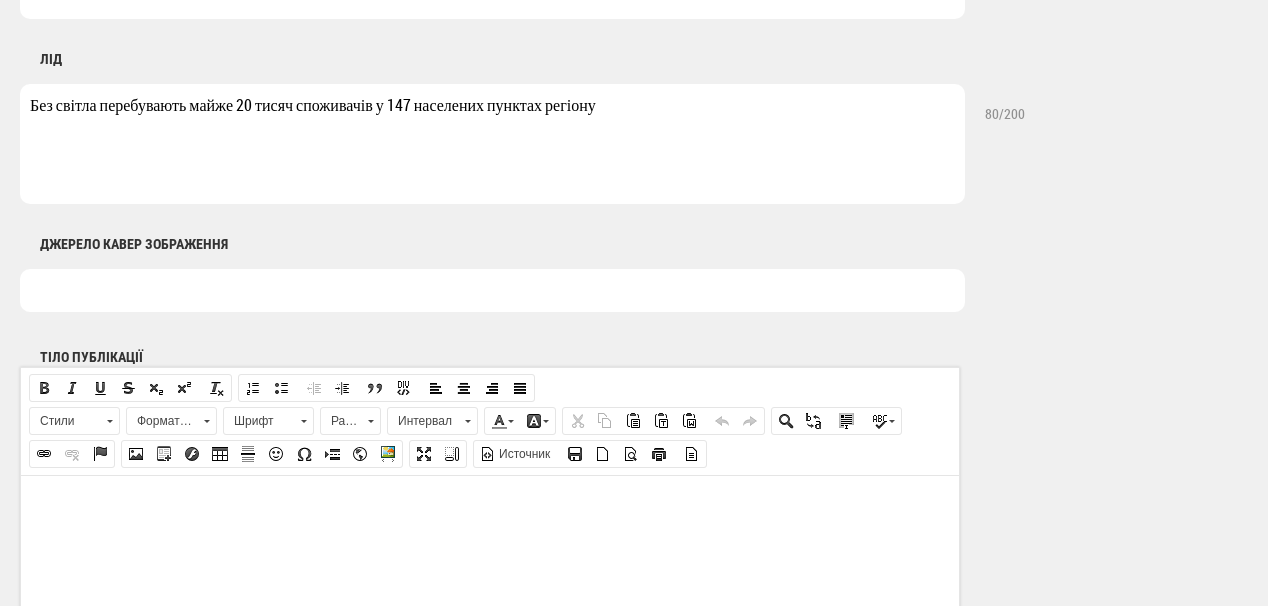 type on "Без світла перебувають майже 20 тисяч споживачів у 147 населених пунктах регіону" 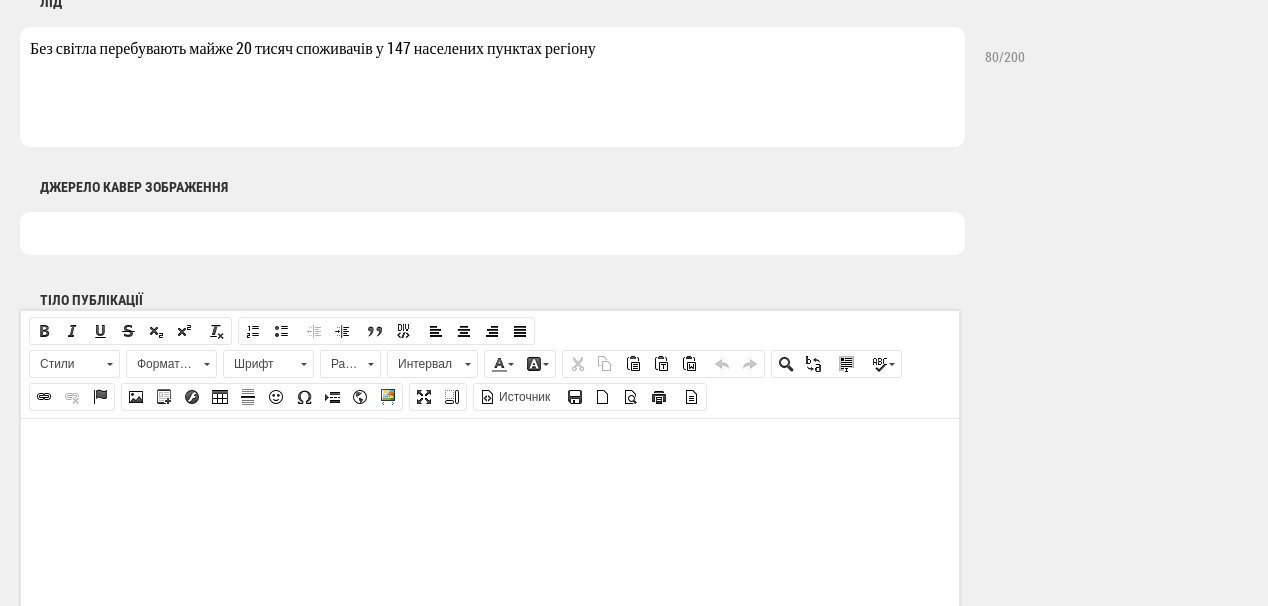 scroll, scrollTop: 1200, scrollLeft: 0, axis: vertical 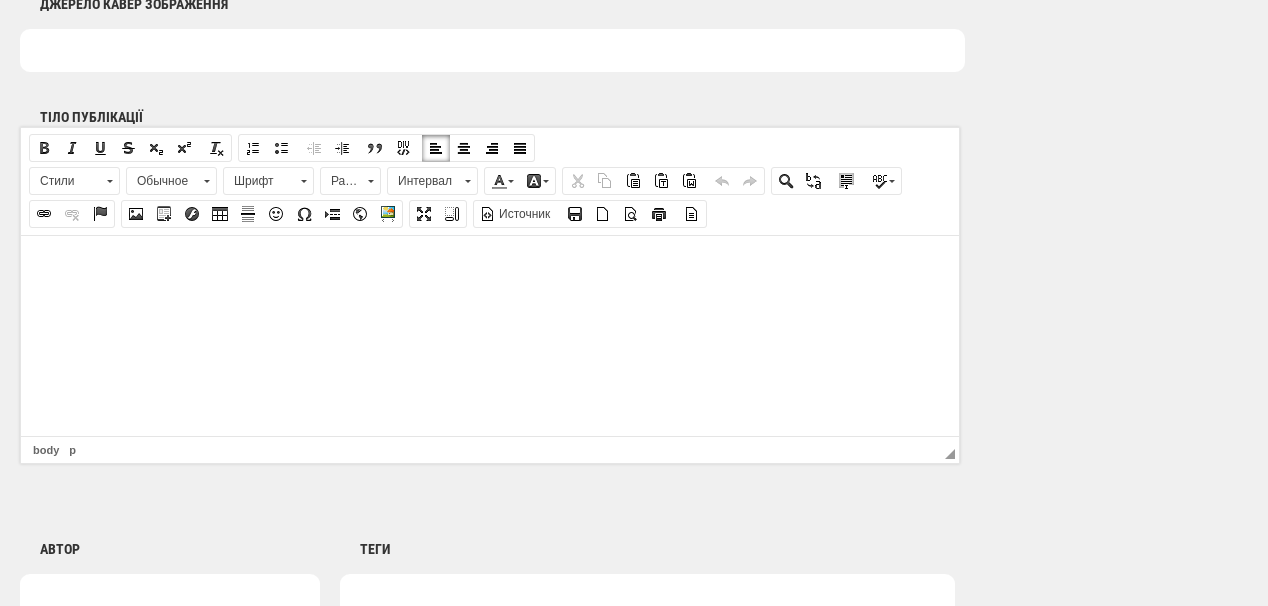 click at bounding box center [490, 265] 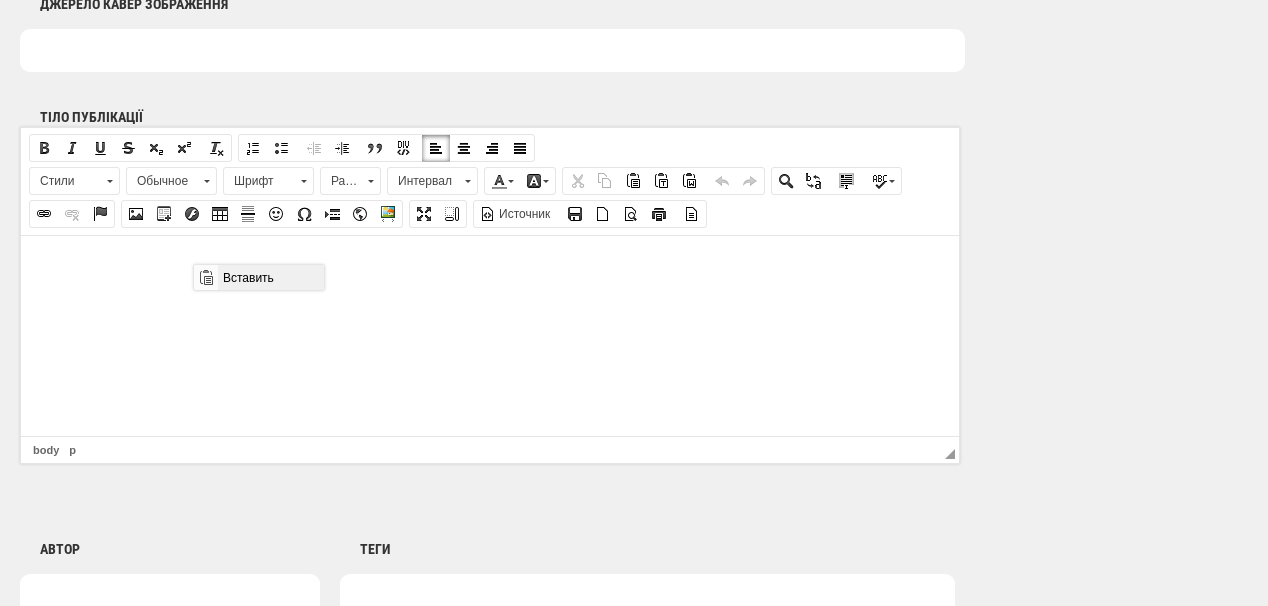 scroll, scrollTop: 0, scrollLeft: 0, axis: both 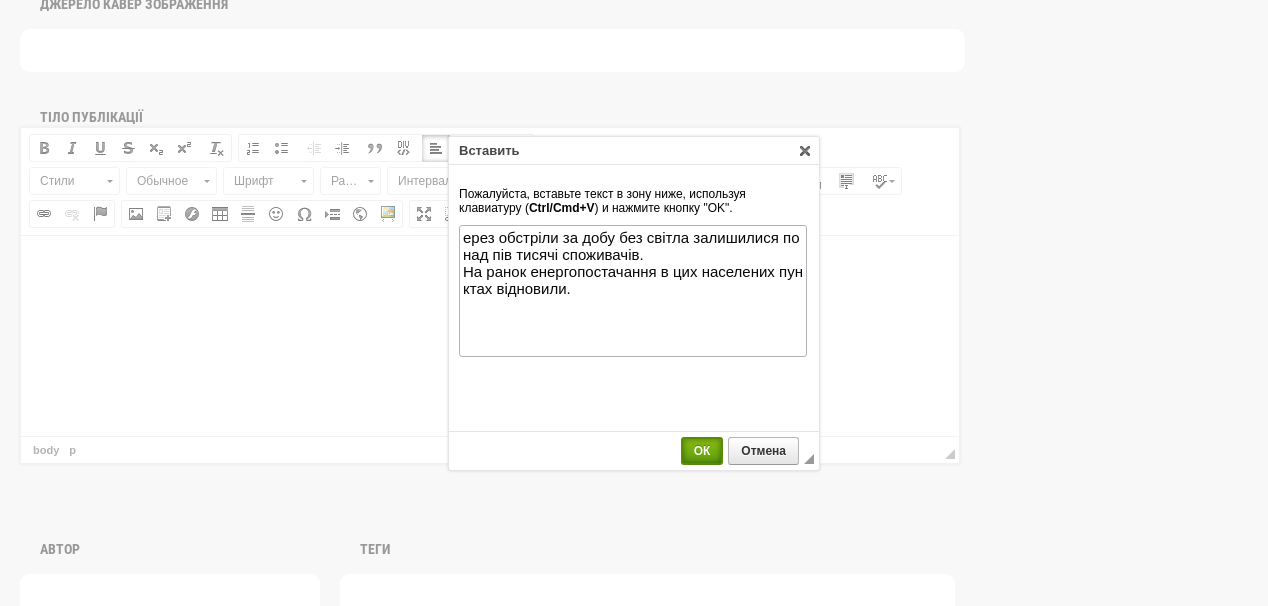 click on "ОК" at bounding box center [702, 451] 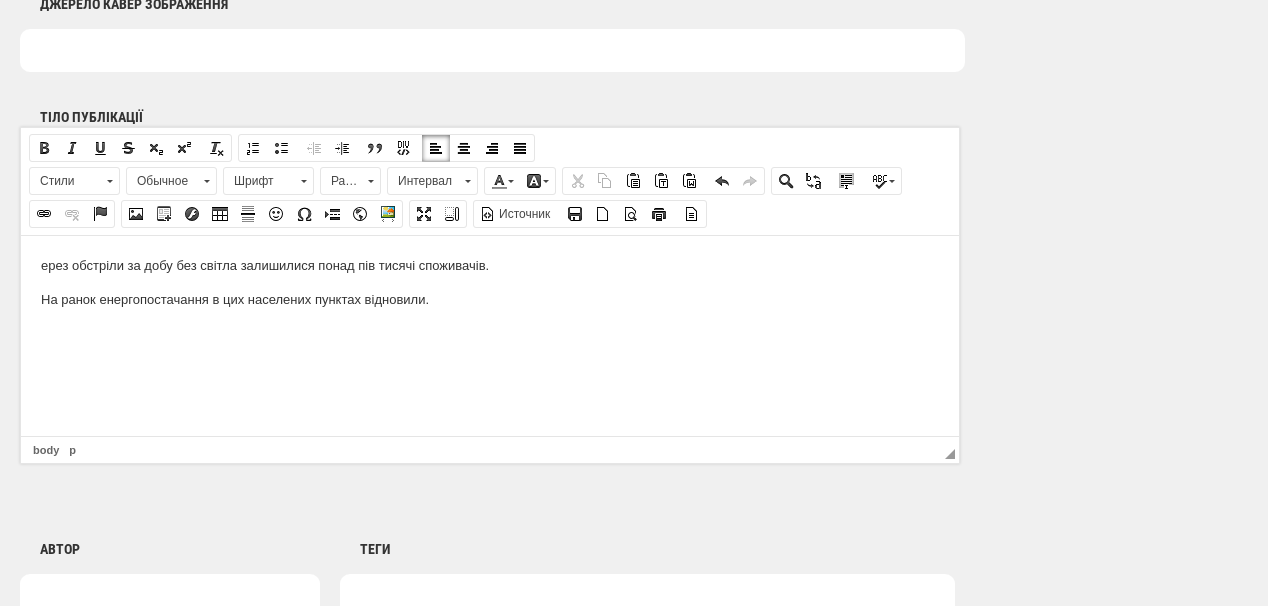 click on "ерез обстріли за добу без світла залишилися понад пів тисячі споживачів." at bounding box center (490, 265) 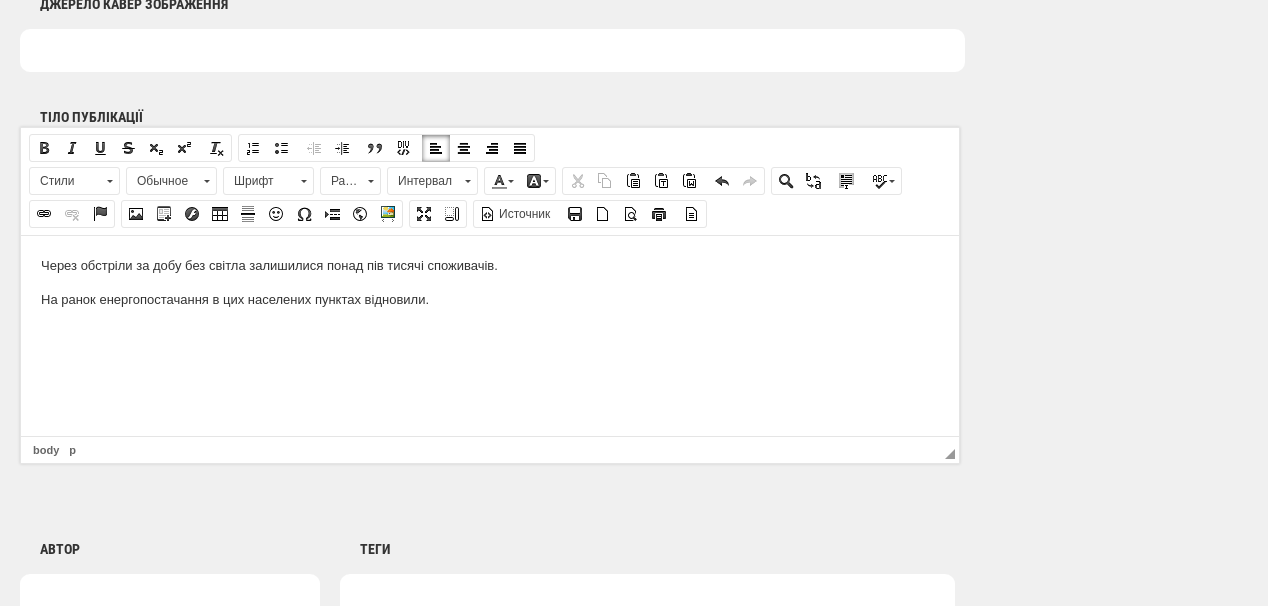 click on "Через обстріли за добу без світла залишилися понад пів тисячі споживачів." at bounding box center [490, 265] 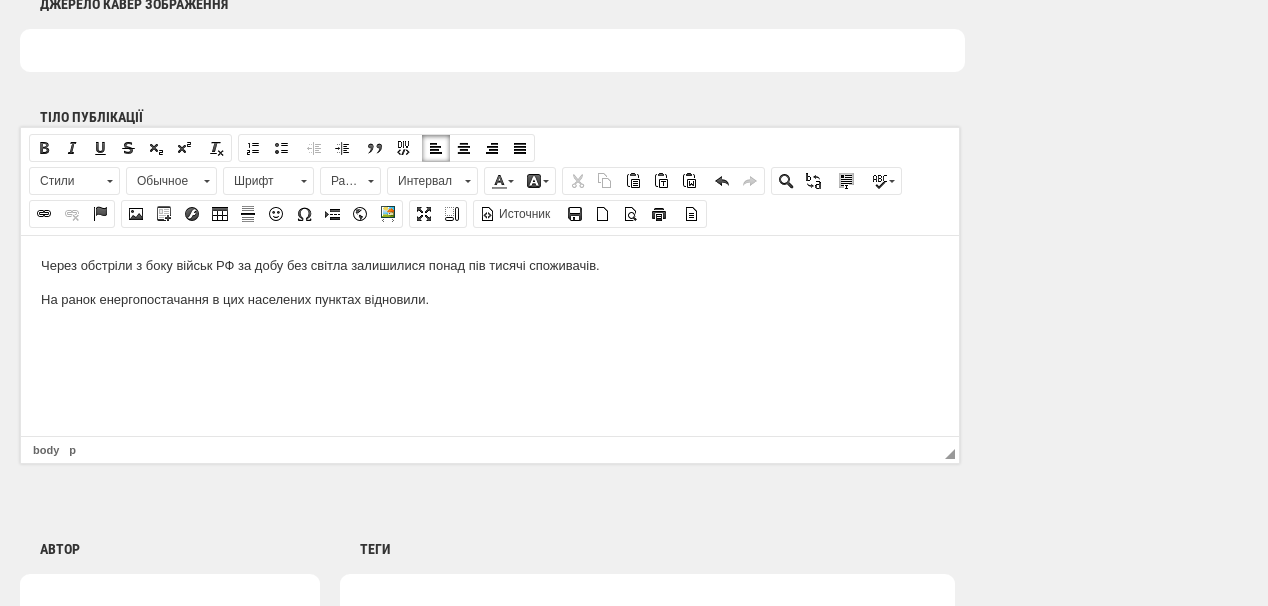 click on "Через обстріли з боку військ РФ за добу без світла залишилися понад пів тисячі споживачів." at bounding box center (490, 265) 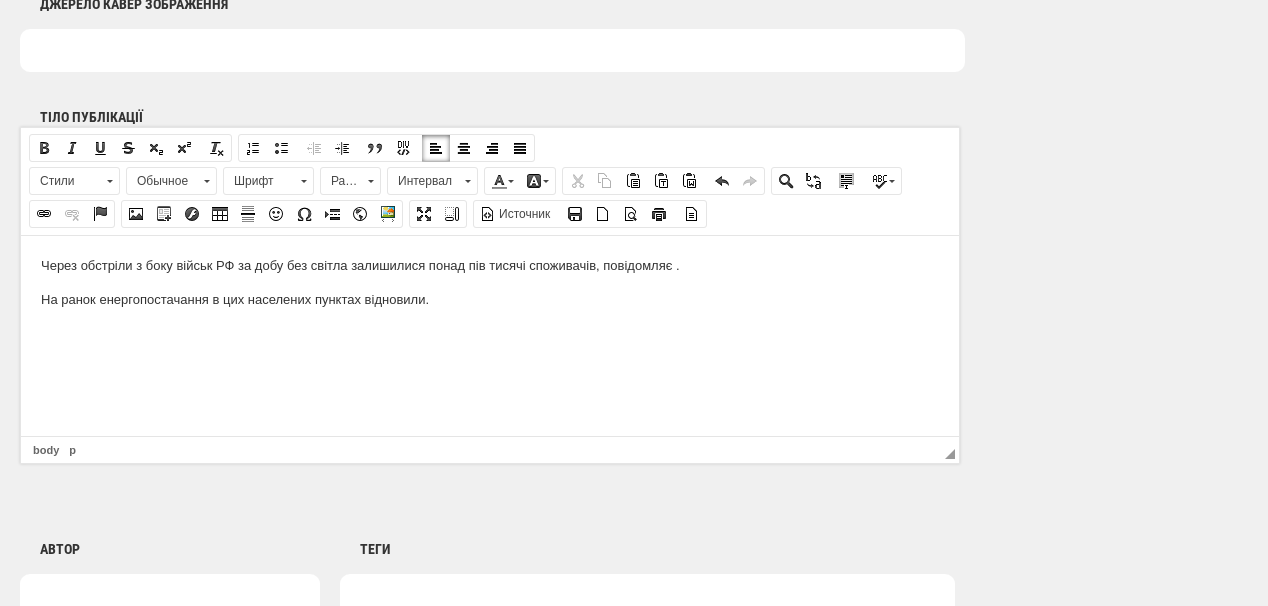 click on "Через обстріли з боку військ РФ за добу без світла залишилися понад пів тисячі споживачів, повідомляє ." at bounding box center (490, 265) 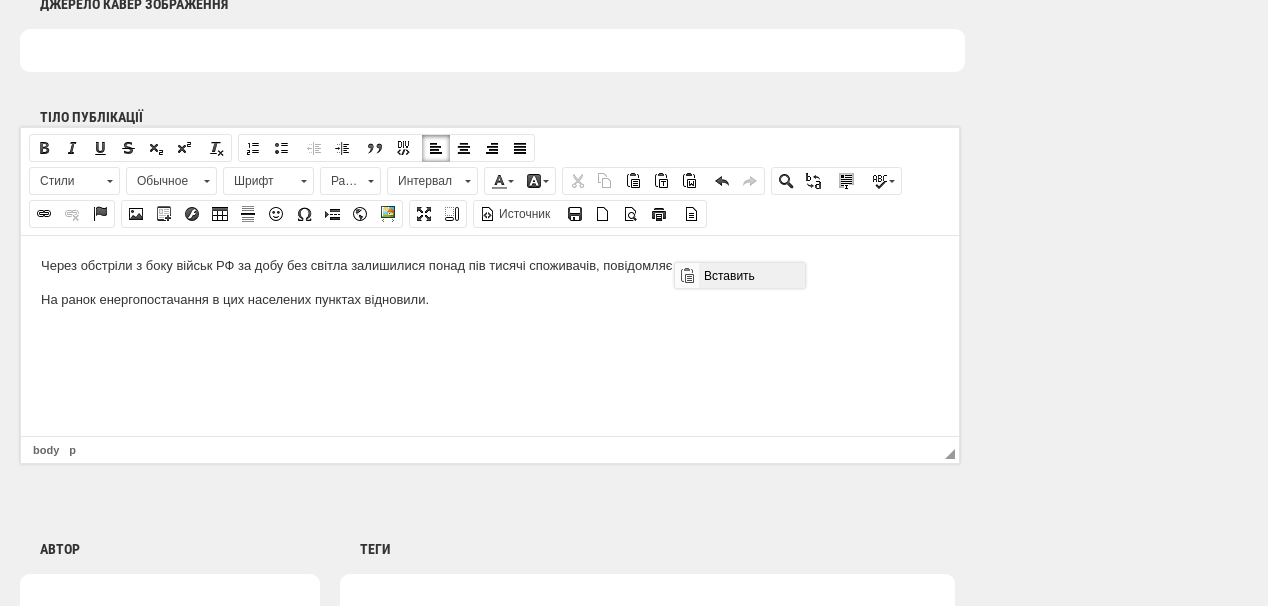 click on "Вставить" at bounding box center [751, 275] 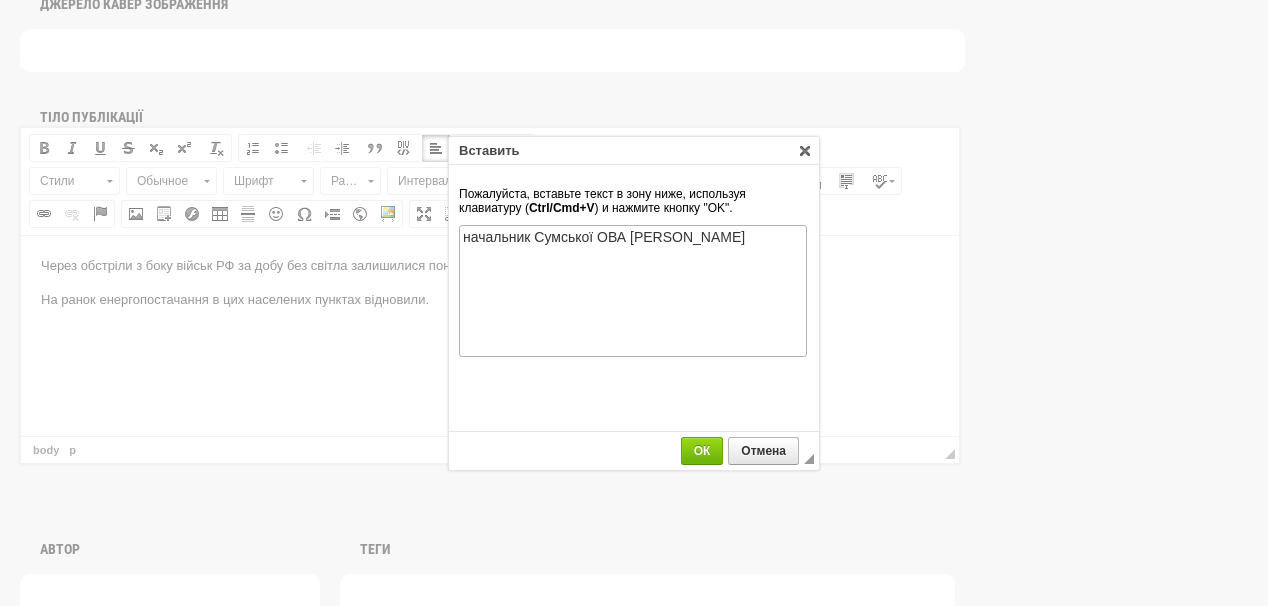 scroll, scrollTop: 0, scrollLeft: 0, axis: both 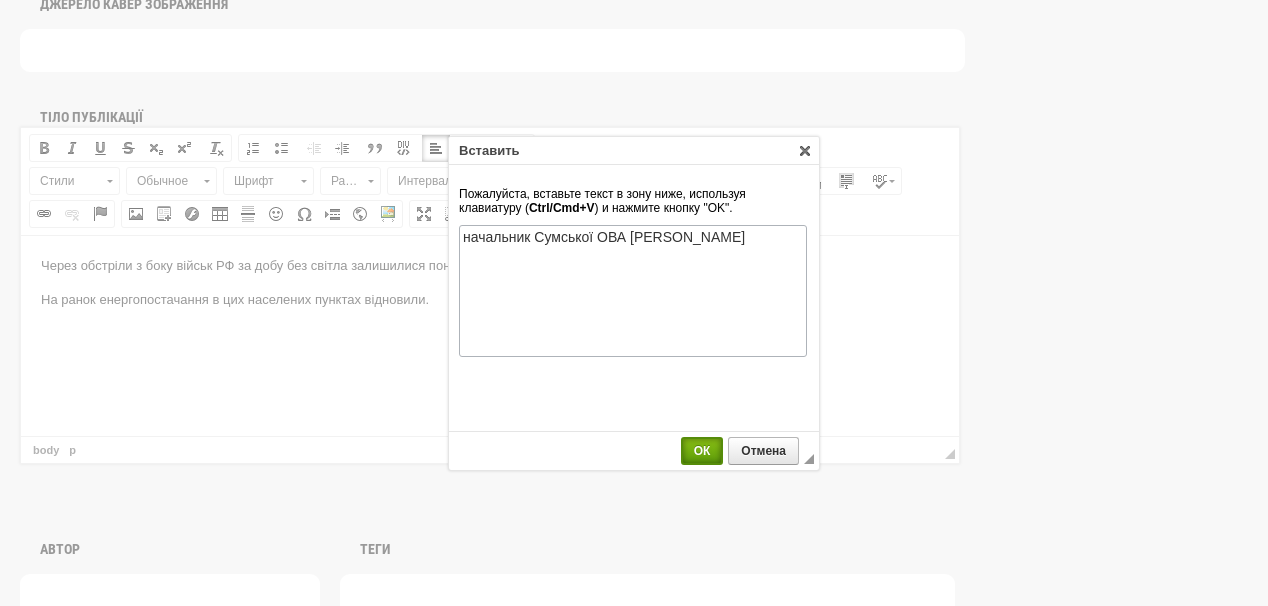 click on "ОК" at bounding box center (702, 451) 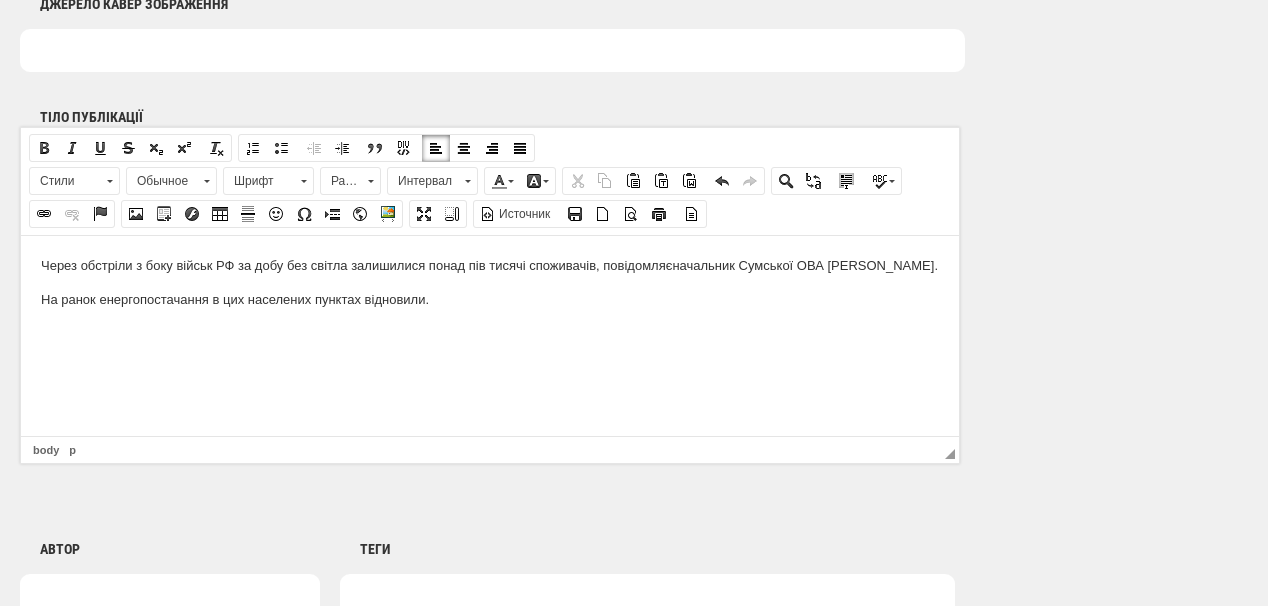 click on "Через обстріли з боку військ РФ за добу без світла залишилися понад пів тисячі споживачів, повідомляє  начальник Сумської ОВА Олег Григоров ." at bounding box center [490, 265] 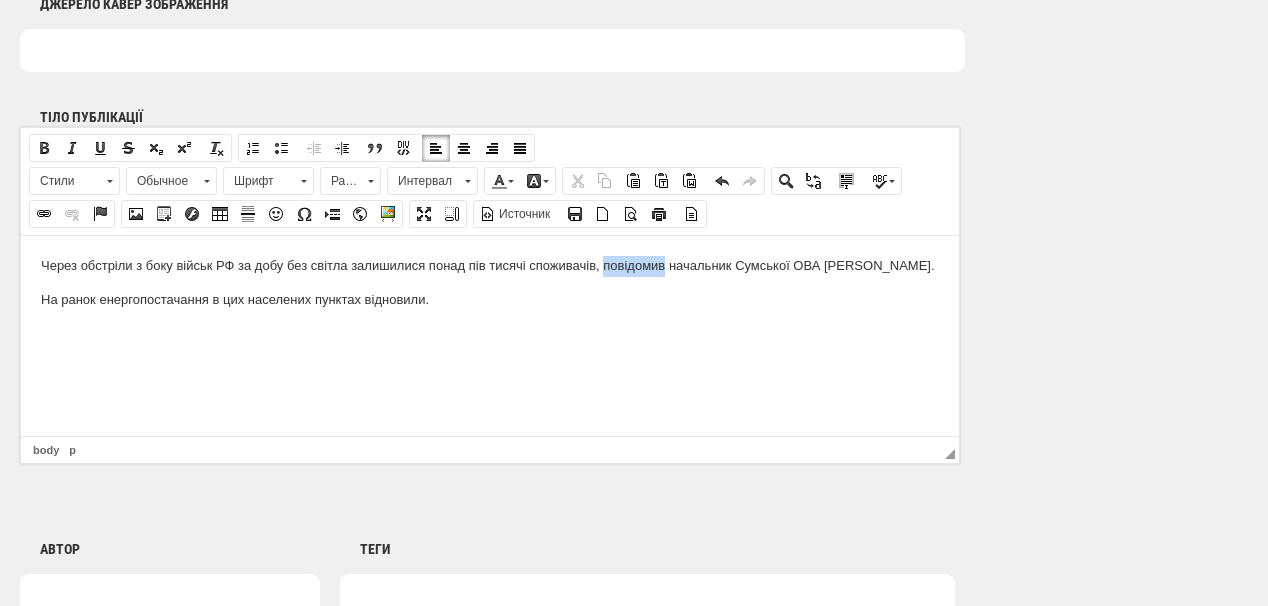 drag, startPoint x: 603, startPoint y: 266, endPoint x: 666, endPoint y: 264, distance: 63.03174 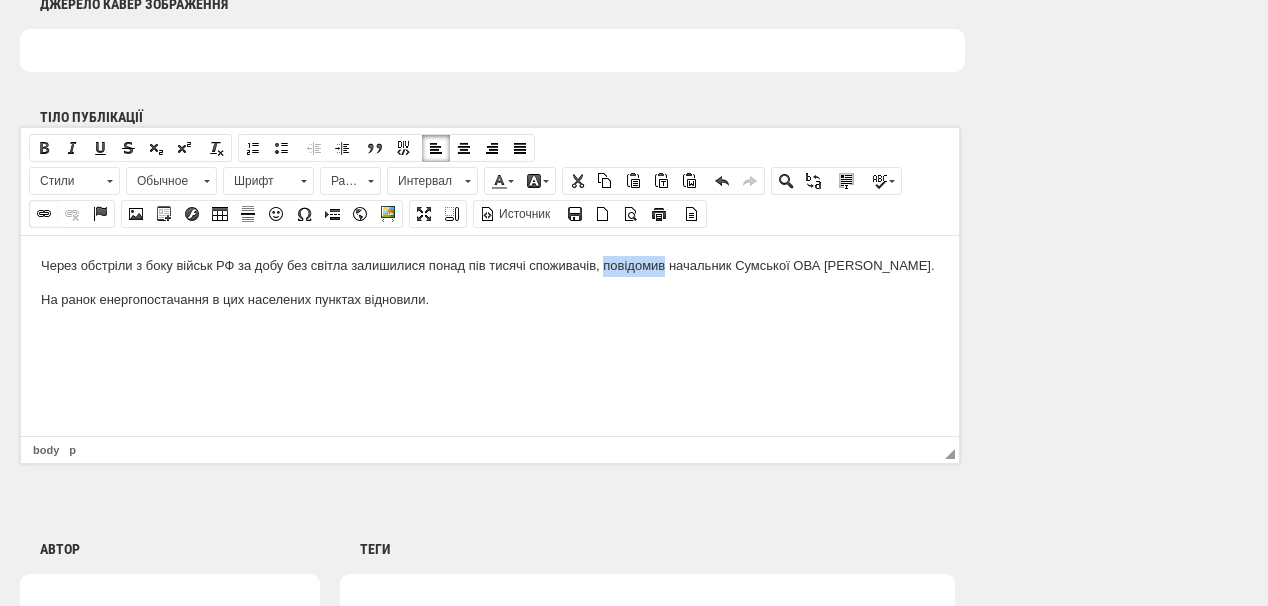 click at bounding box center (44, 214) 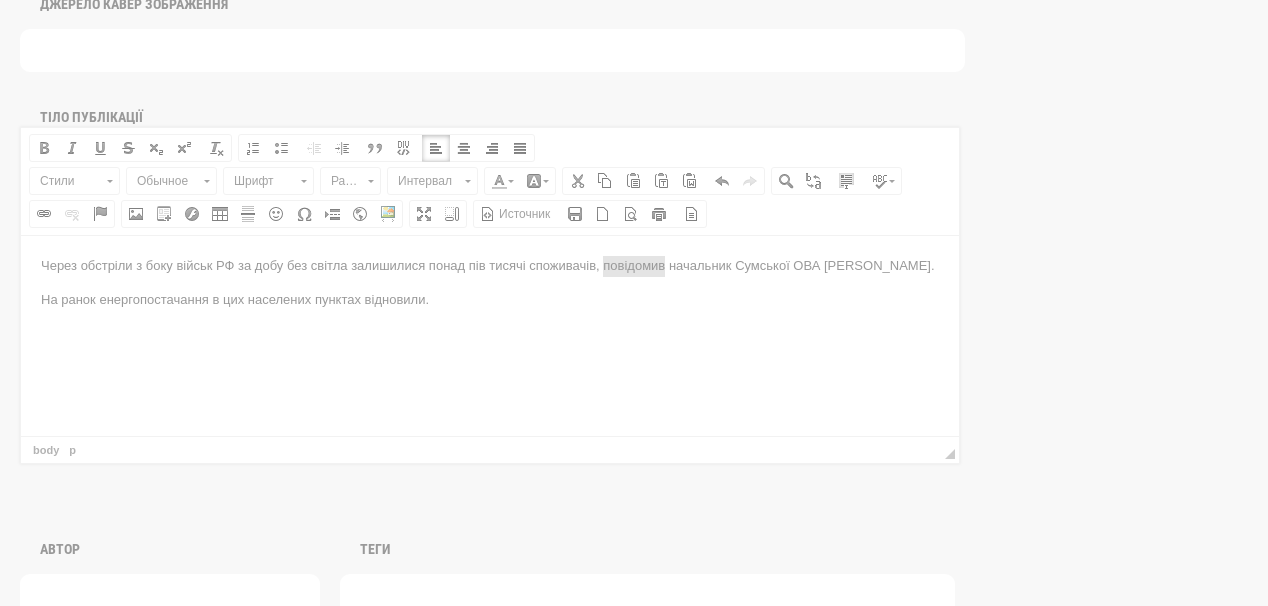 scroll, scrollTop: 0, scrollLeft: 0, axis: both 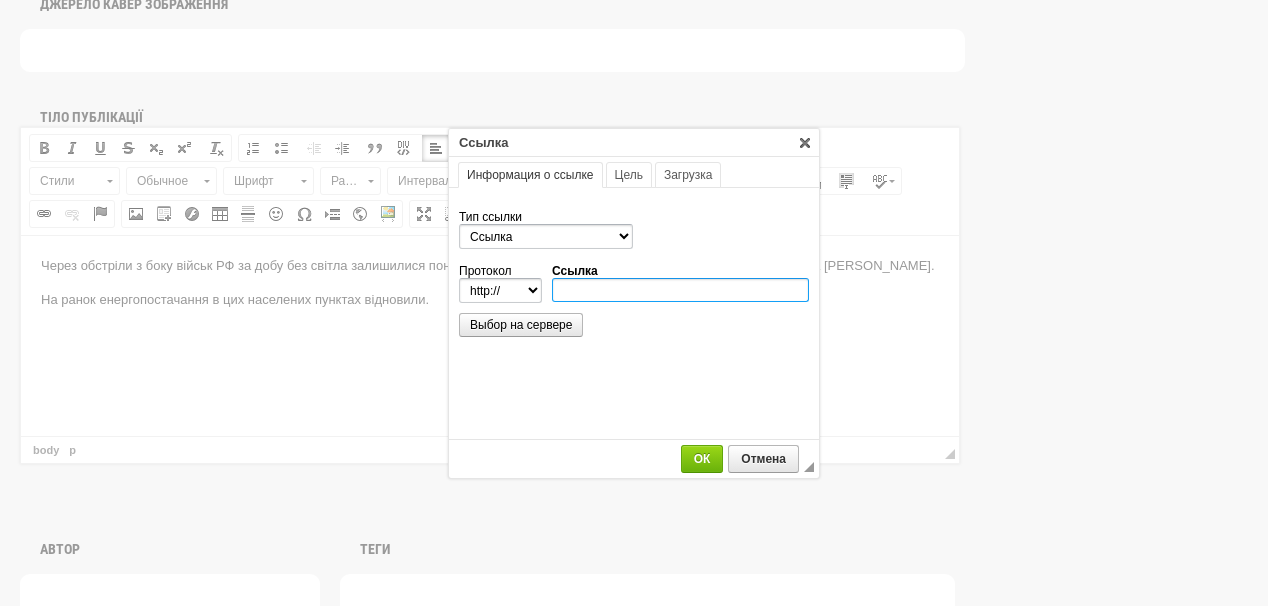 click on "Ссылка" at bounding box center [680, 290] 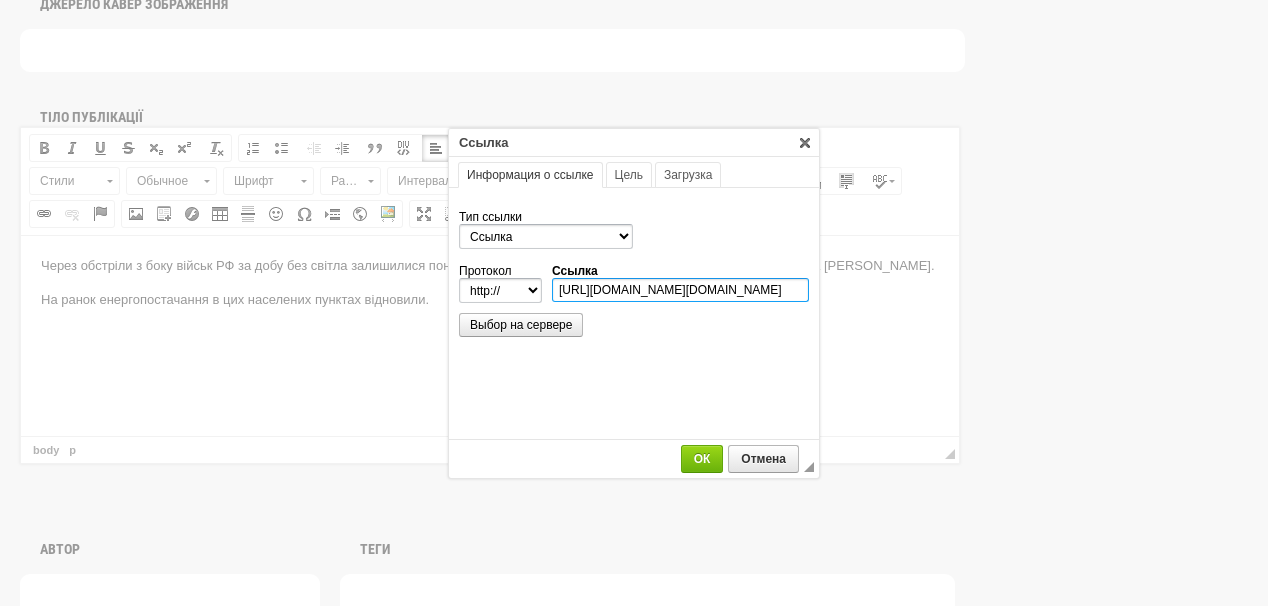 scroll, scrollTop: 0, scrollLeft: 548, axis: horizontal 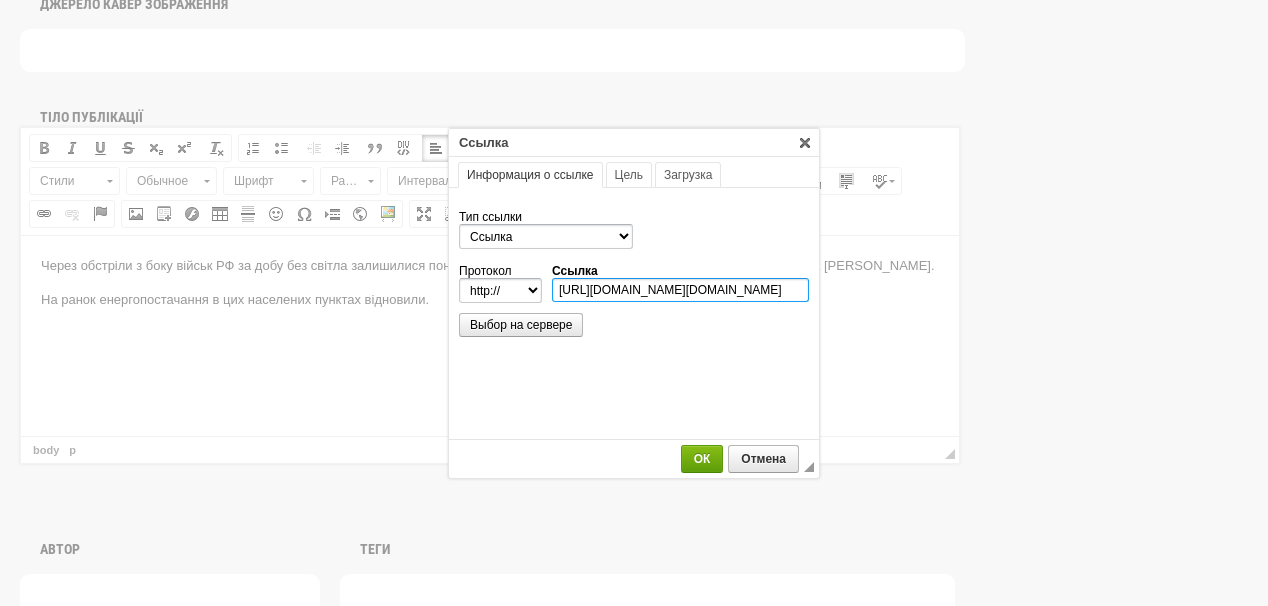 type on "https://www.facebook.com/hryhorov.sumska.ova/posts/pfbid033HBsxXYCUnjTkcPxATAvM3u594Q6twPfTRHKJr9S6QjSwGS5W6zL3vEAVxAWmP6vl" 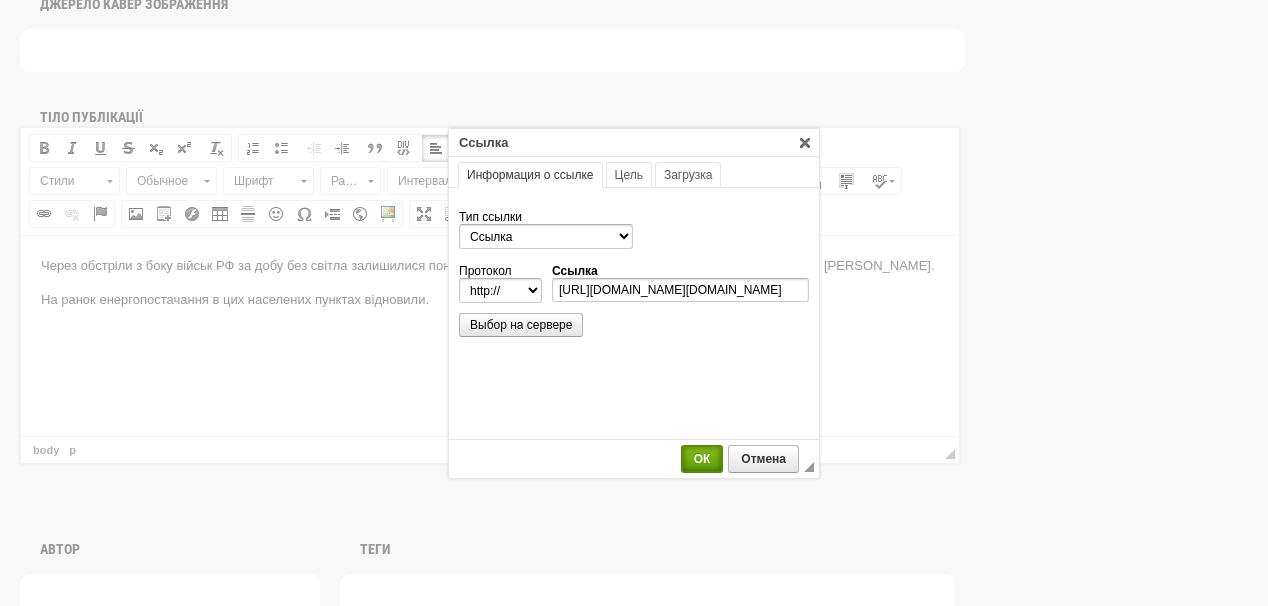 select on "https://" 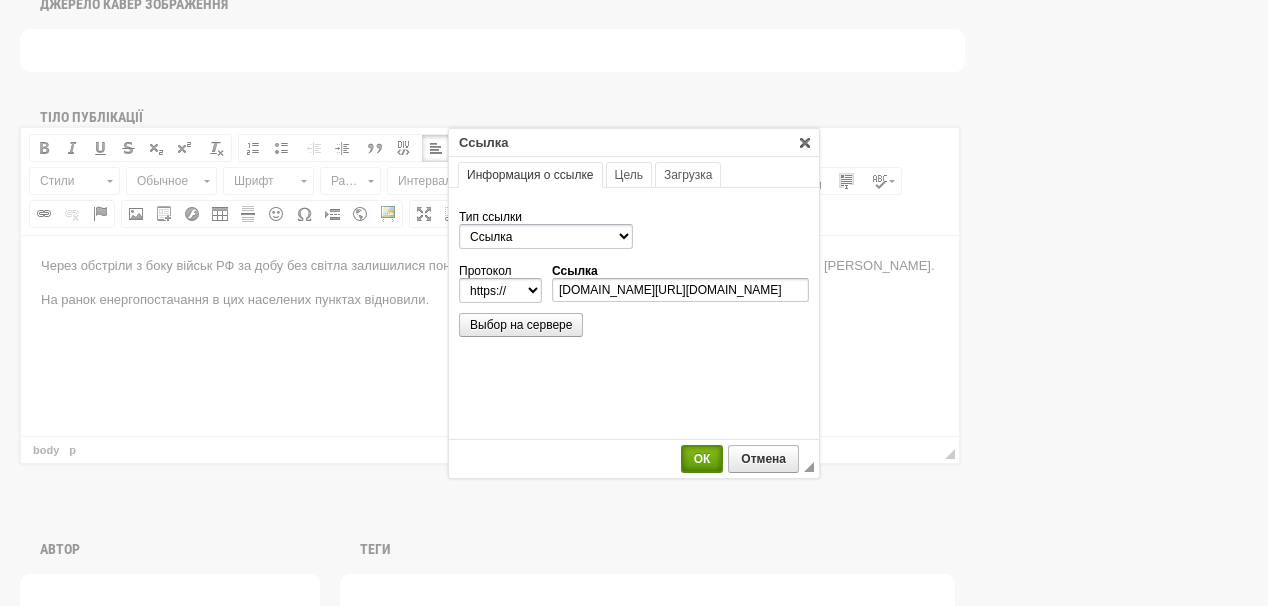 scroll, scrollTop: 0, scrollLeft: 0, axis: both 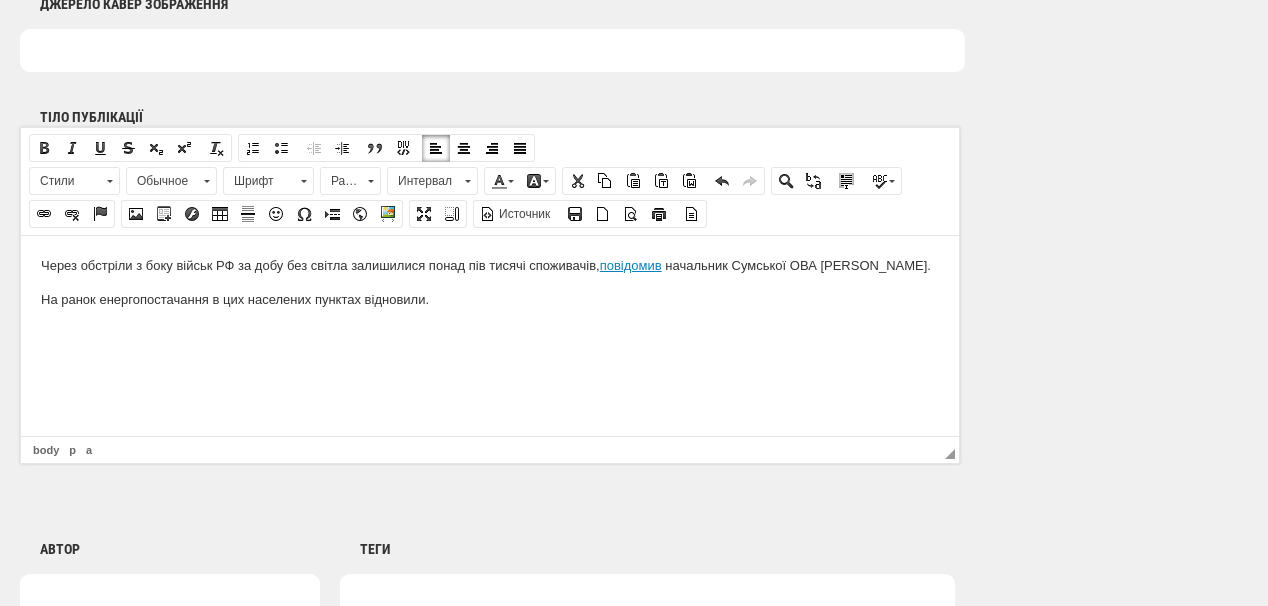 click on "Через обстріли з боку військ РФ за добу без світла залишилися понад пів тисячі споживачів,  повідомив   начальник Сумської ОВА Олег Григоров . На ранок енергопостачання в цих населених пунктах відновили." at bounding box center (490, 282) 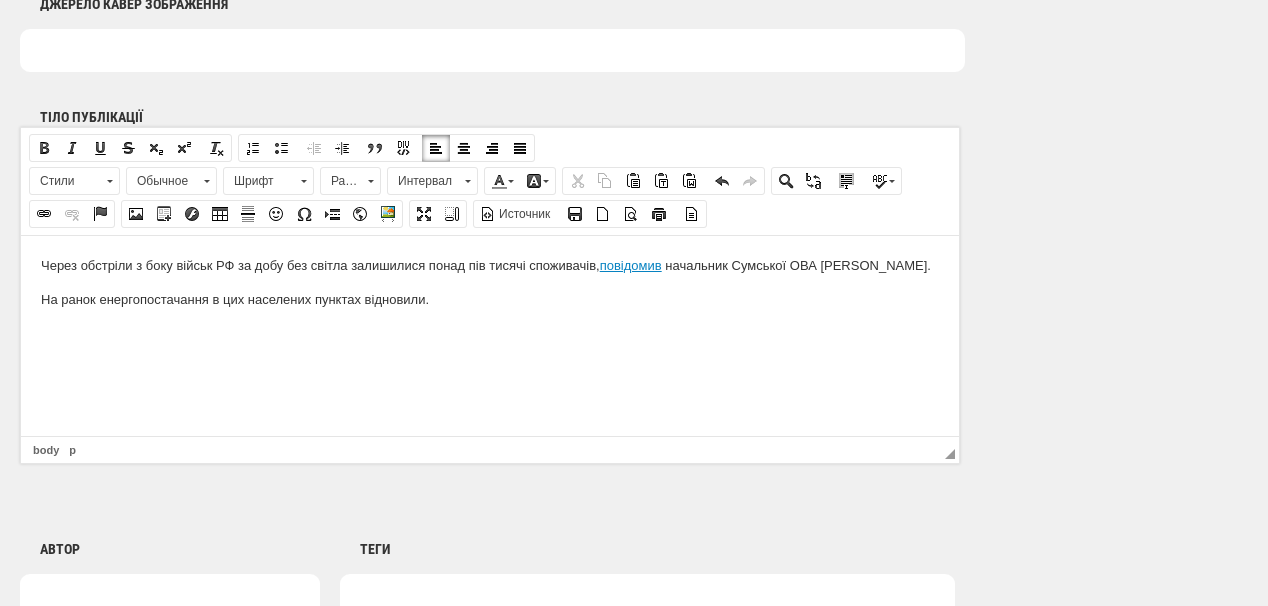 click on "Через обстріли з боку військ РФ за добу без світла залишилися понад пів тисячі споживачів,  повідомив   начальник Сумської ОВА Олег Григоров . На ранок енергопостачання в цих населених пунктах відновили." at bounding box center (490, 282) 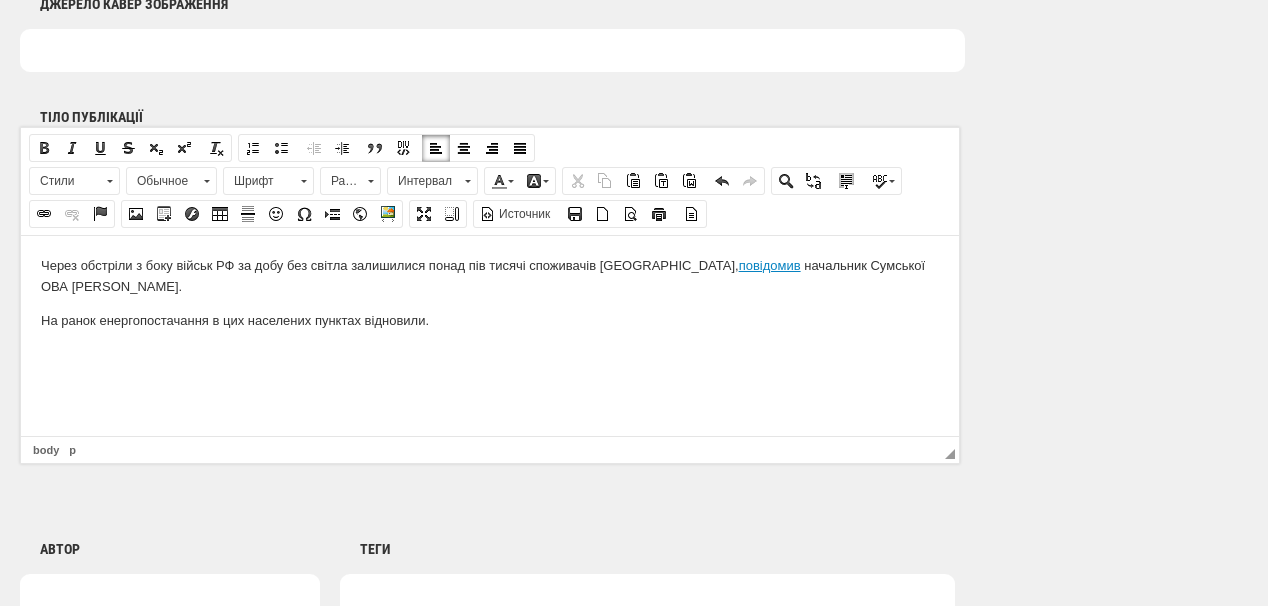 click on "На ранок енергопостачання в цих населених пунктах відновили." at bounding box center (490, 320) 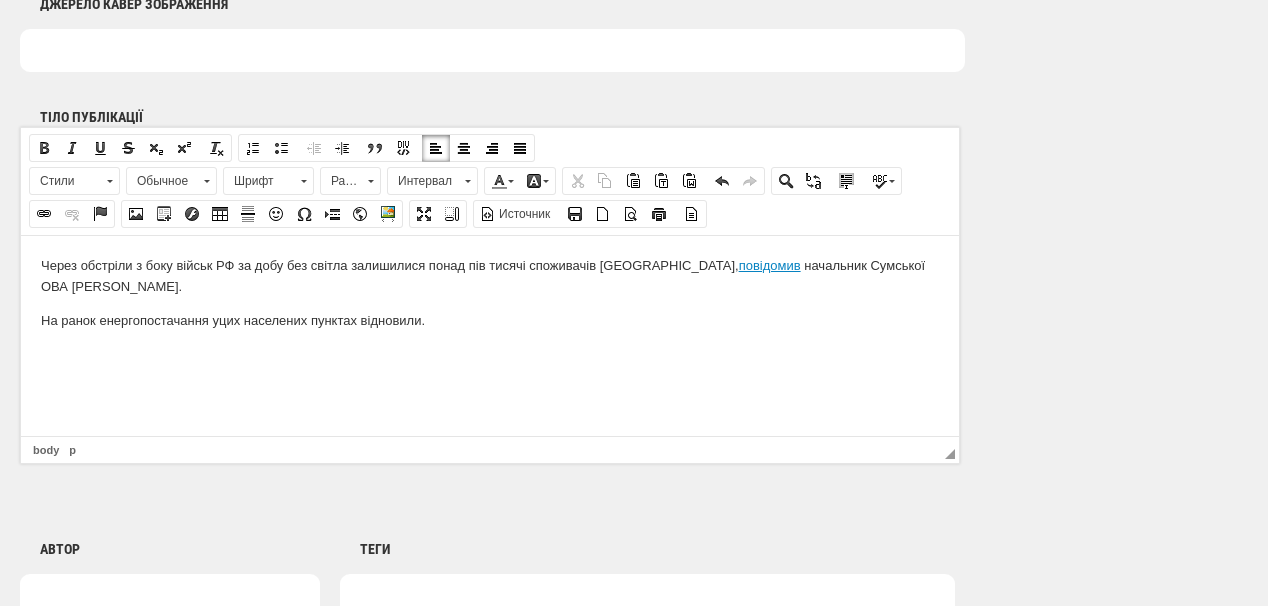 click on "На ранок енергопостачання у  цих населених пунктах відновили." at bounding box center [490, 320] 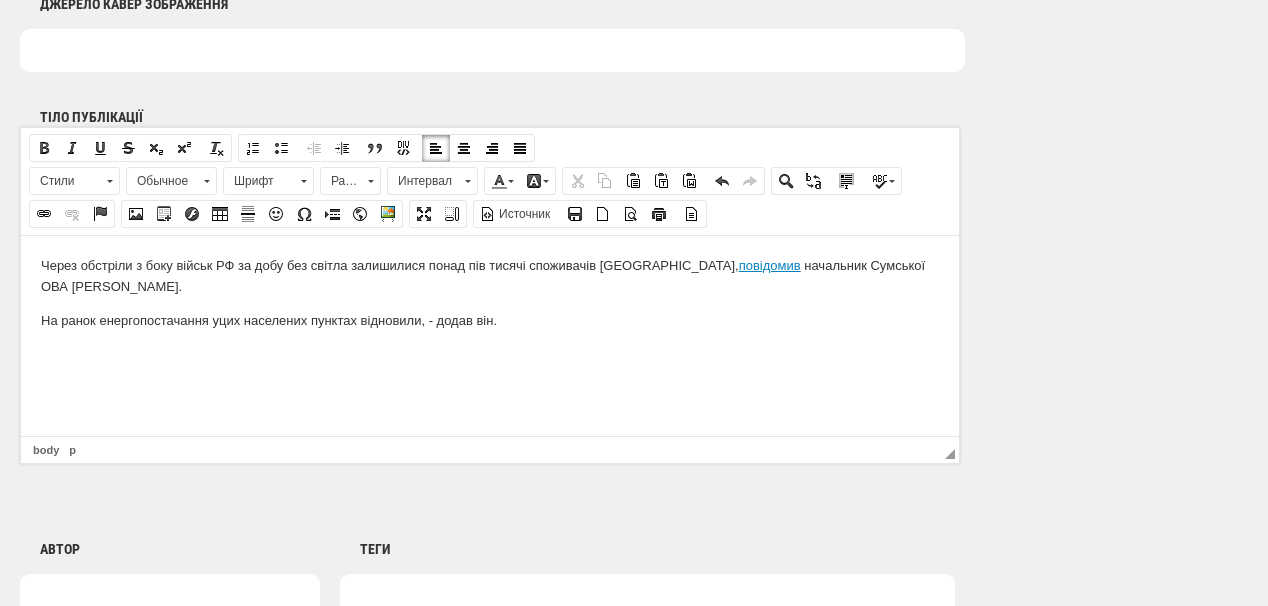 click on "На ранок енергопостачання у  цих населених пунктах відновили, - додав він." at bounding box center [490, 320] 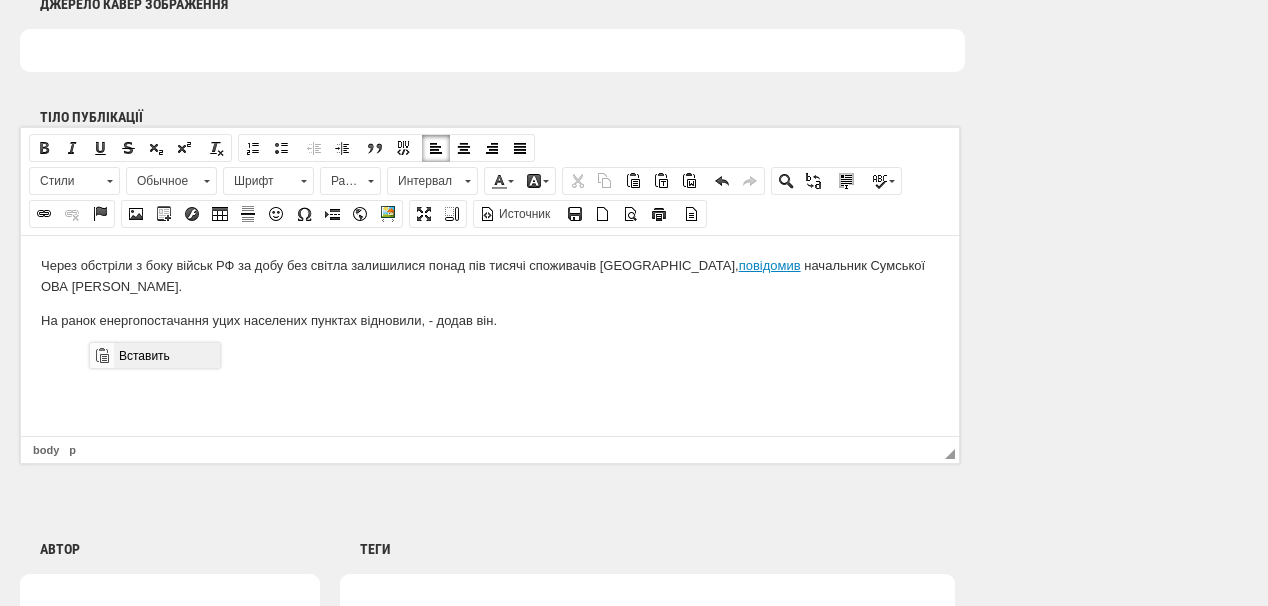 click on "Вставить" at bounding box center [166, 355] 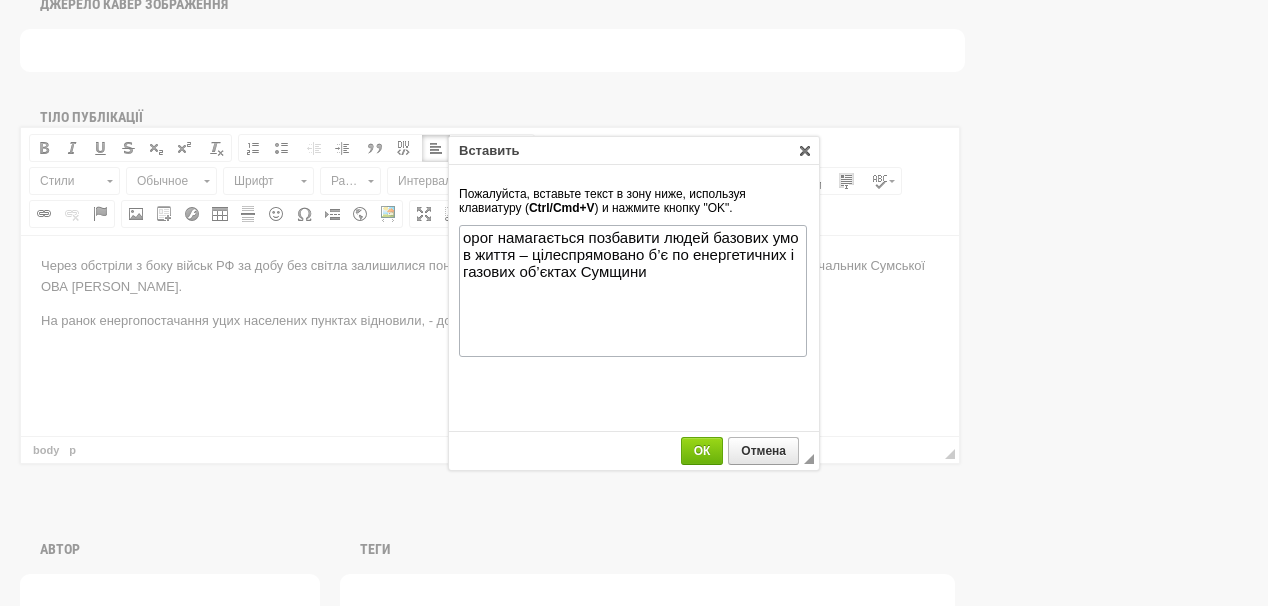 scroll, scrollTop: 0, scrollLeft: 0, axis: both 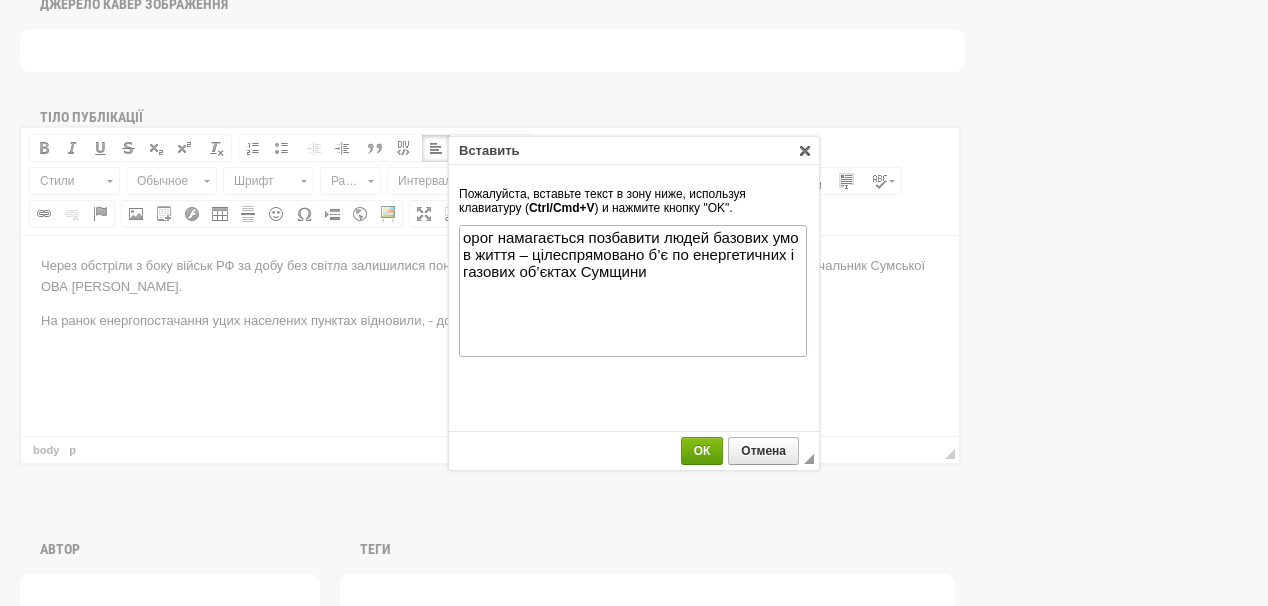 drag, startPoint x: 692, startPoint y: 448, endPoint x: 310, endPoint y: 159, distance: 479.00418 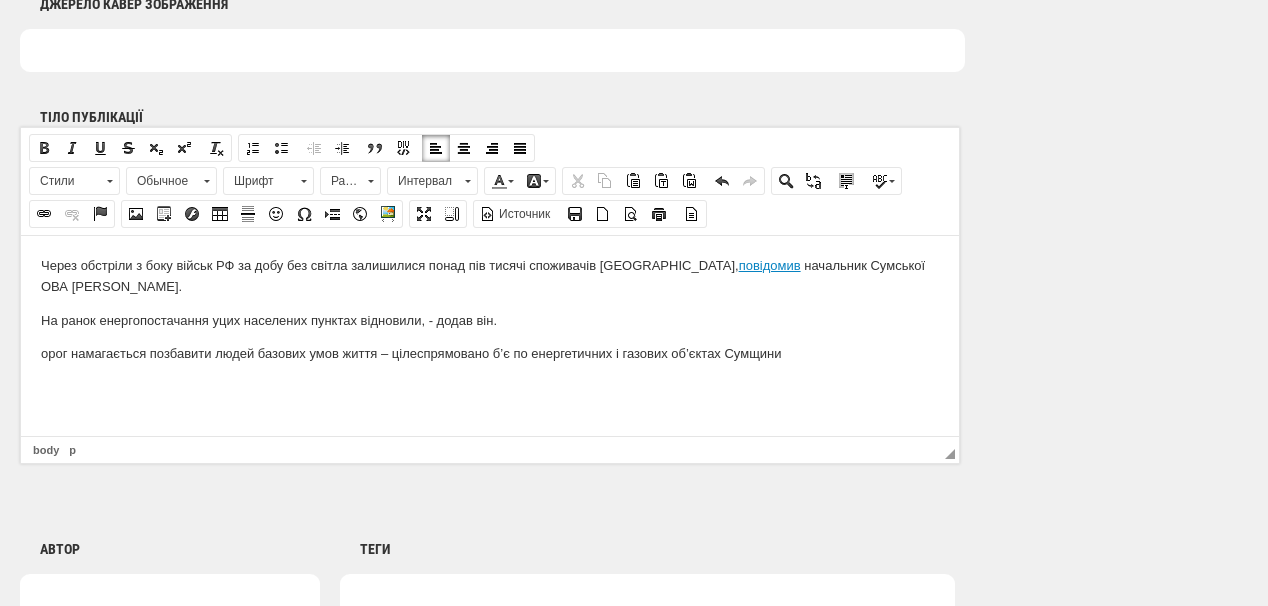 click on "Через обстріли з боку військ РФ за добу без світла залишилися понад пів тисячі споживачів Сумщини,  повідомив   начальник Сумської ОВА Олег Григоров . На ранок енергопостачання у  цих населених пунктах відновили, - додав він. орог намагається позбавити людей базових умов життя – цілеспрямовано б’є по енергетичних і газових об’єктах Сумщини" at bounding box center [490, 309] 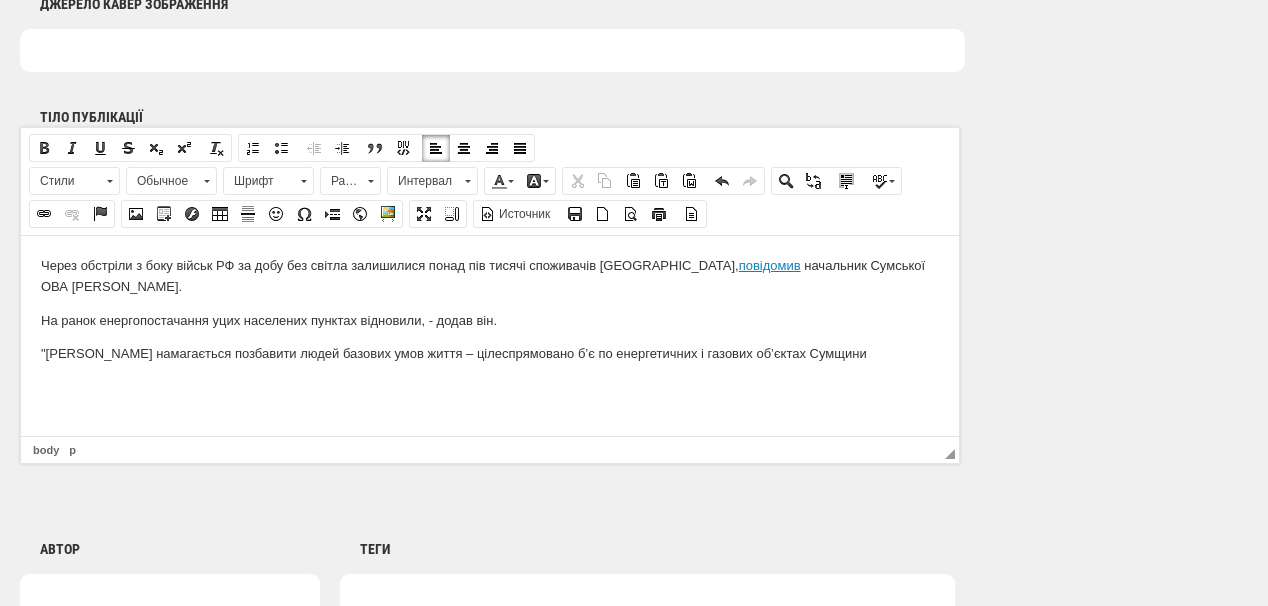 click on ""Ворог намагається позбавити людей базових умов життя – цілеспрямовано б’є по енергетичних і газових об’єктах Сумщини" at bounding box center [490, 353] 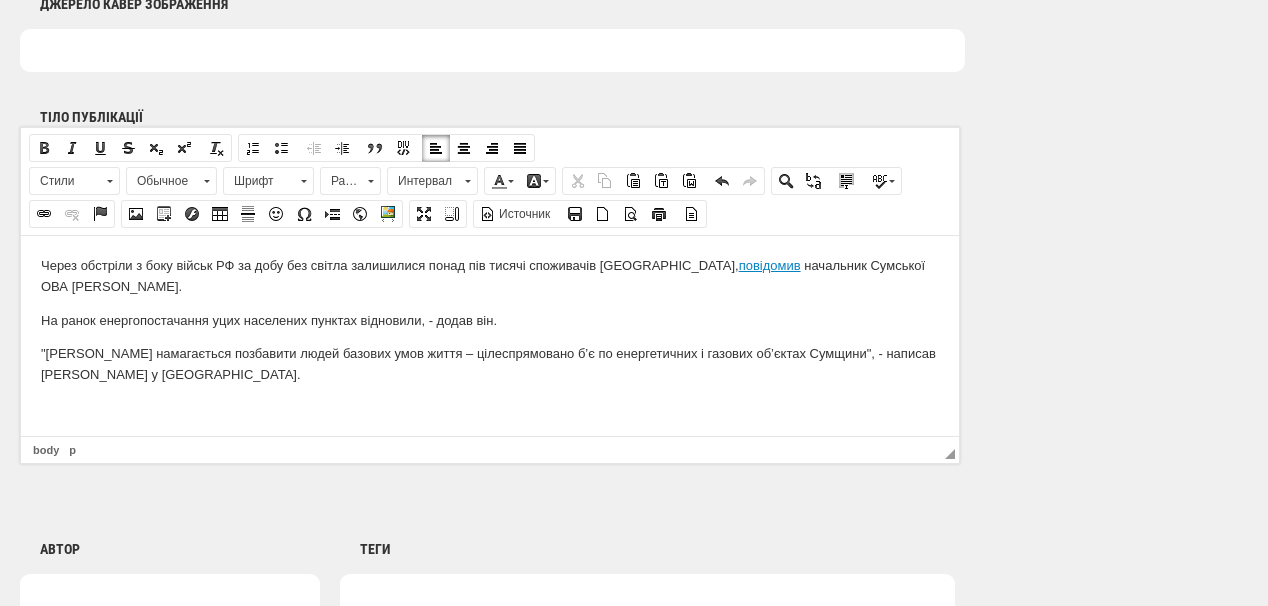 click at bounding box center (490, 408) 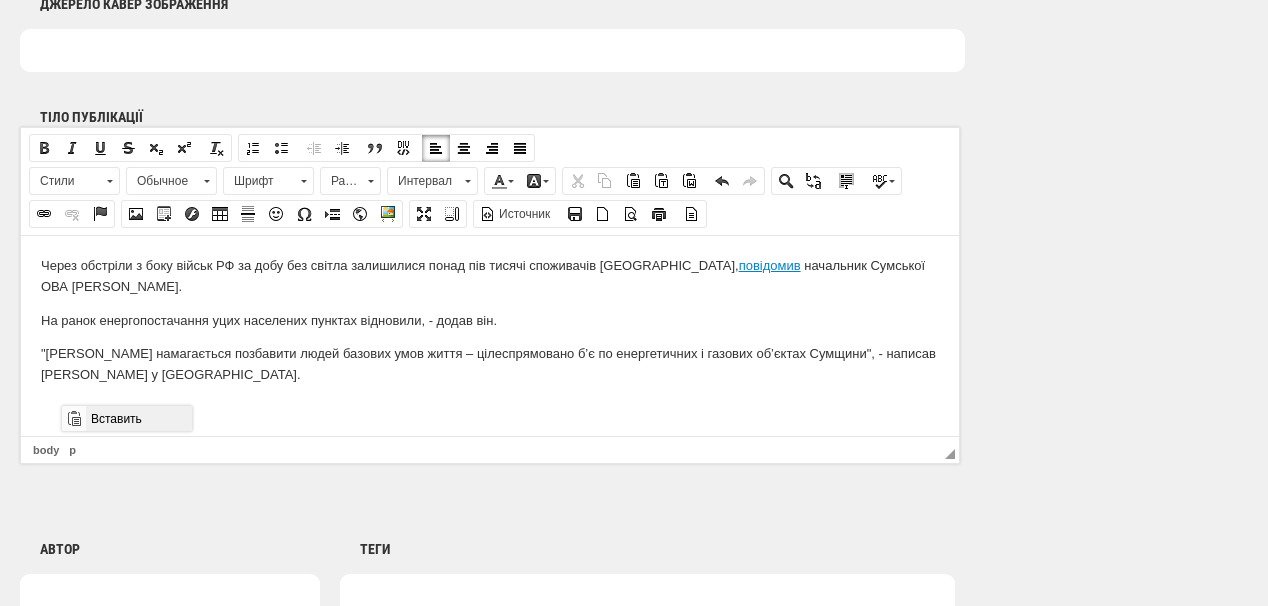 drag, startPoint x: 132, startPoint y: 420, endPoint x: 409, endPoint y: 786, distance: 459.00436 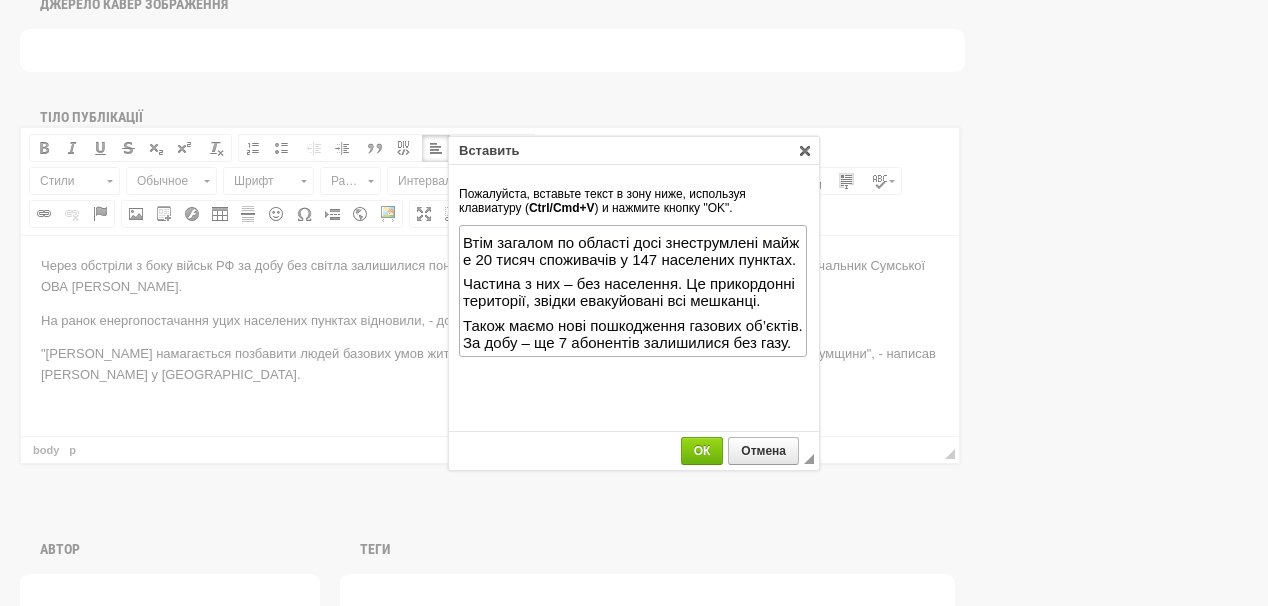 scroll, scrollTop: 207, scrollLeft: 0, axis: vertical 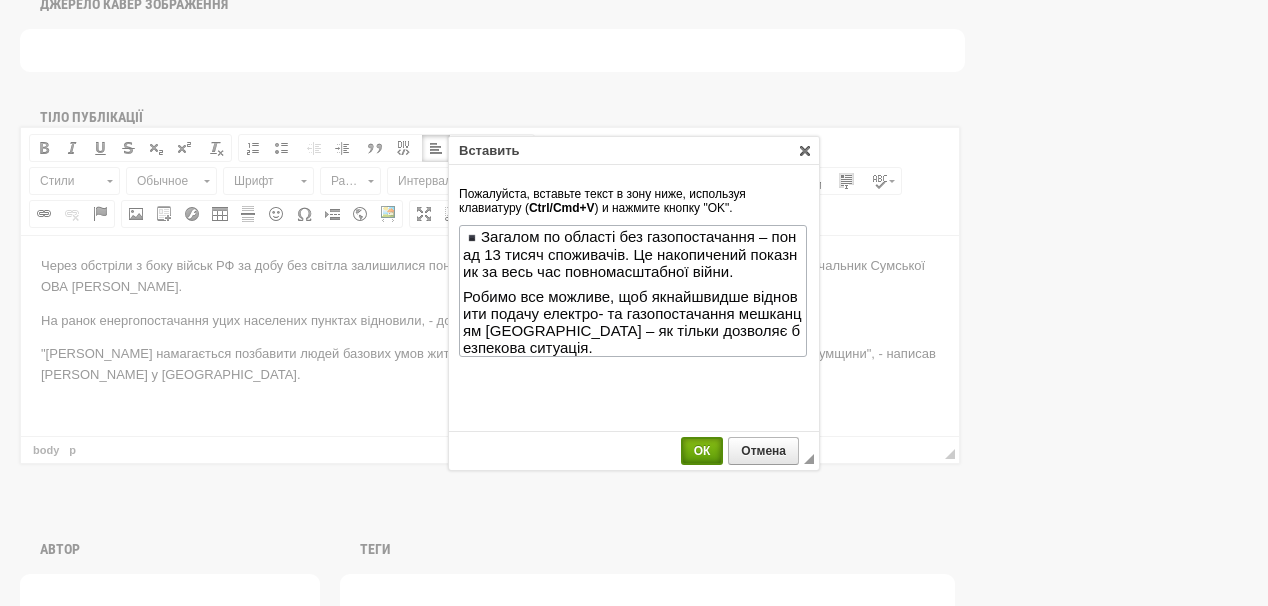 click on "ОК" at bounding box center (702, 451) 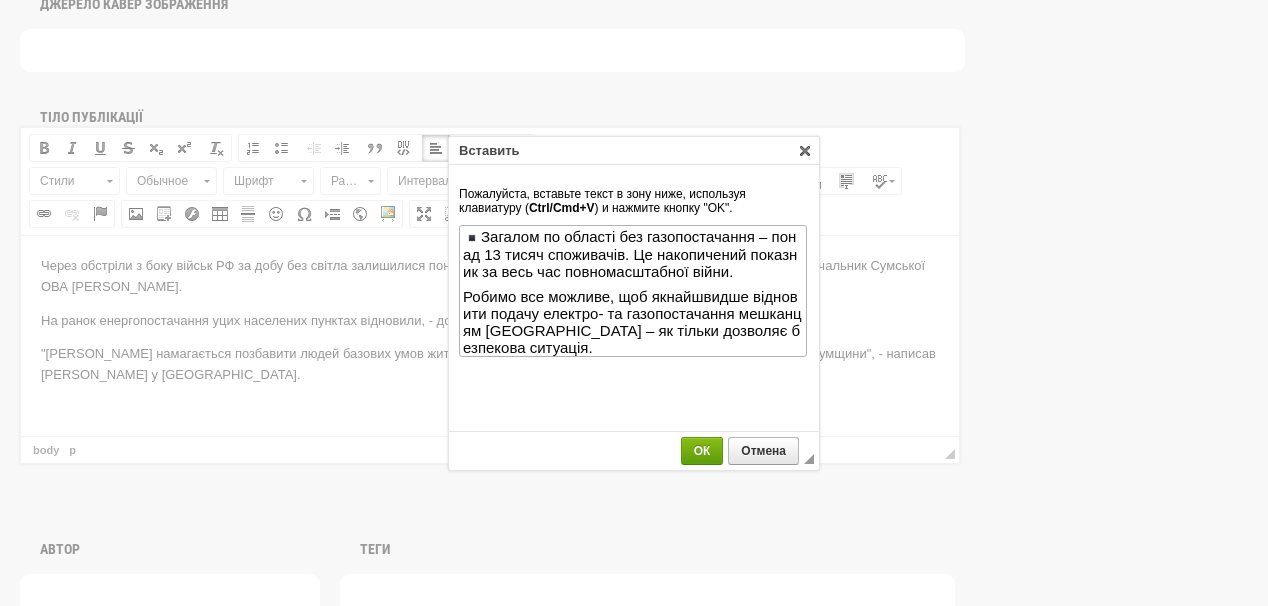 scroll, scrollTop: 0, scrollLeft: 0, axis: both 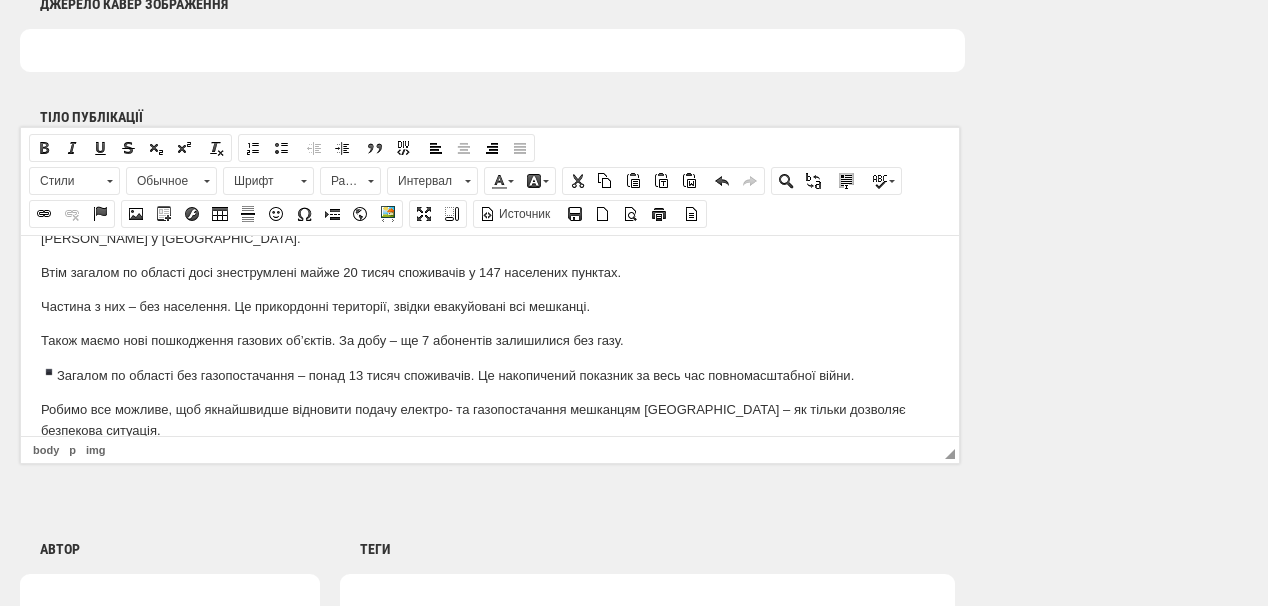 click at bounding box center [49, 371] 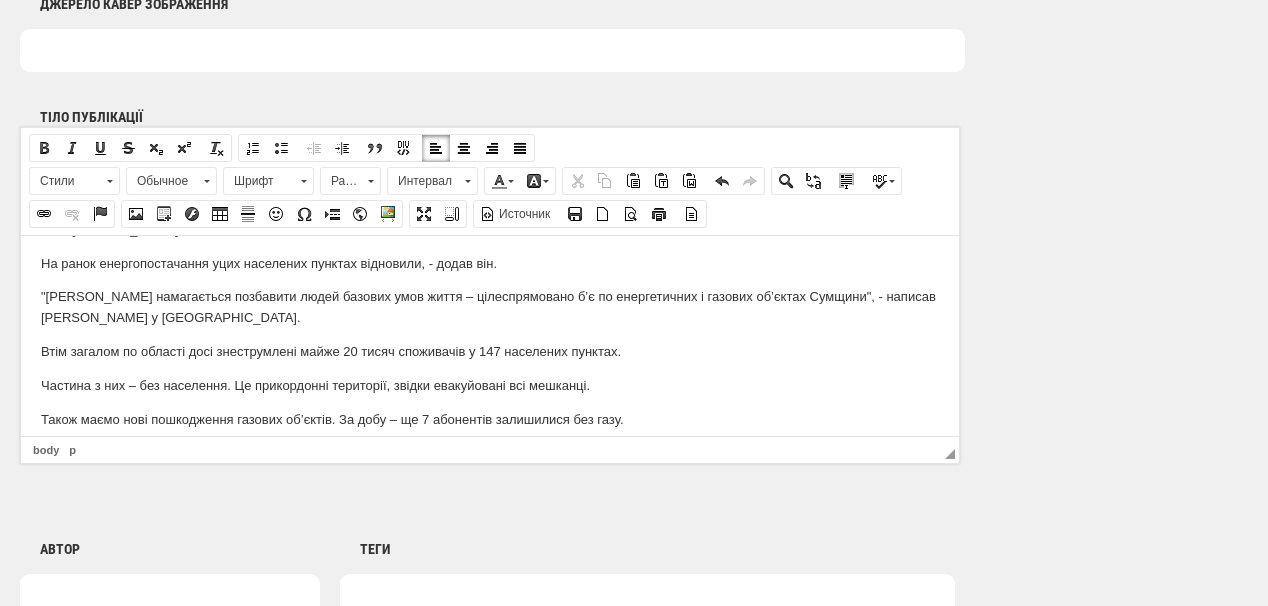 scroll, scrollTop: 80, scrollLeft: 0, axis: vertical 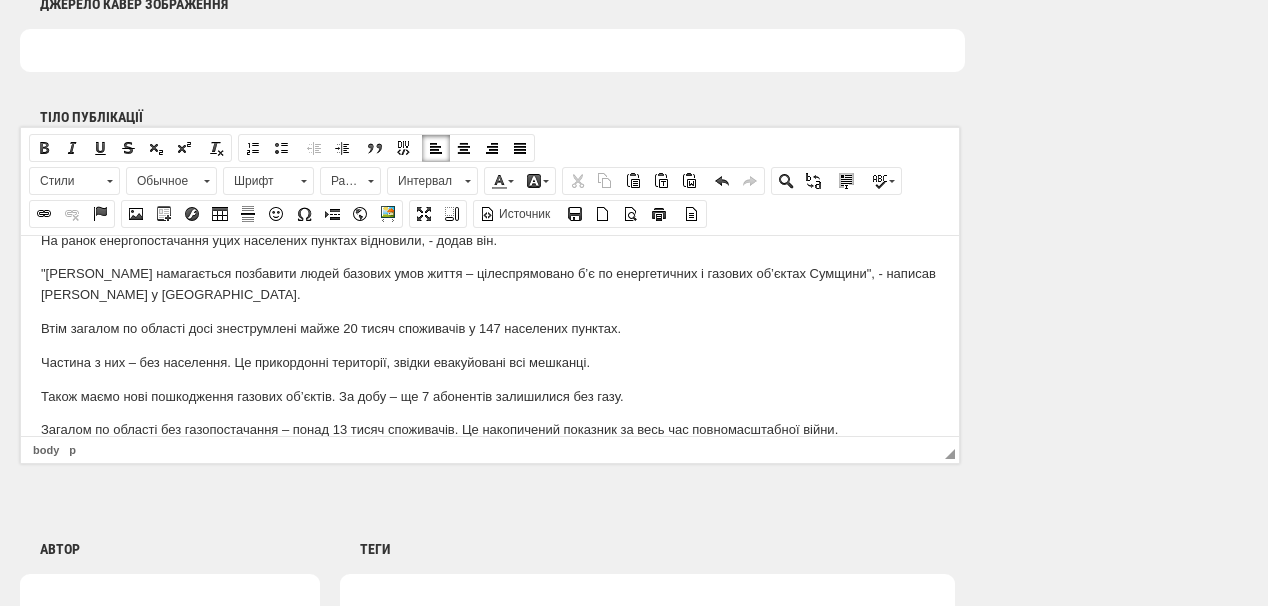 click on "Втім загалом по області досі знеструмлені майже 20 тисяч споживачів у 147 населених пунктах." at bounding box center [490, 328] 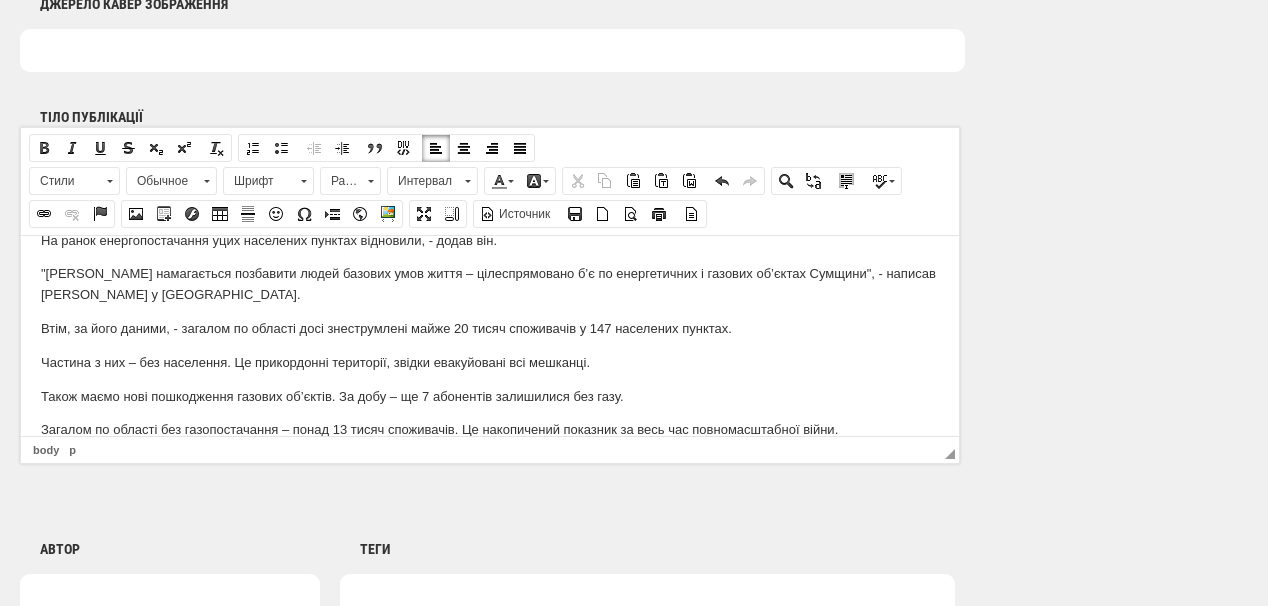 scroll, scrollTop: 160, scrollLeft: 0, axis: vertical 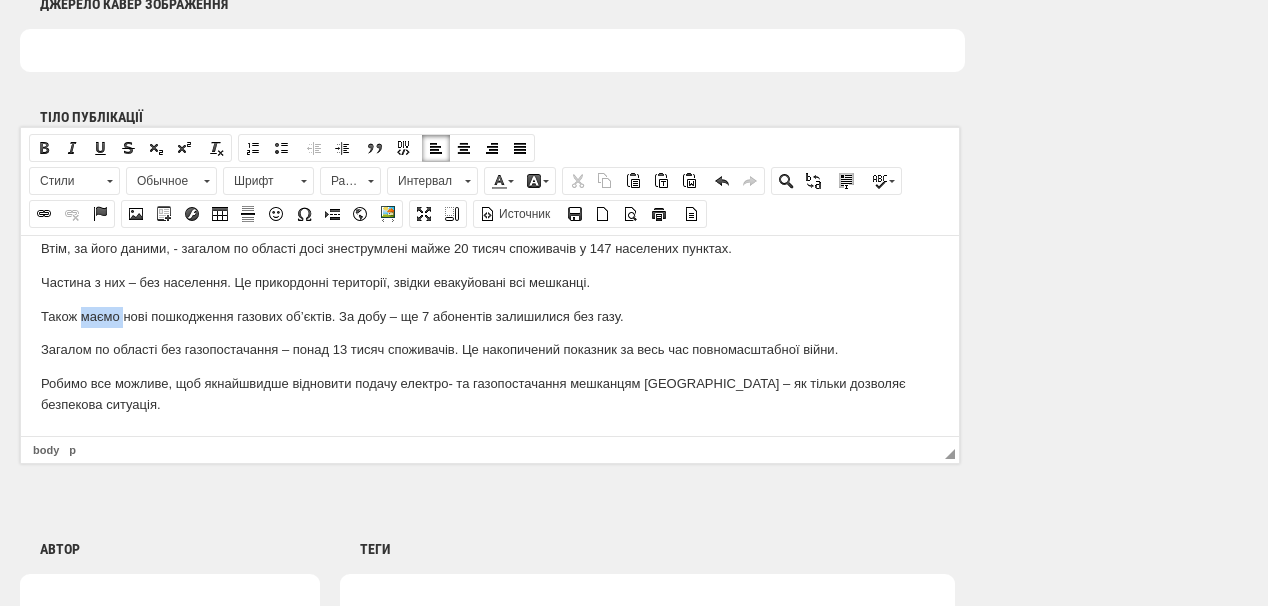 drag, startPoint x: 81, startPoint y: 314, endPoint x: 134, endPoint y: 309, distance: 53.235325 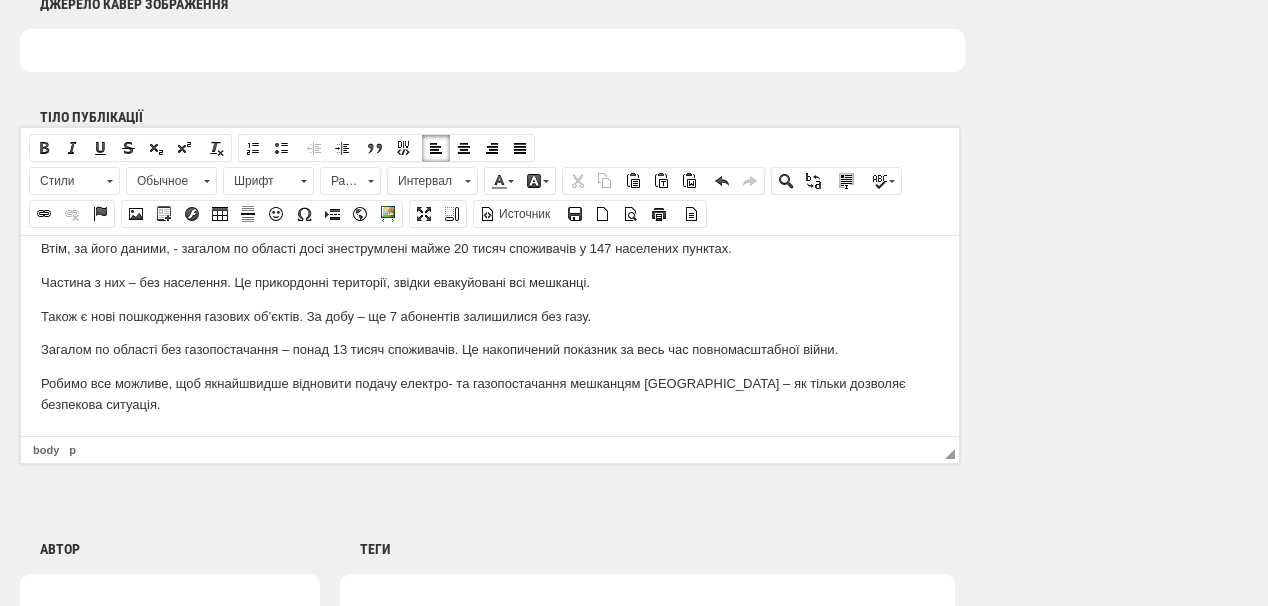 click on "Через обстріли з боку військ РФ за добу без світла залишилися понад пів тисячі споживачів Сумщини,  повідомив   начальник Сумської ОВА Олег Григоров . На ранок енергопостачання у  цих населених пунктах відновили, - додав він. "Ворог намагається позбавити людей базових умов життя – цілеспрямовано б’є по енергетичних і газових об’єктах Сумщини", - написав Олег Григоров у Фейсбуці. Втім, за його даними, - загалом по області досі знеструмлені майже 20 тисяч споживачів у 147 населених пунктах." at bounding box center (490, 255) 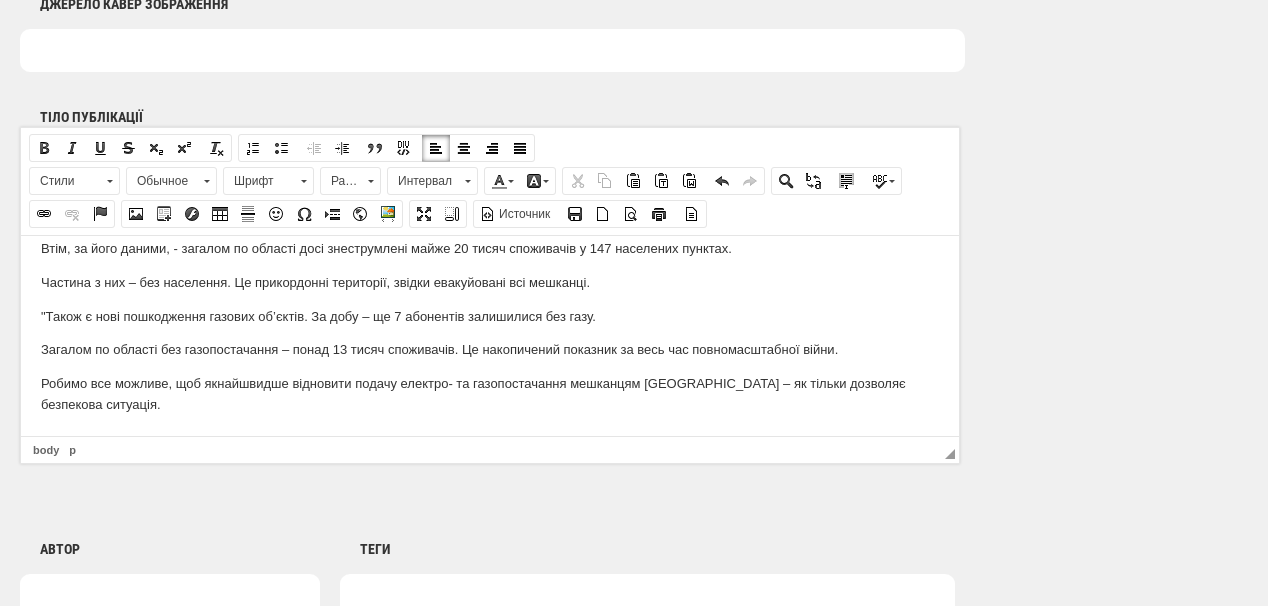 click on ""Також є нові пошкодження газових об’єктів. За добу – ще 7 абонентів залишилися без газу." at bounding box center [490, 316] 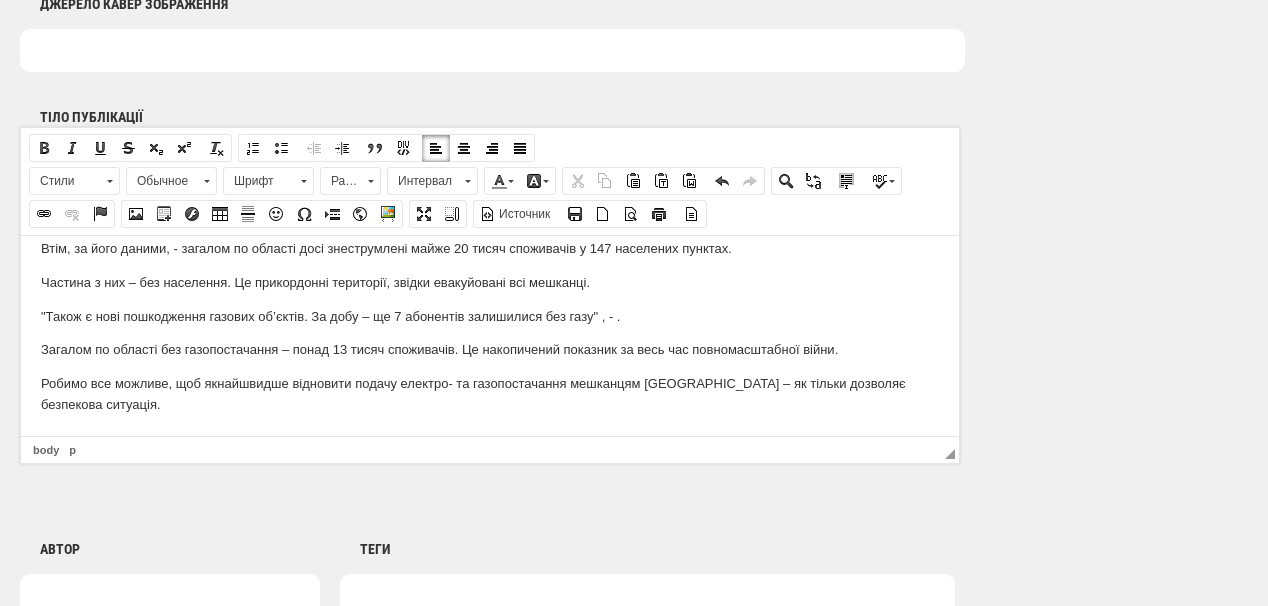 click on ""Також є нові пошкодження газових об’єктів. За добу – ще 7 абонентів залишилися без газу" , - ." at bounding box center (490, 316) 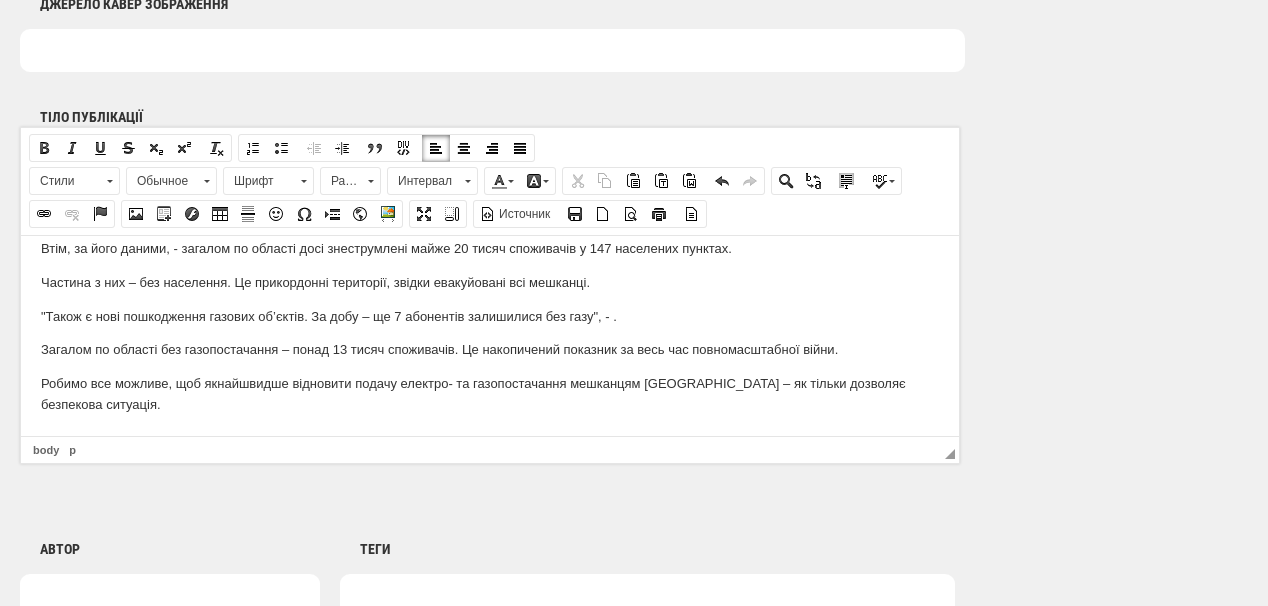 click on ""Також є нові пошкодження газових об’єктів. За добу – ще 7 абонентів залишилися без газу" , - ." at bounding box center (490, 316) 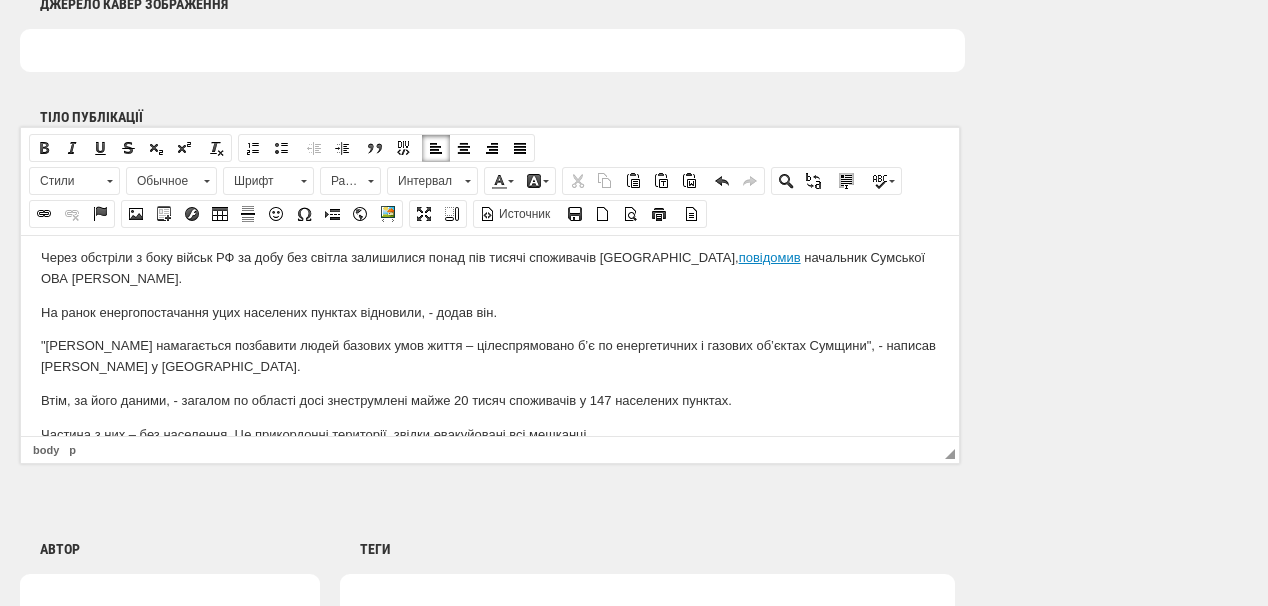 scroll, scrollTop: 0, scrollLeft: 0, axis: both 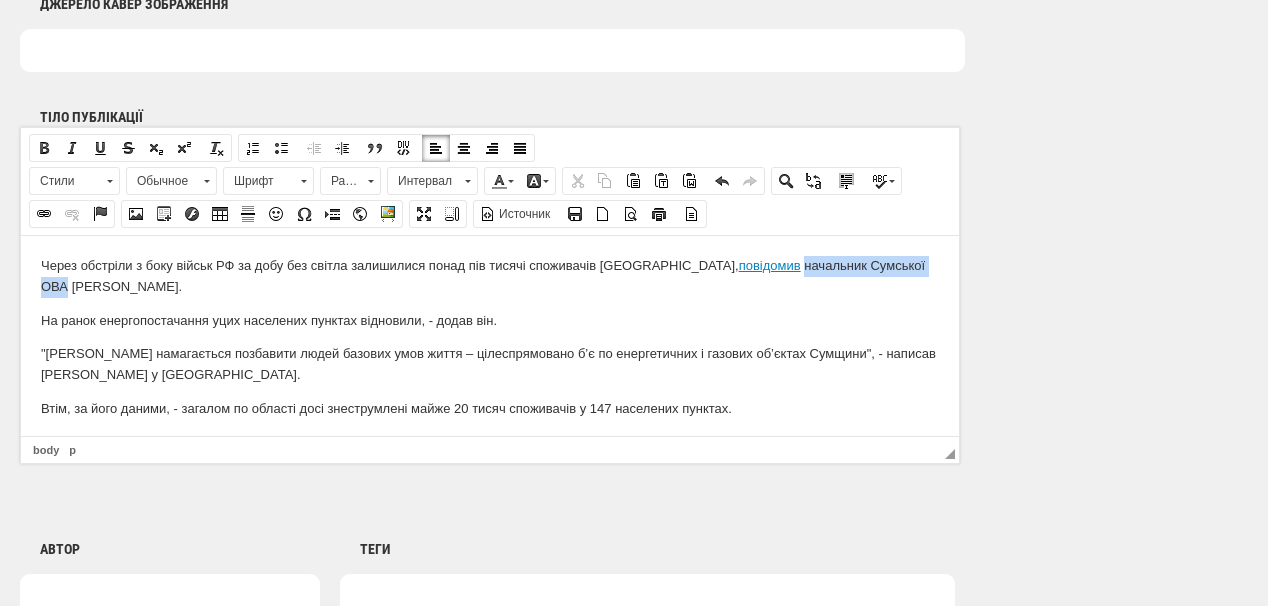 drag, startPoint x: 731, startPoint y: 267, endPoint x: 841, endPoint y: 282, distance: 111.01801 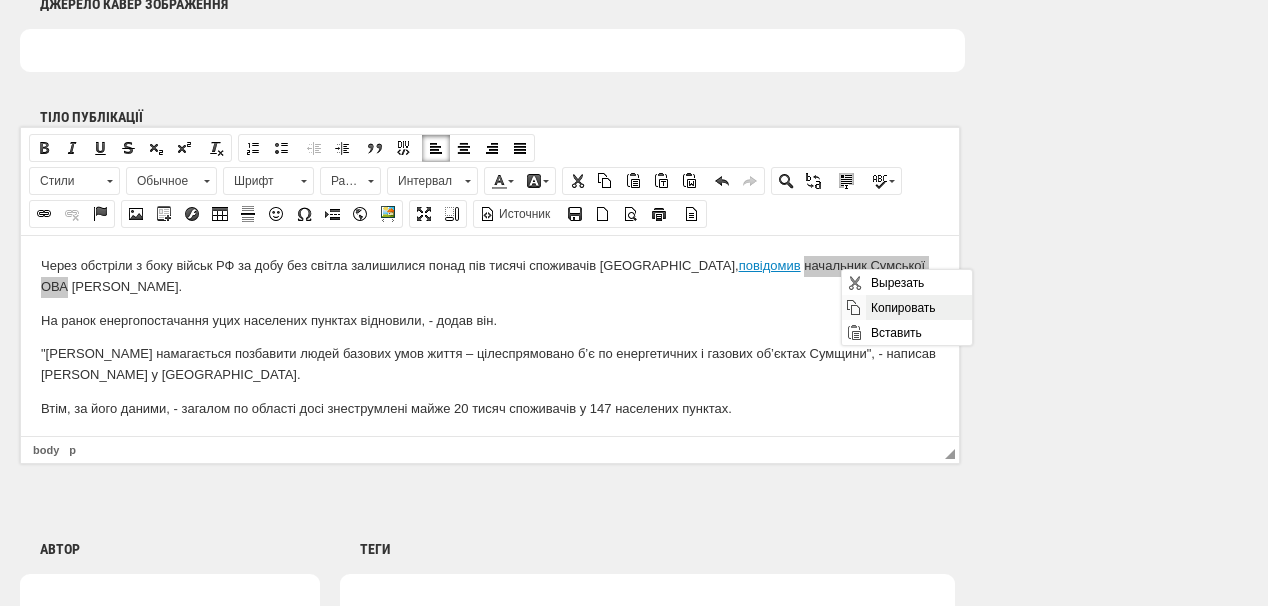click on "Копировать" at bounding box center (918, 307) 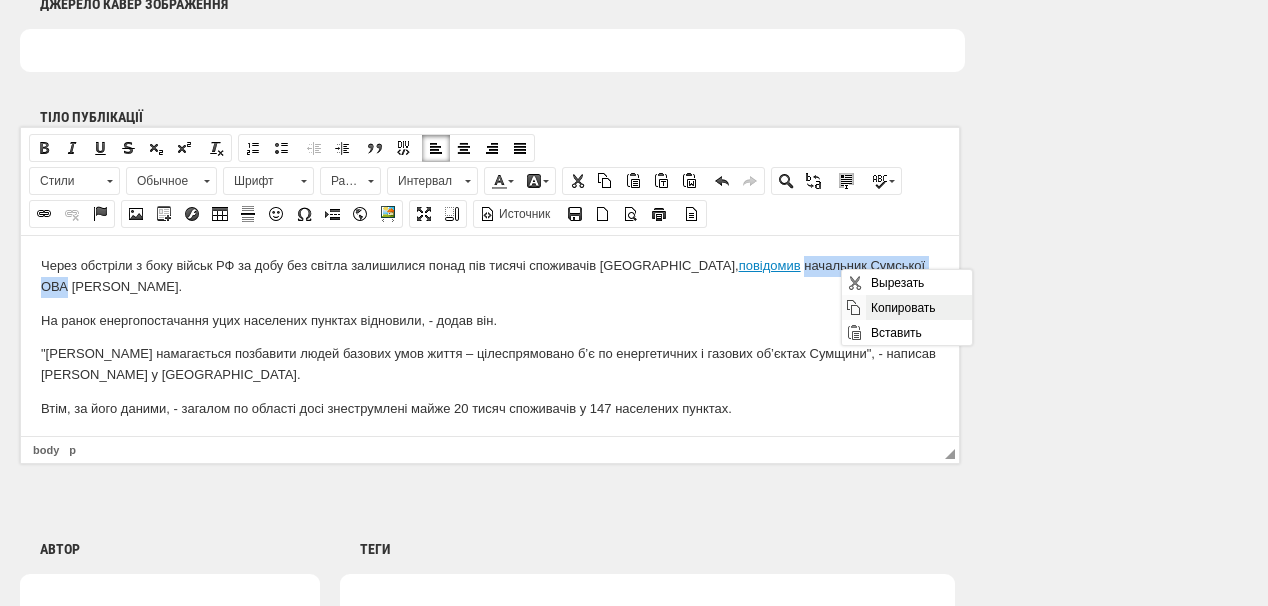 copy on "начальник Сумської ОВА" 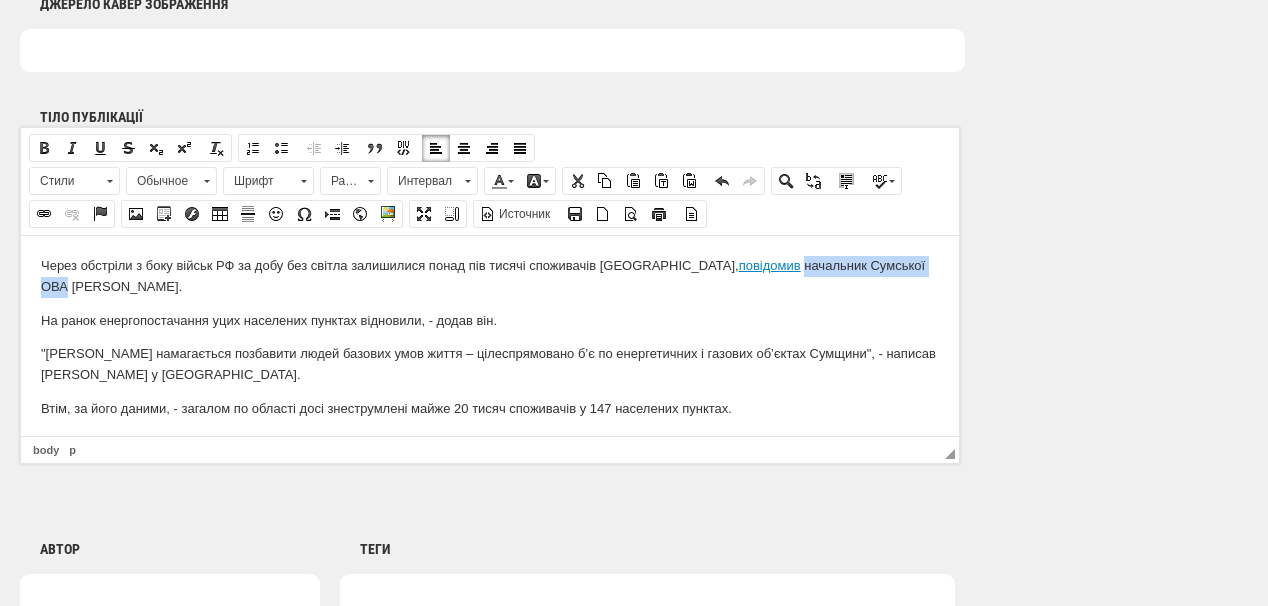 scroll, scrollTop: 160, scrollLeft: 0, axis: vertical 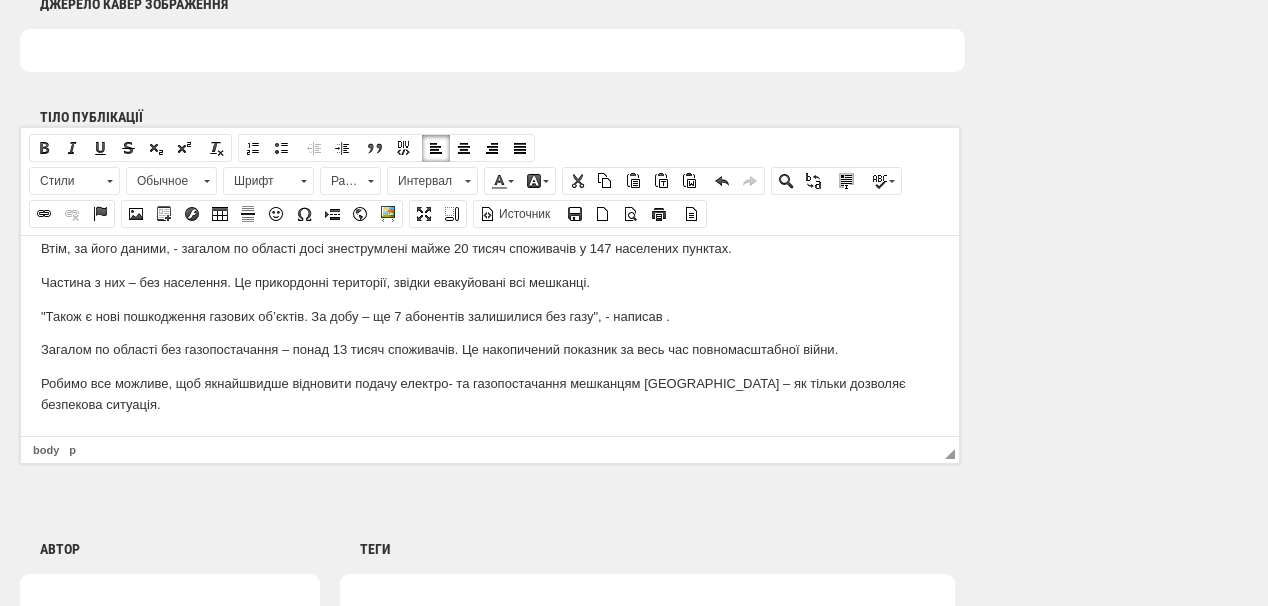 click on ""Також є нові пошкодження газових об’єктів. За добу – ще 7 абонентів залишилися без газу" , - написав ." at bounding box center (490, 316) 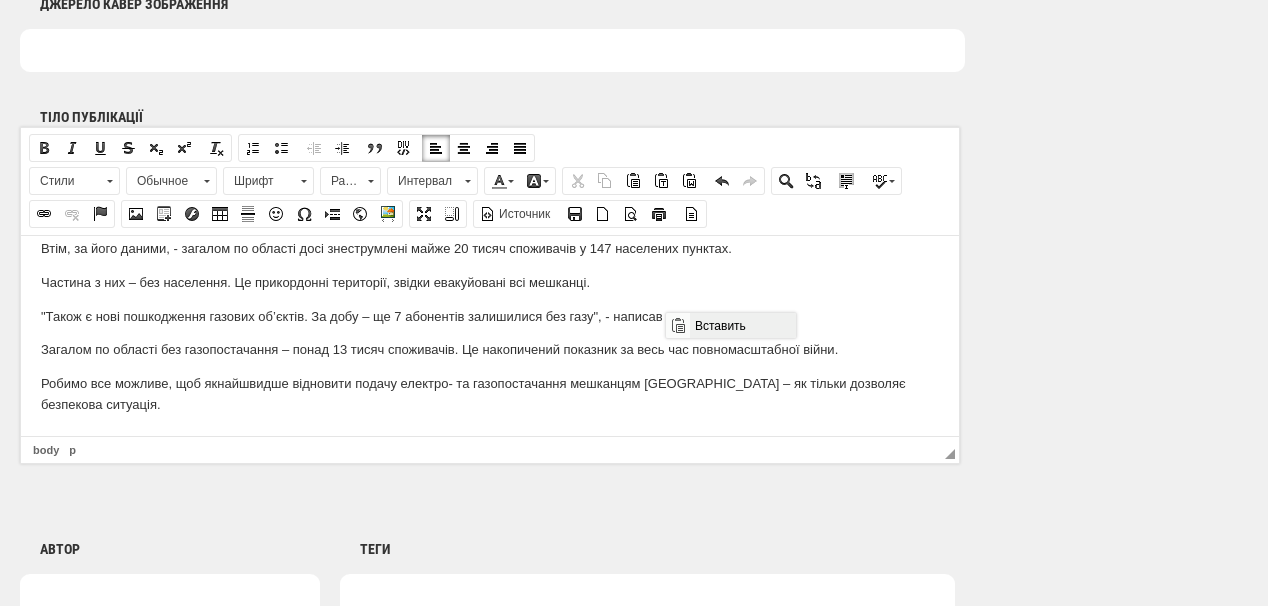 click on "Вставить" at bounding box center [742, 325] 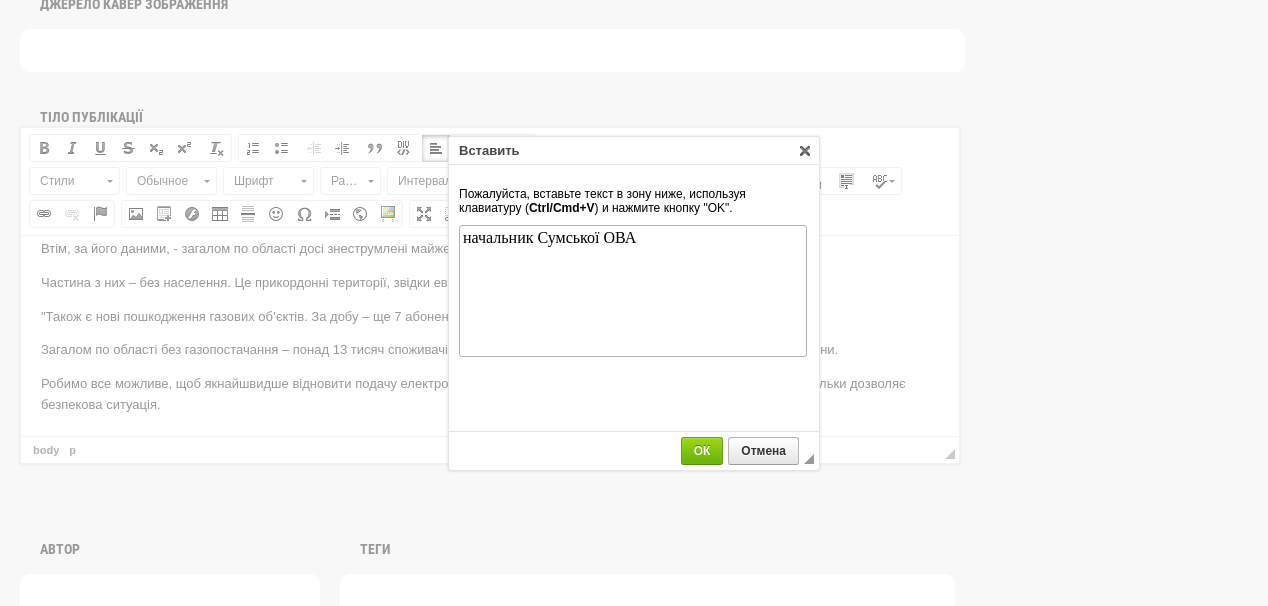 scroll, scrollTop: 0, scrollLeft: 0, axis: both 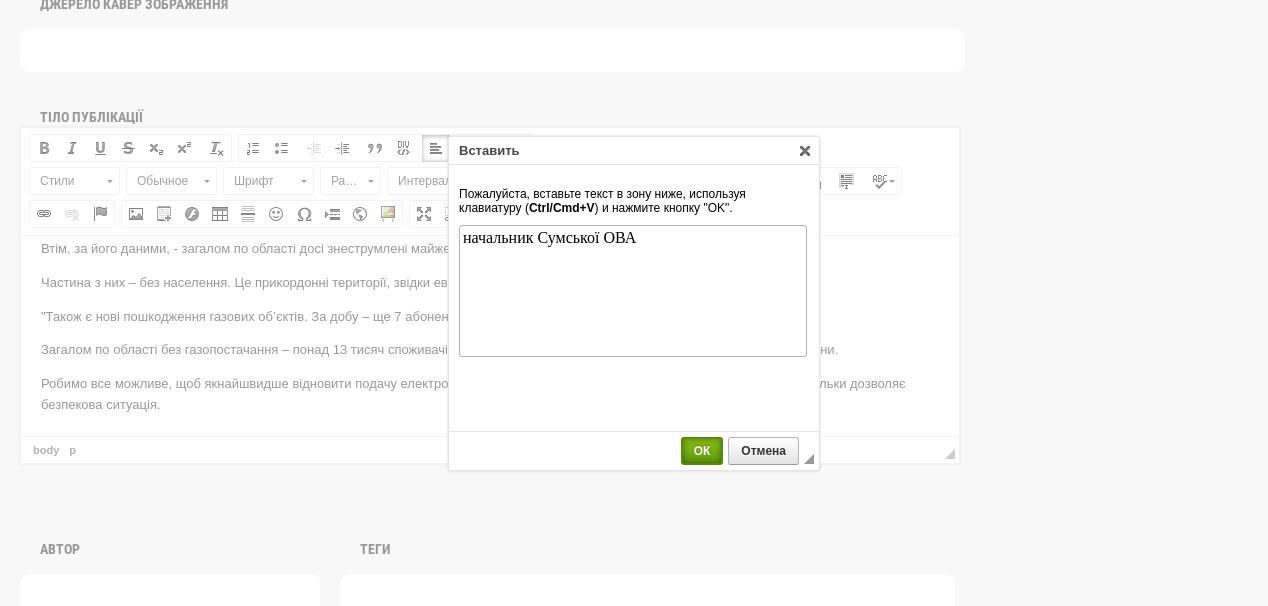 click on "ОК" at bounding box center [702, 451] 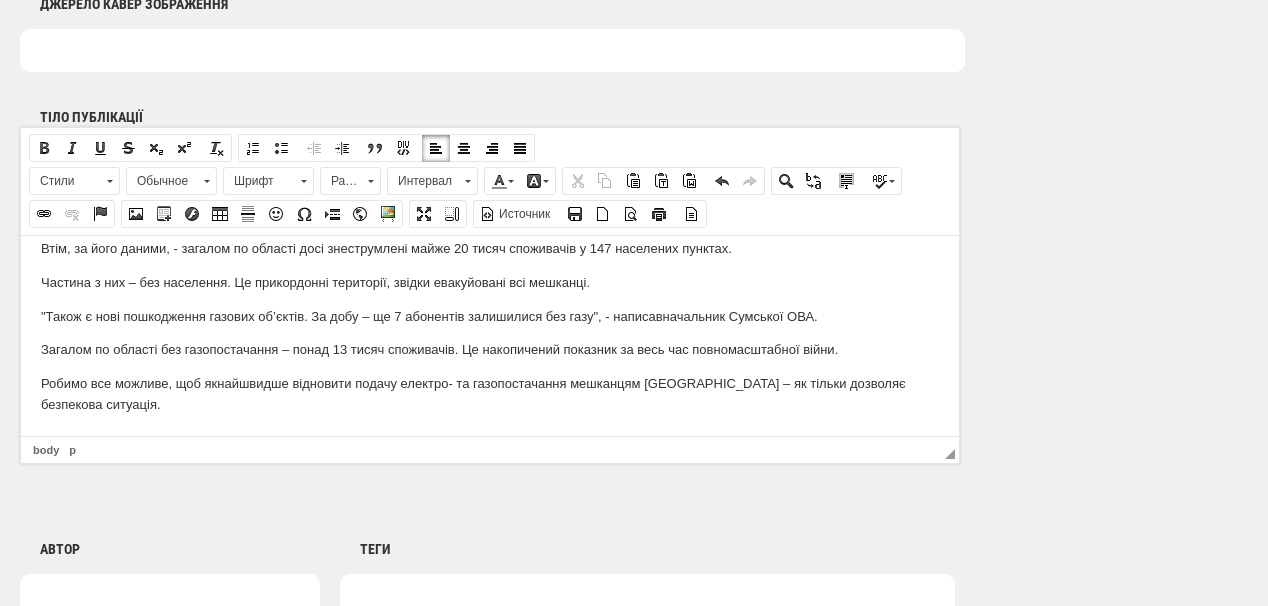 click on "Через обстріли з боку військ РФ за добу без світла залишилися понад пів тисячі споживачів Сумщини,  повідомив   начальник Сумської ОВА Олег Григоров . На ранок енергопостачання у  цих населених пунктах відновили, - додав він. "Ворог намагається позбавити людей базових умов життя – цілеспрямовано б’є по енергетичних і газових об’єктах Сумщини", - написав Олег Григоров у Фейсбуці. Втім, за його даними, - загалом по області досі знеструмлені майже 20 тисяч споживачів у 147 населених пунктах. , - написав  начальник Сумської ОВА ." at bounding box center (490, 255) 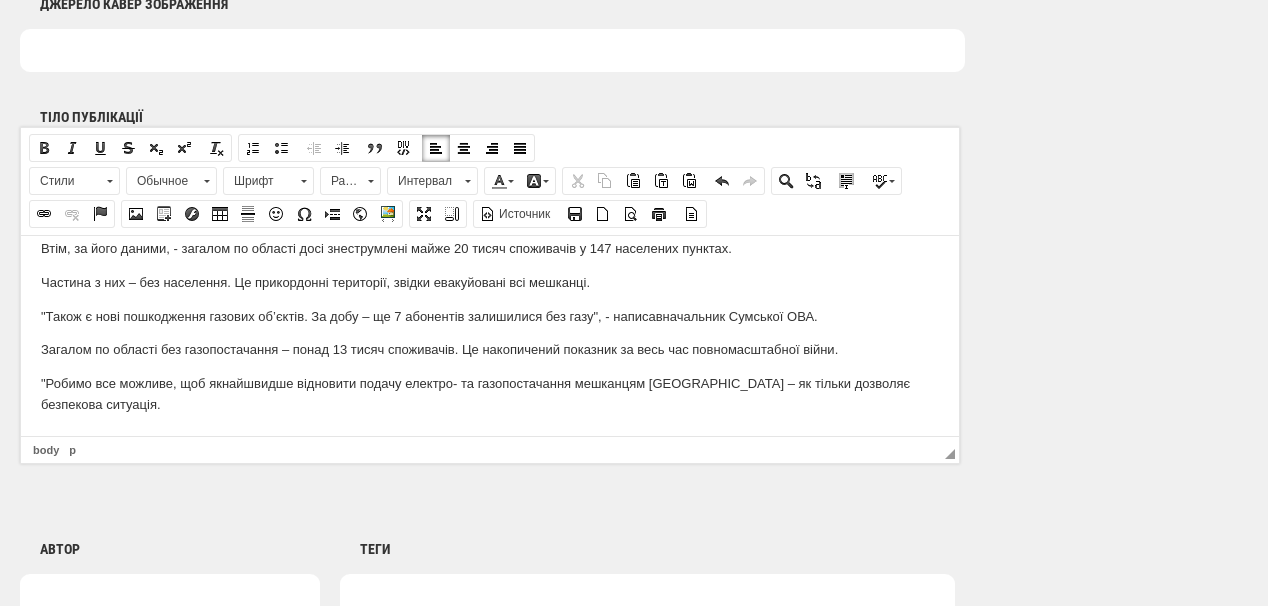 click on ""Робимо все можливе, щоб якнайшвидше відновити подачу електро- та газопостачання мешканцям Сумщини – як тільки дозволяє безпекова ситуація." at bounding box center (490, 394) 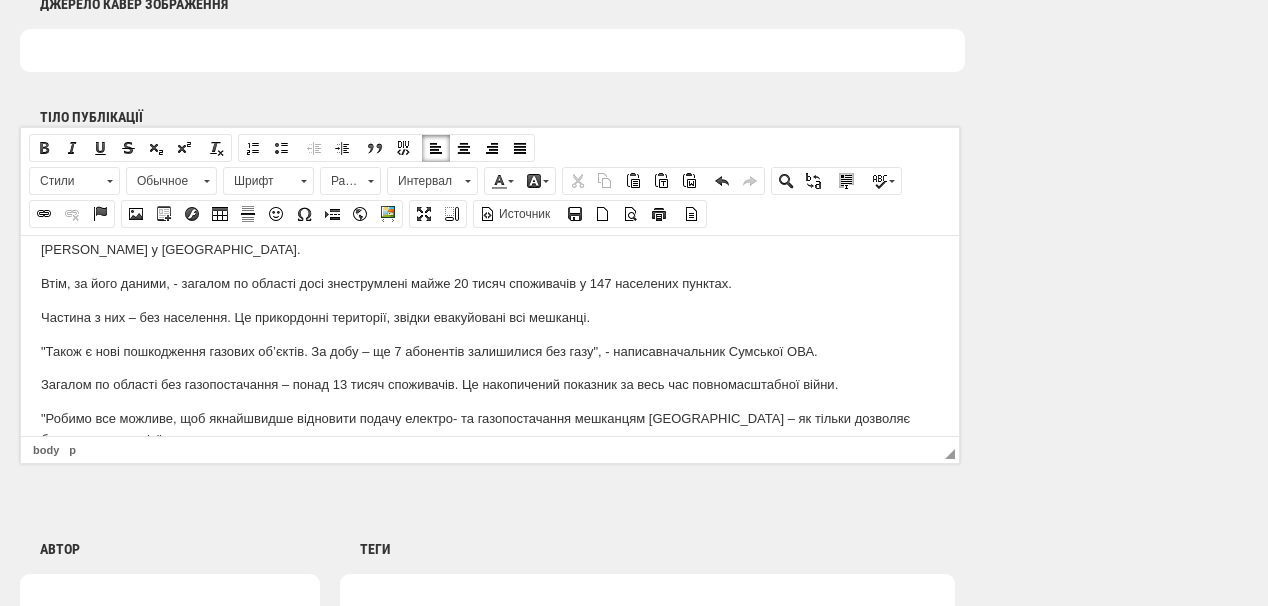 scroll, scrollTop: 160, scrollLeft: 0, axis: vertical 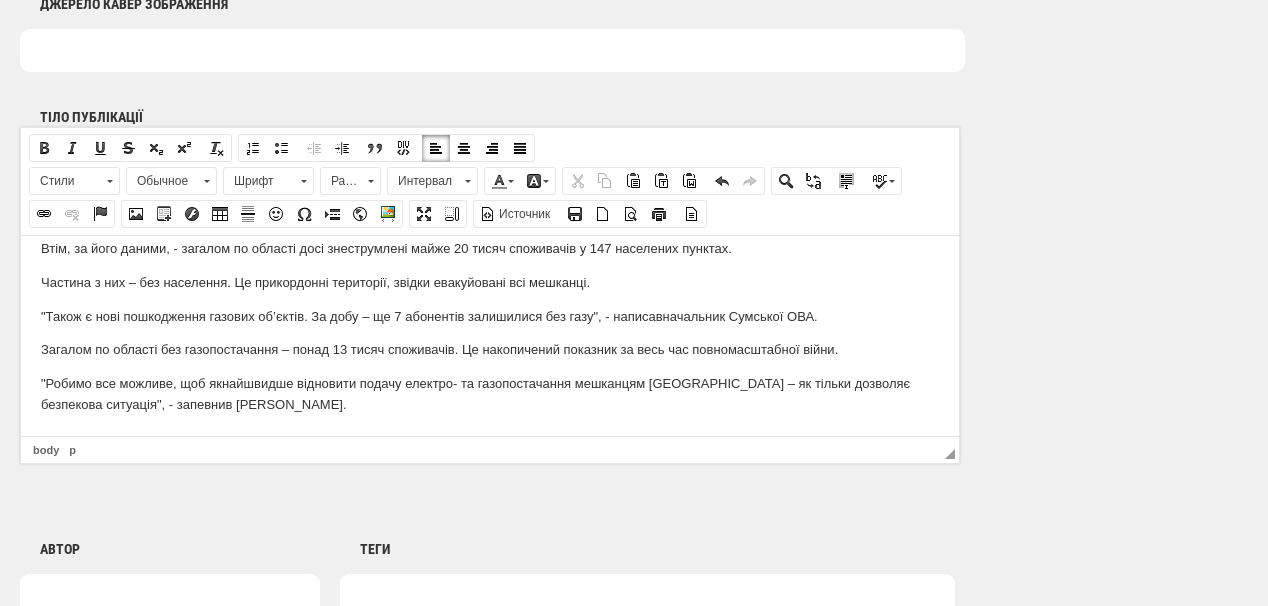 click on ""Робимо все можливе, щоб якнайшвидше відновити подачу електро- та газопостачання мешканцям Сумщини – як тільки дозволяє безпекова ситуація", - запевнив Олег Григоров ." at bounding box center [490, 394] 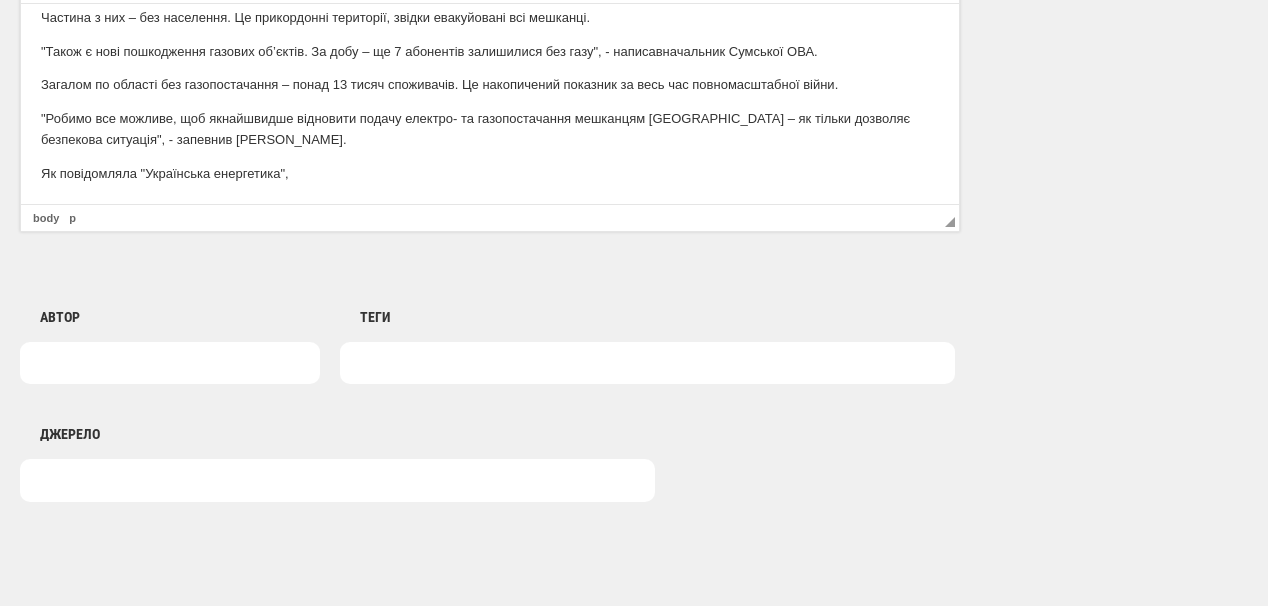 scroll, scrollTop: 1440, scrollLeft: 0, axis: vertical 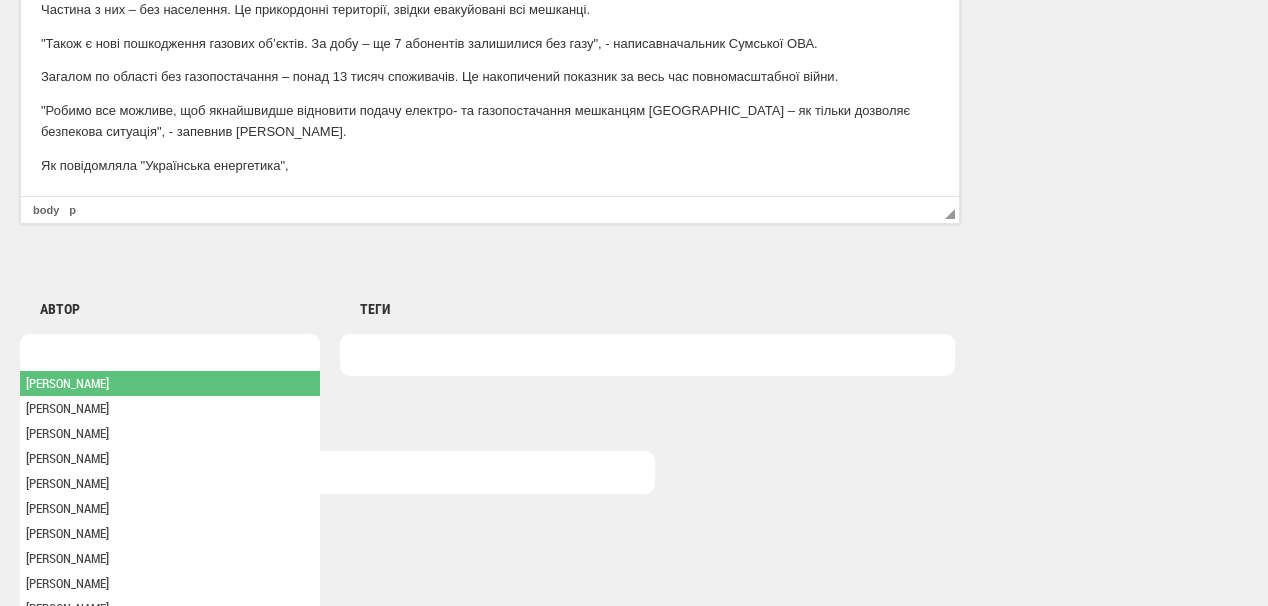 click at bounding box center (170, 355) 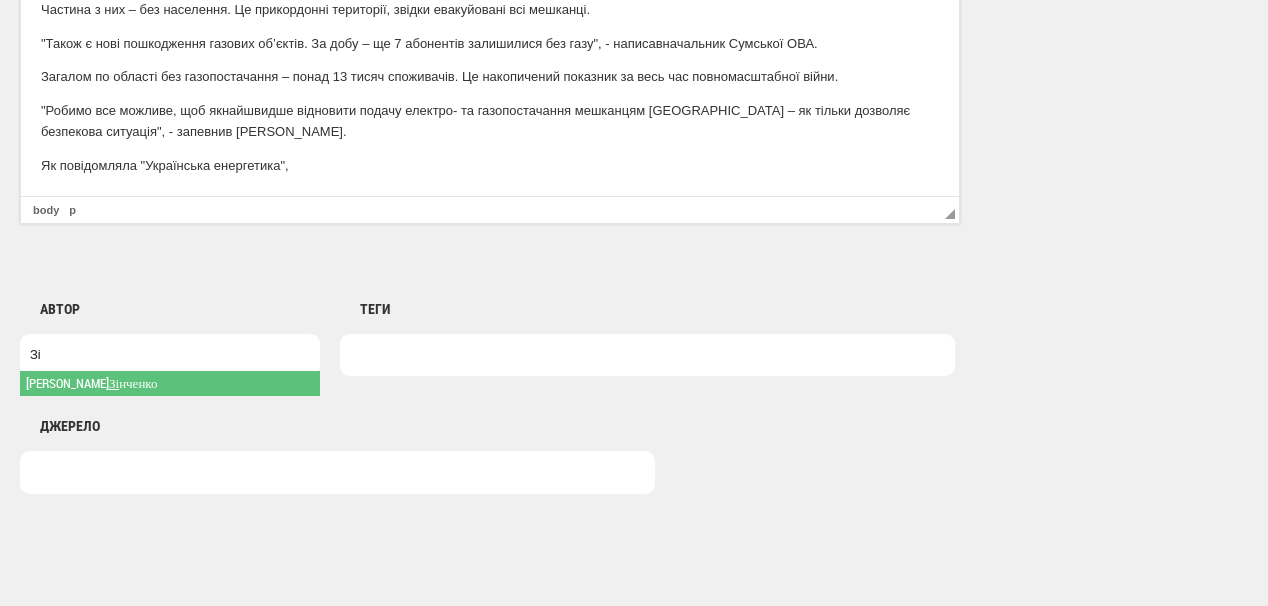 type on "Зі" 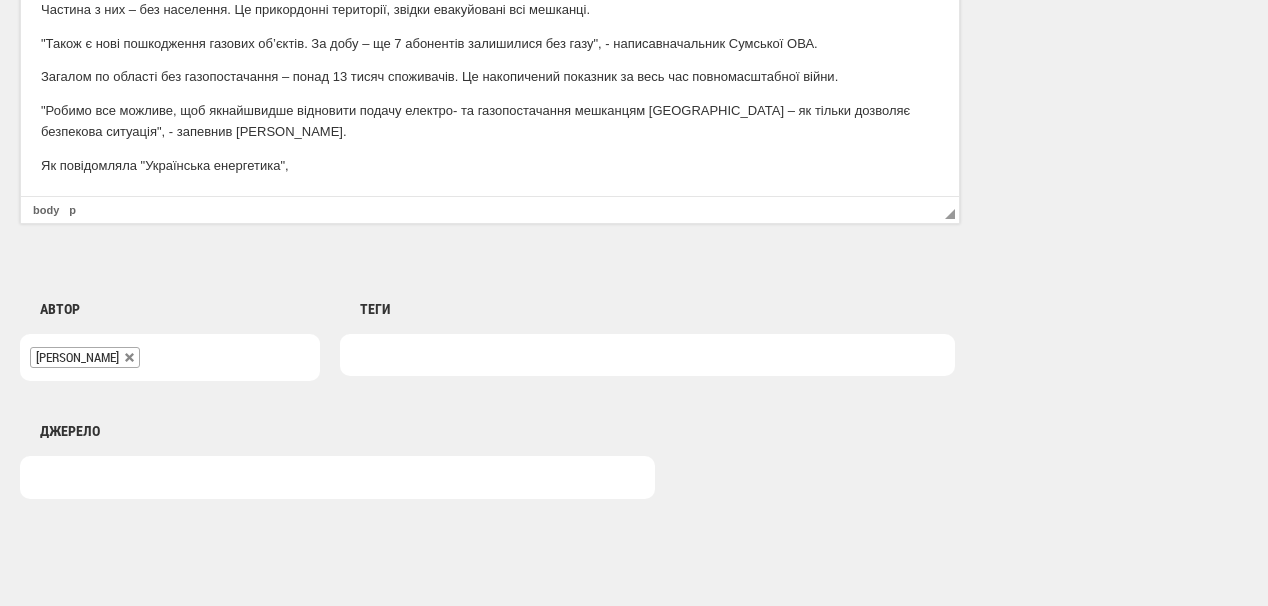 click at bounding box center (647, 355) 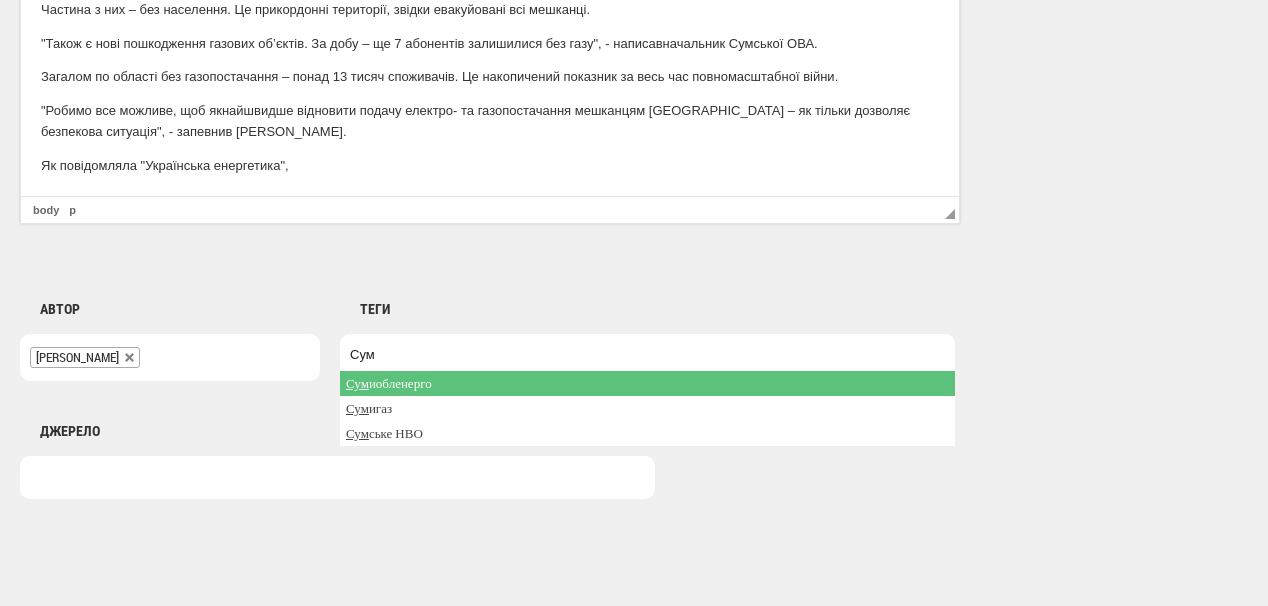 type on "Сум" 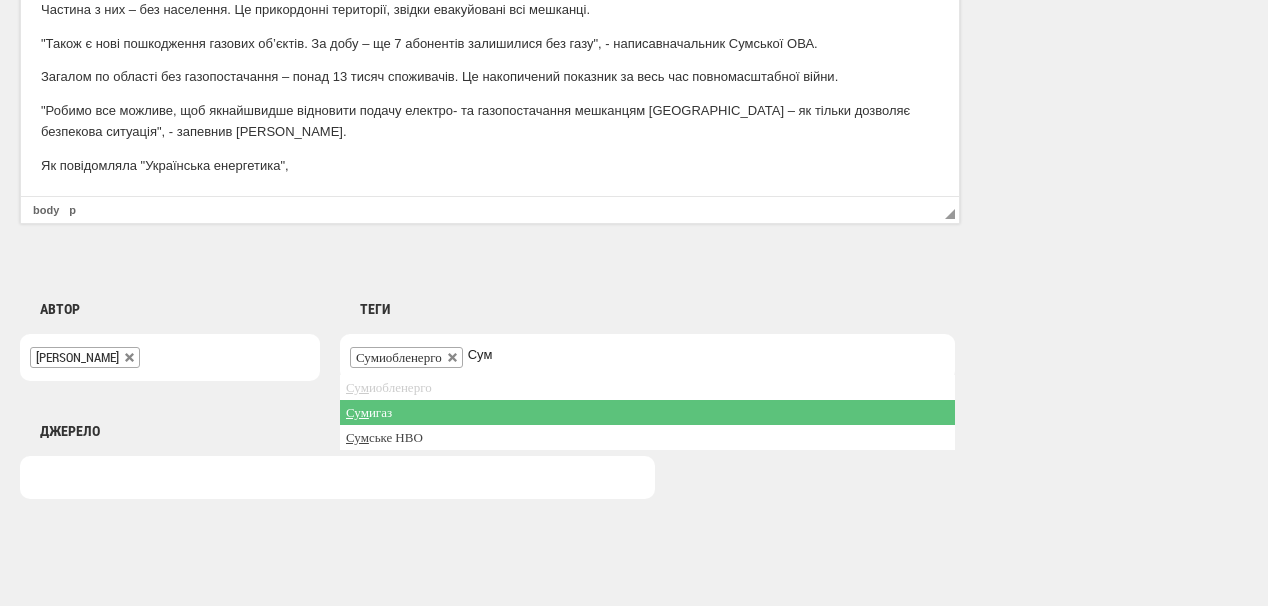 type on "Сум" 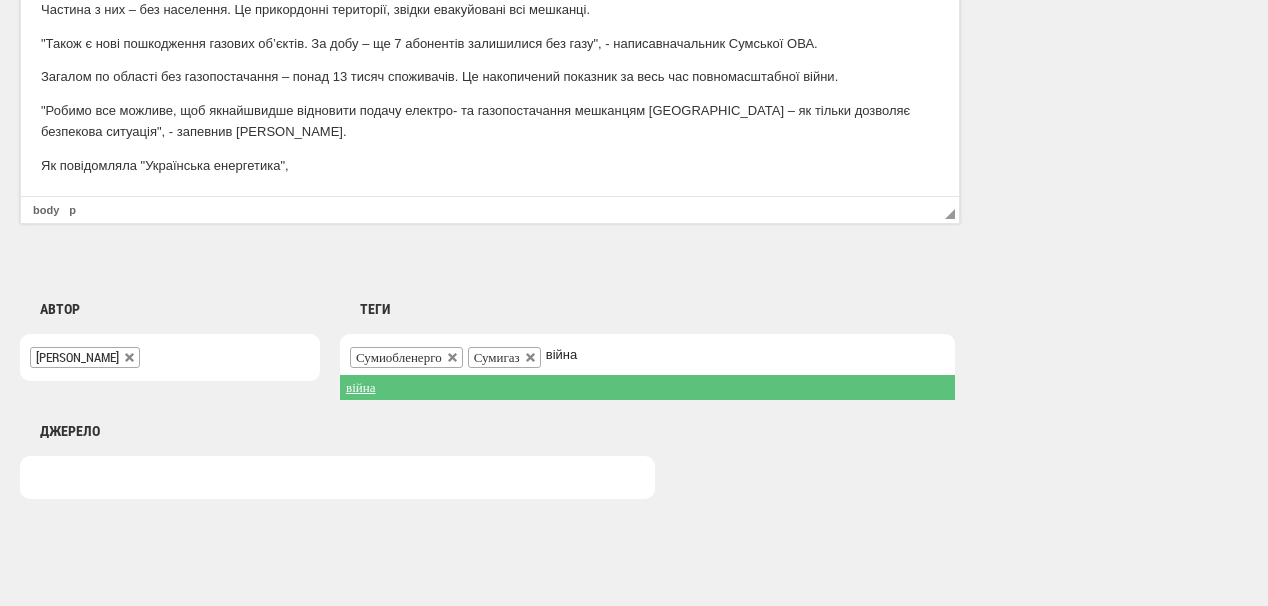 type on "війна" 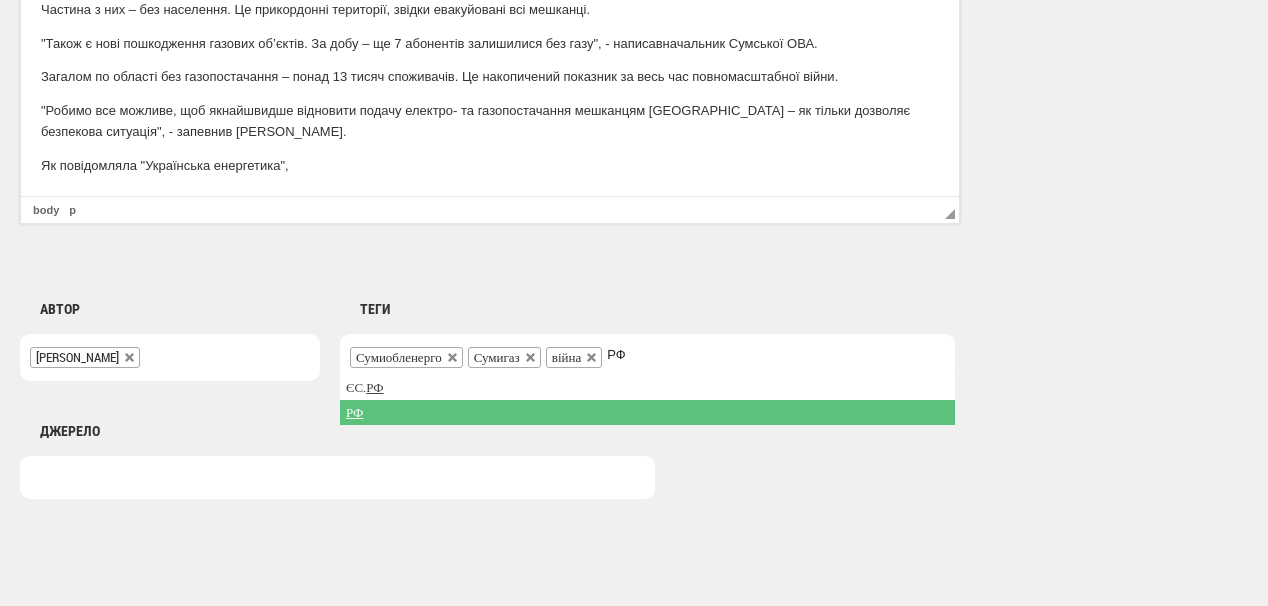 type on "РФ" 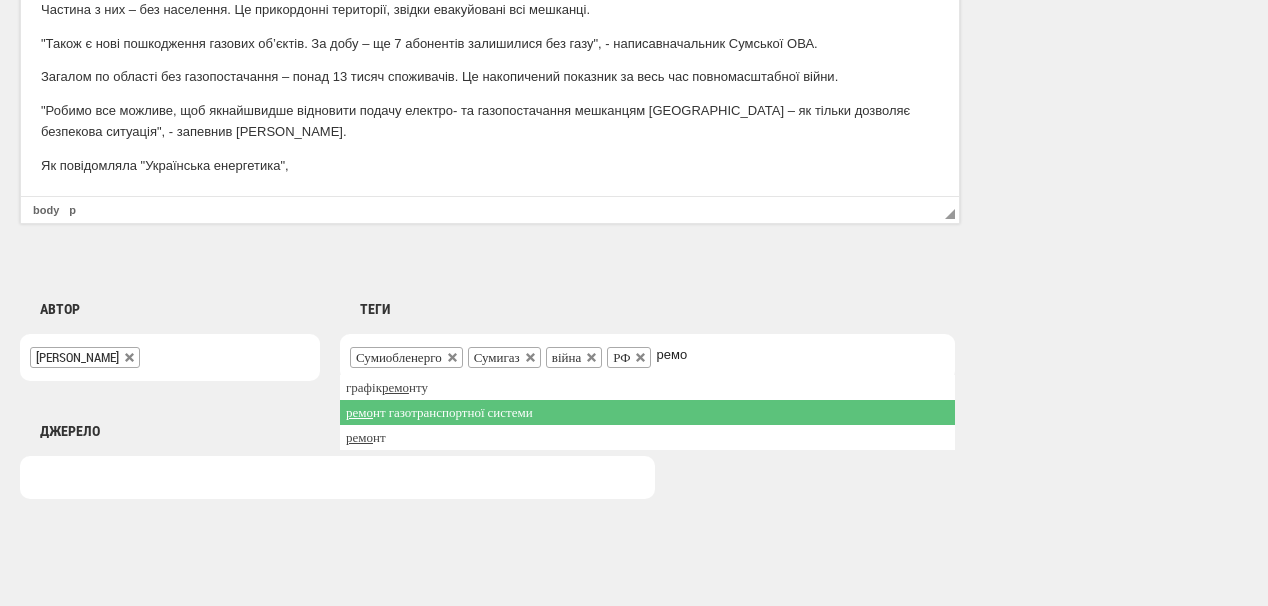 type on "ремо" 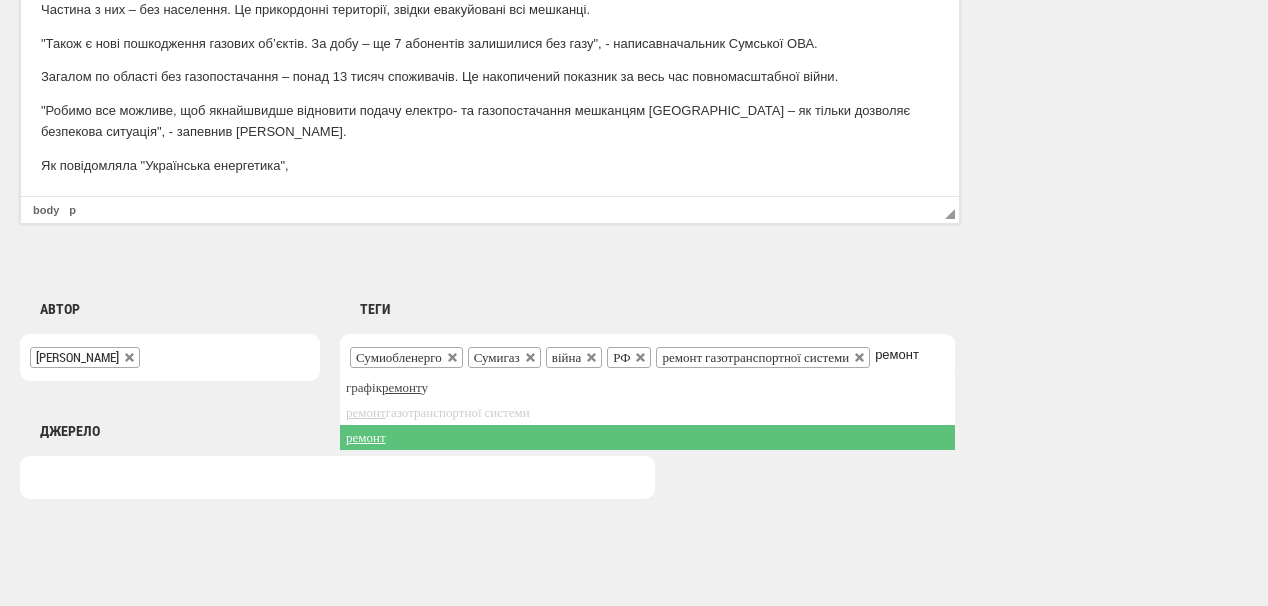 type on "ремонт" 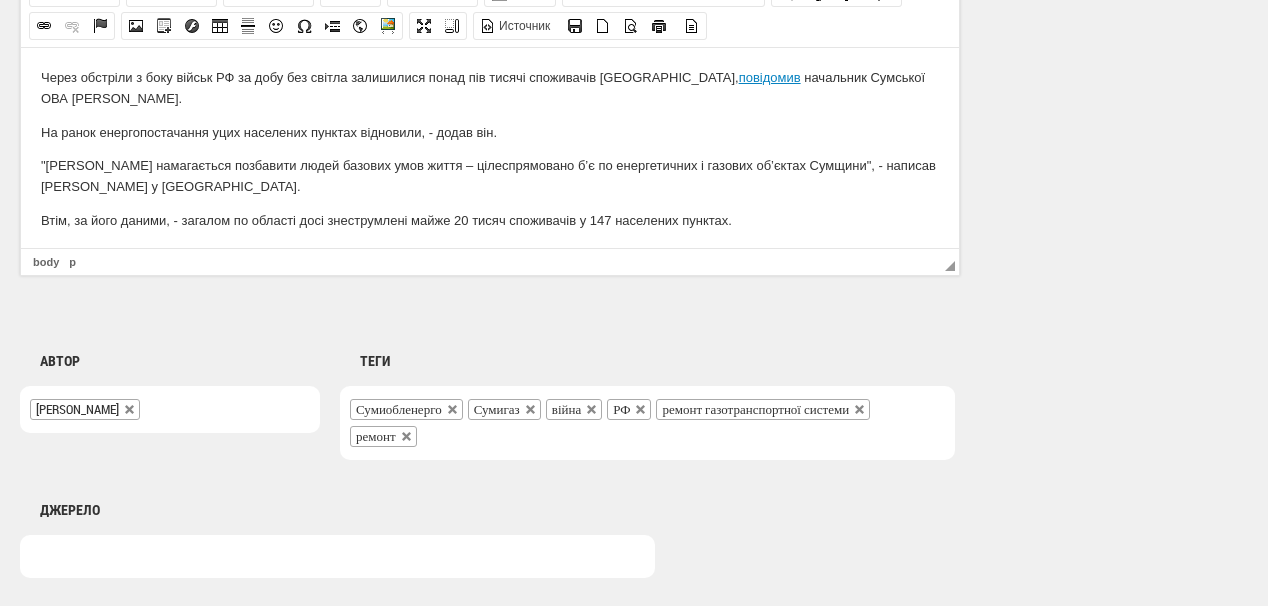 scroll, scrollTop: 1360, scrollLeft: 0, axis: vertical 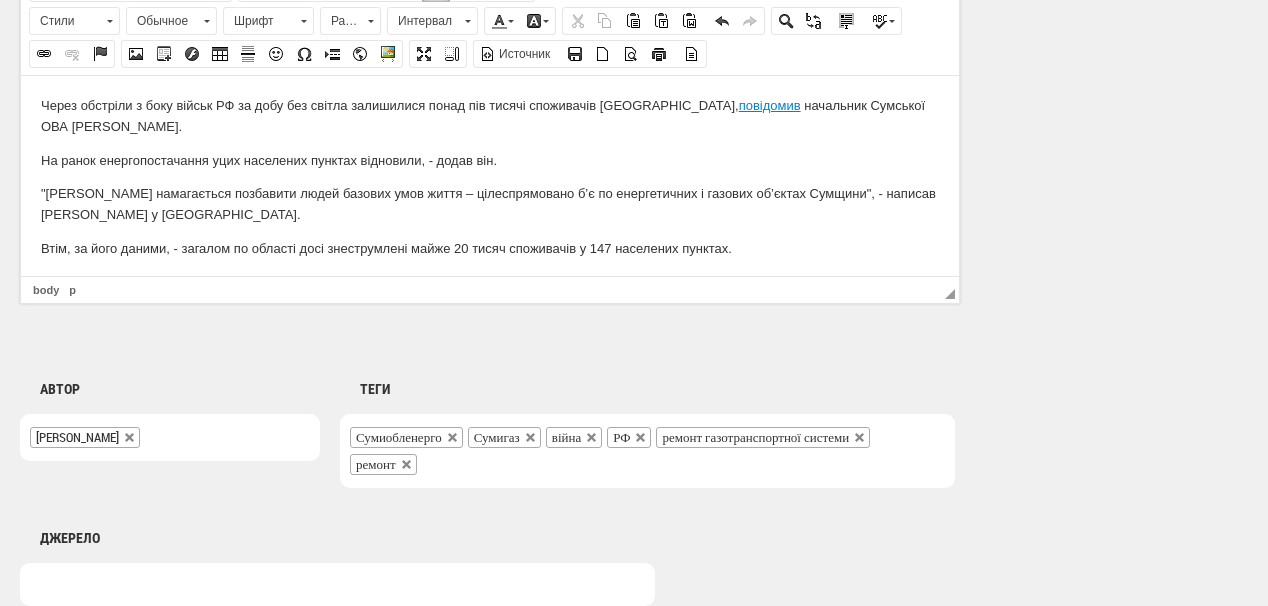 click on "На ранок енергопостачання у  цих населених пунктах відновили, - додав він." at bounding box center [490, 160] 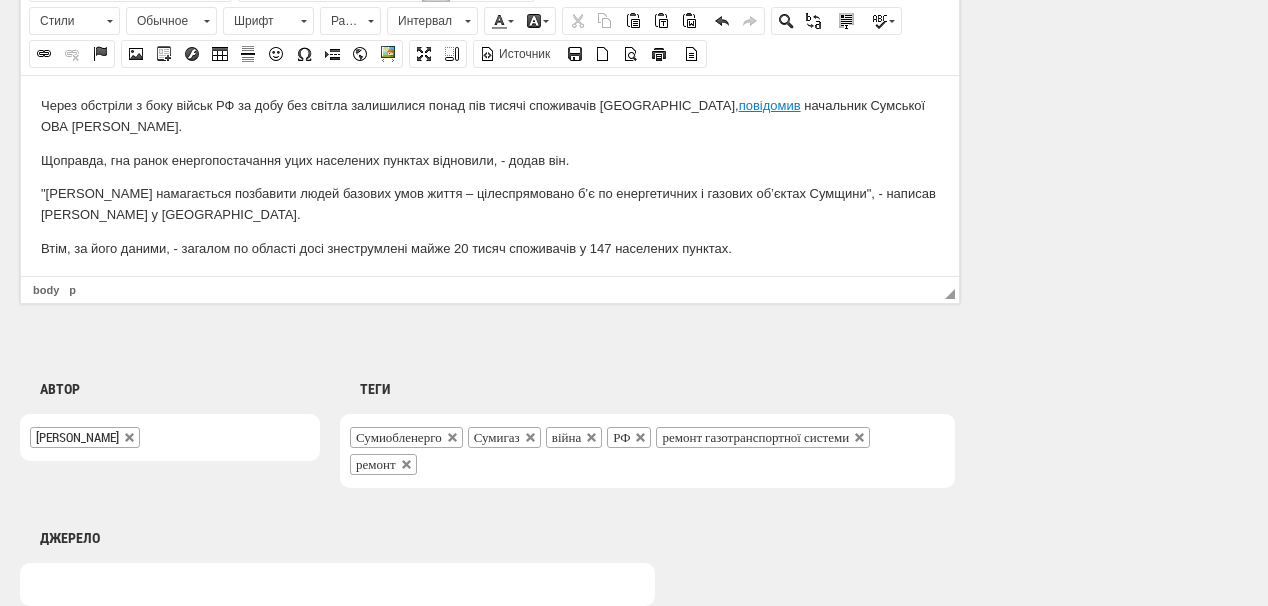 click on "Щоправда, гн а ранок енергопостачання у  цих населених пунктах відновили, - додав він." at bounding box center [490, 160] 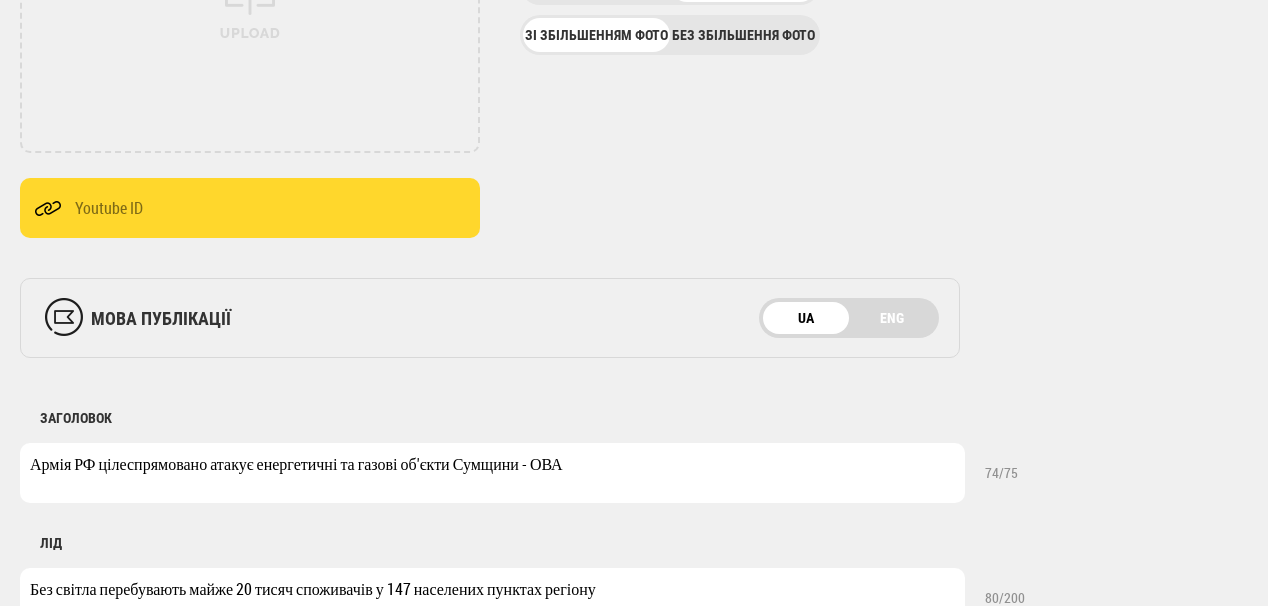 scroll, scrollTop: 400, scrollLeft: 0, axis: vertical 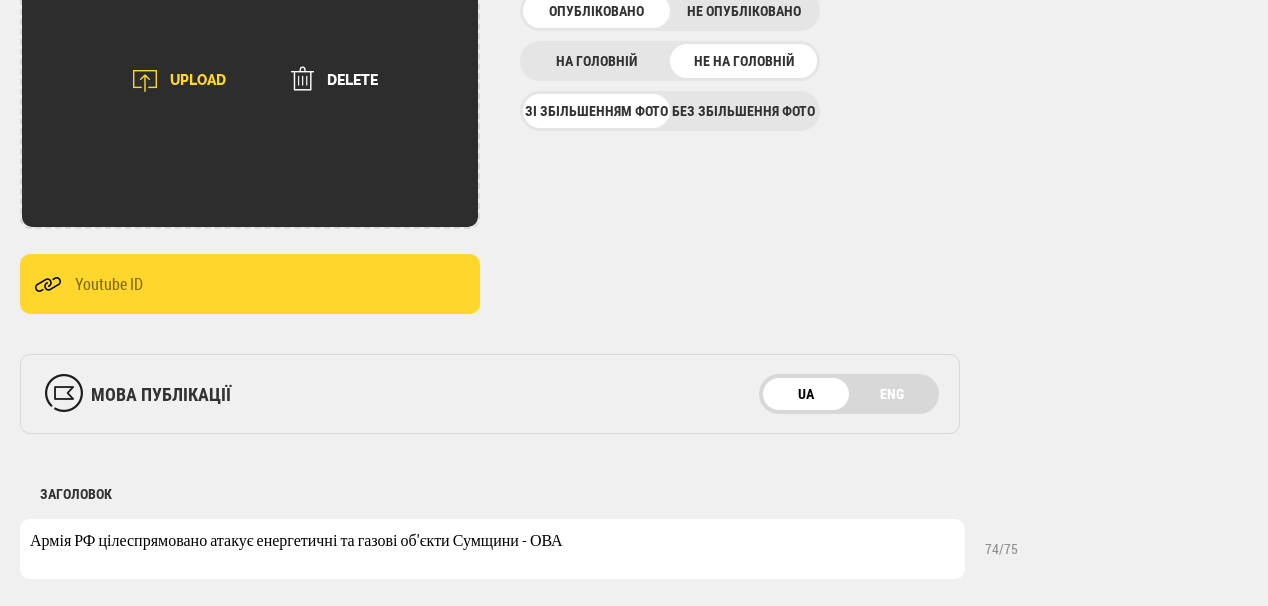 click on "UPLOAD" at bounding box center (172, 81) 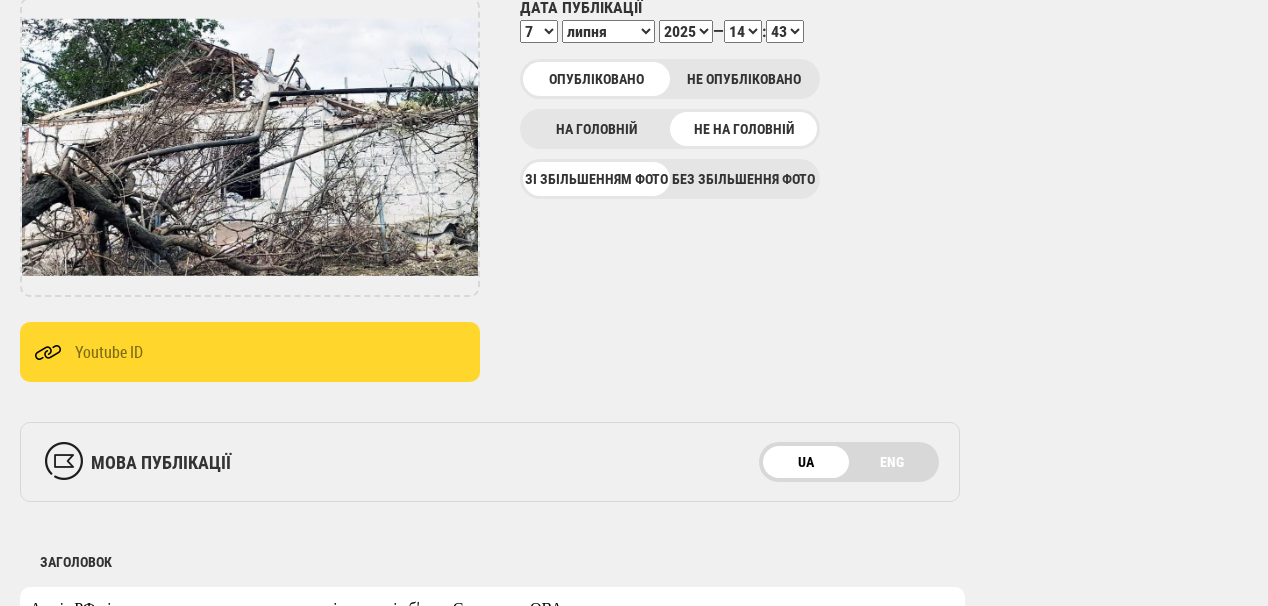 scroll, scrollTop: 240, scrollLeft: 0, axis: vertical 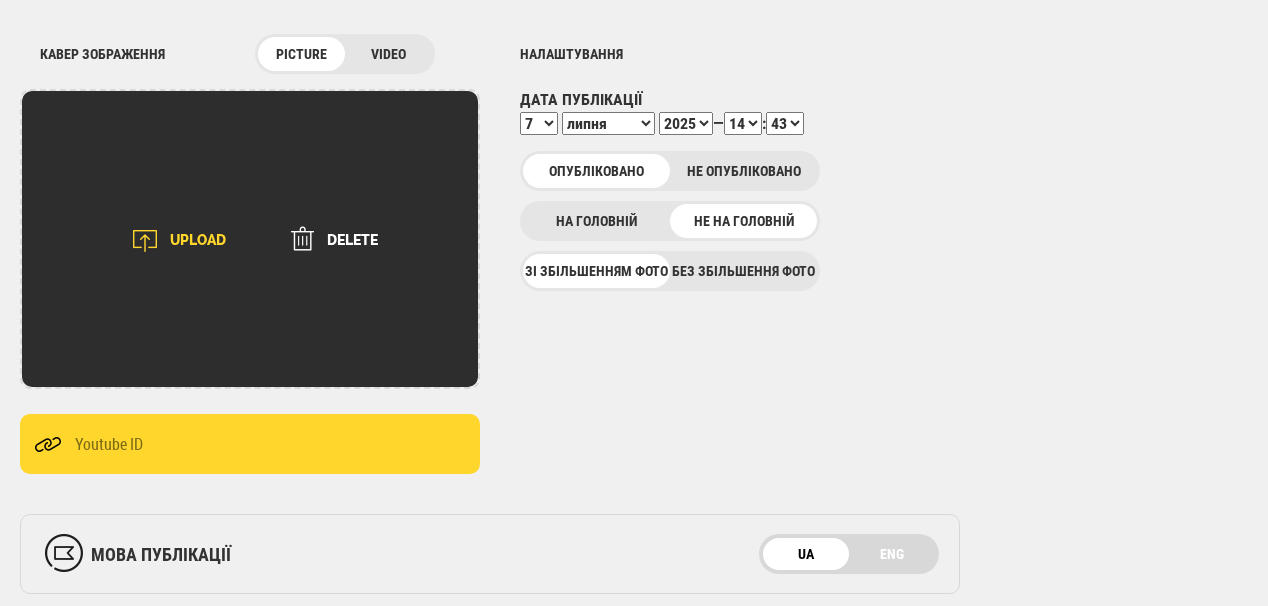 click on "UPLOAD" at bounding box center (172, 241) 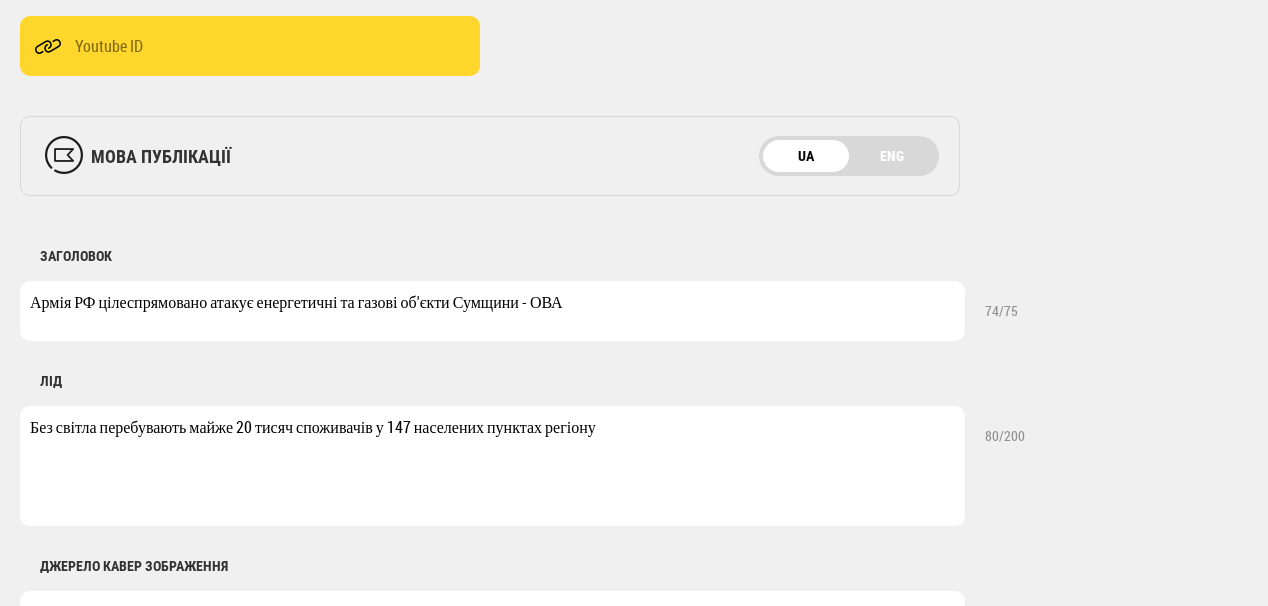 scroll, scrollTop: 960, scrollLeft: 0, axis: vertical 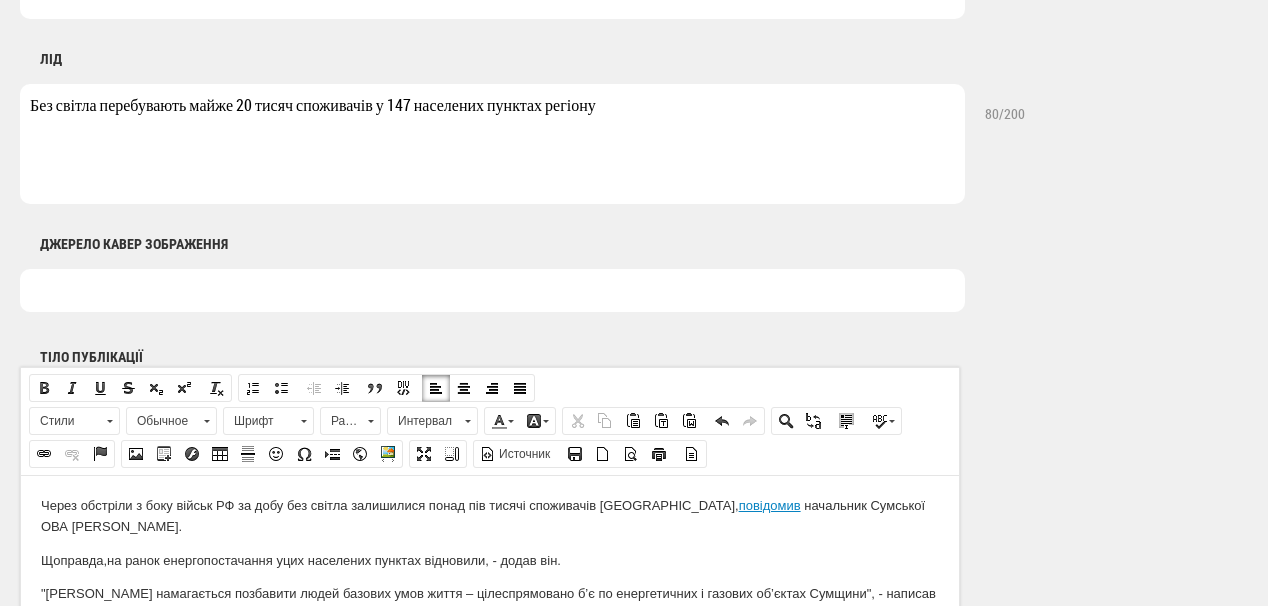 click at bounding box center (492, 290) 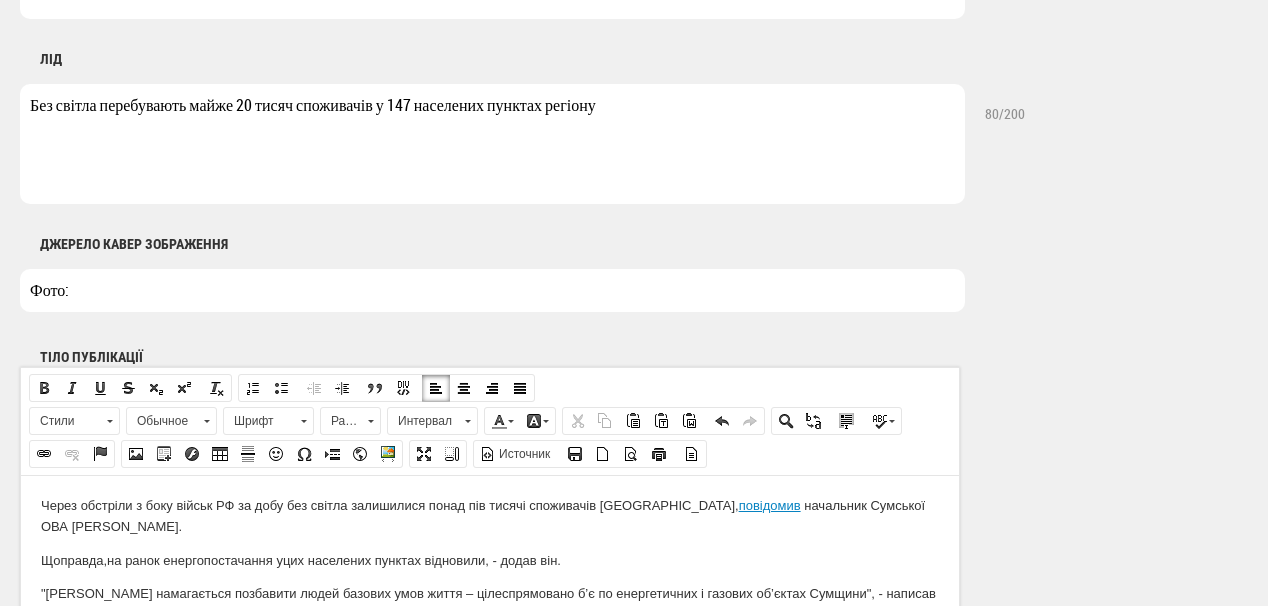 click on "Фото:" at bounding box center (492, 290) 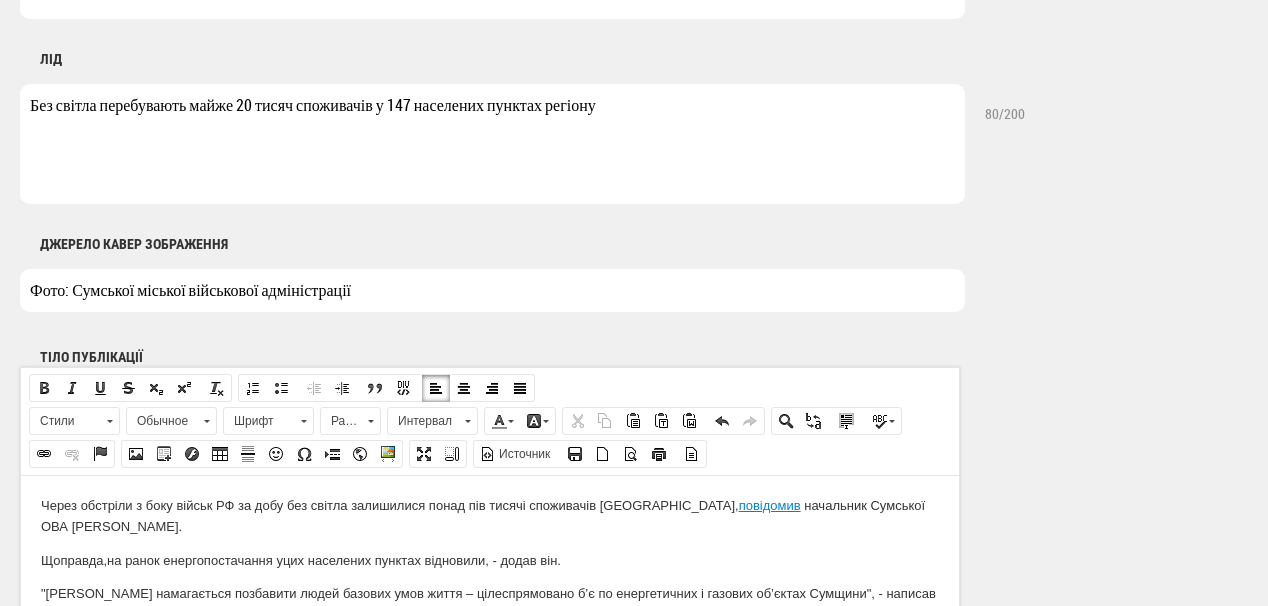 click on "Фото: Сумської міської військової адміністрації" at bounding box center [492, 290] 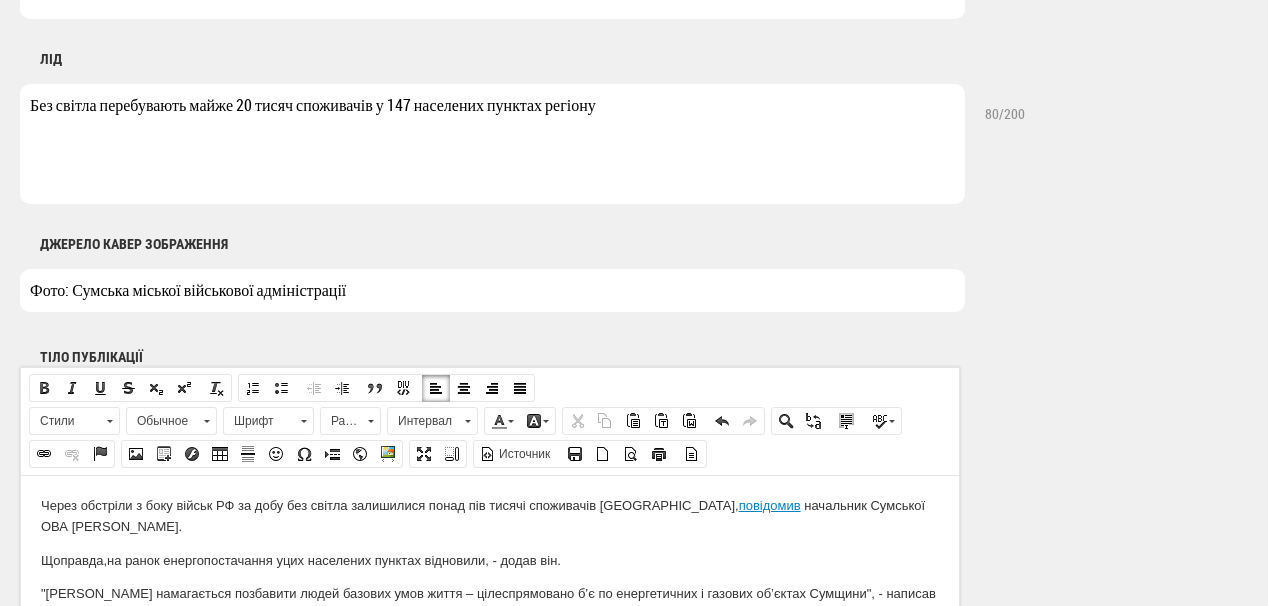 click on "Фото: Сумська міської військової адміністрації" at bounding box center (492, 290) 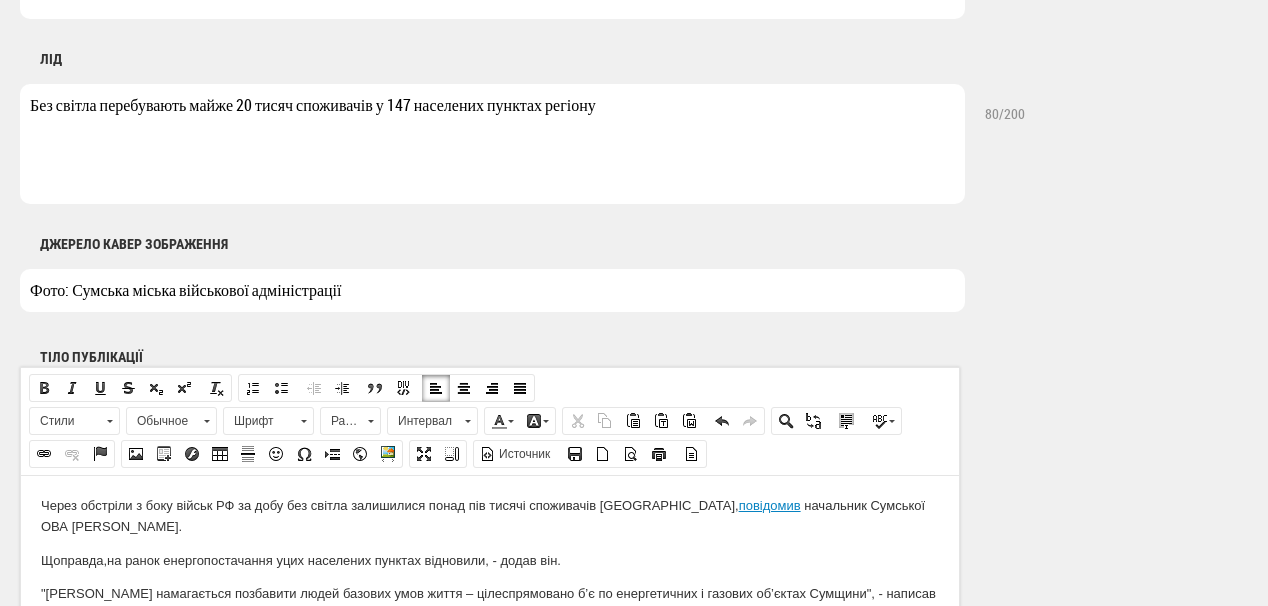 click on "Фото: Сумська міська військової адміністрації" at bounding box center [492, 290] 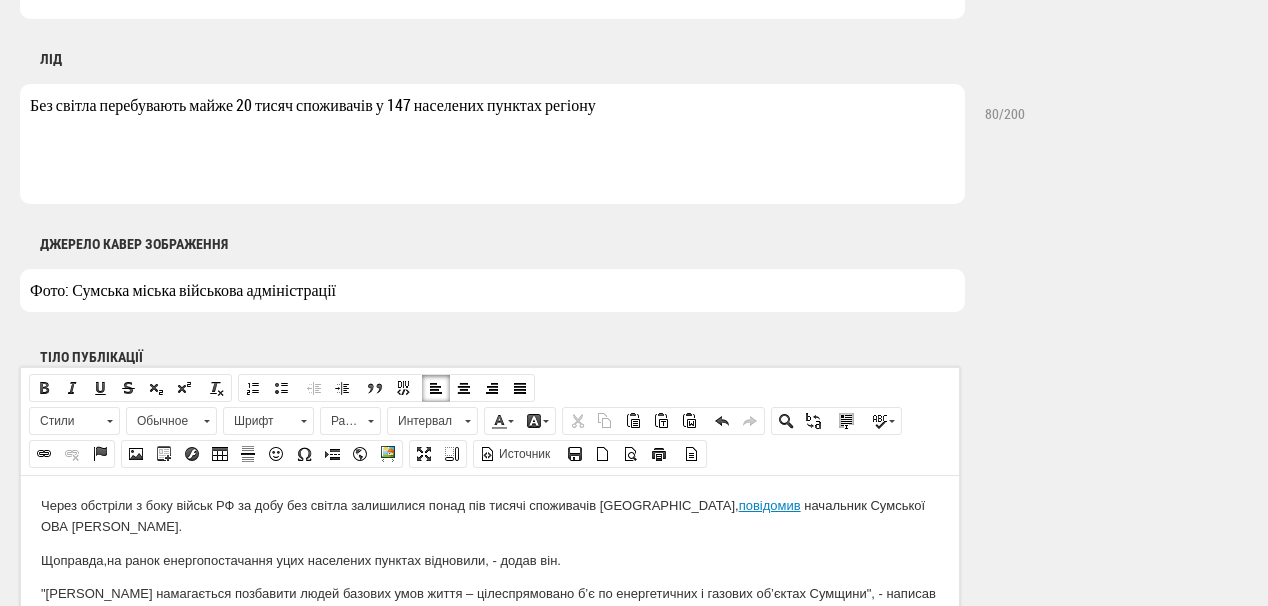 click on "Фото: Сумська міська військова адміністрації" at bounding box center (492, 290) 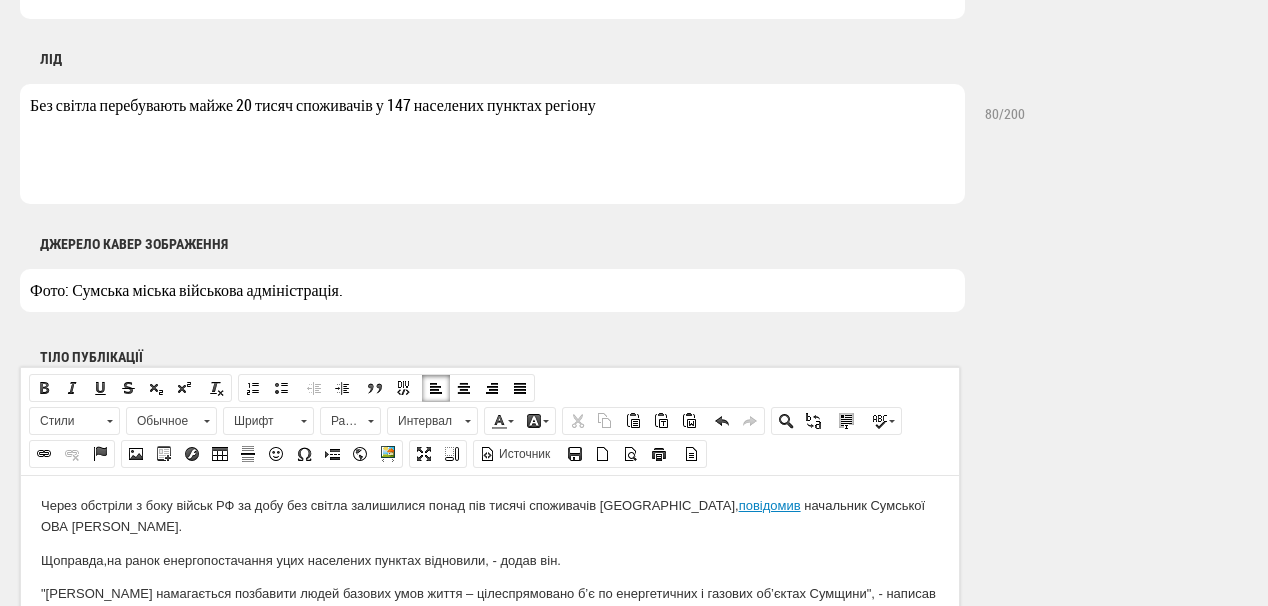 click on "Фото: Сумська міська військова адміністрація." at bounding box center (492, 290) 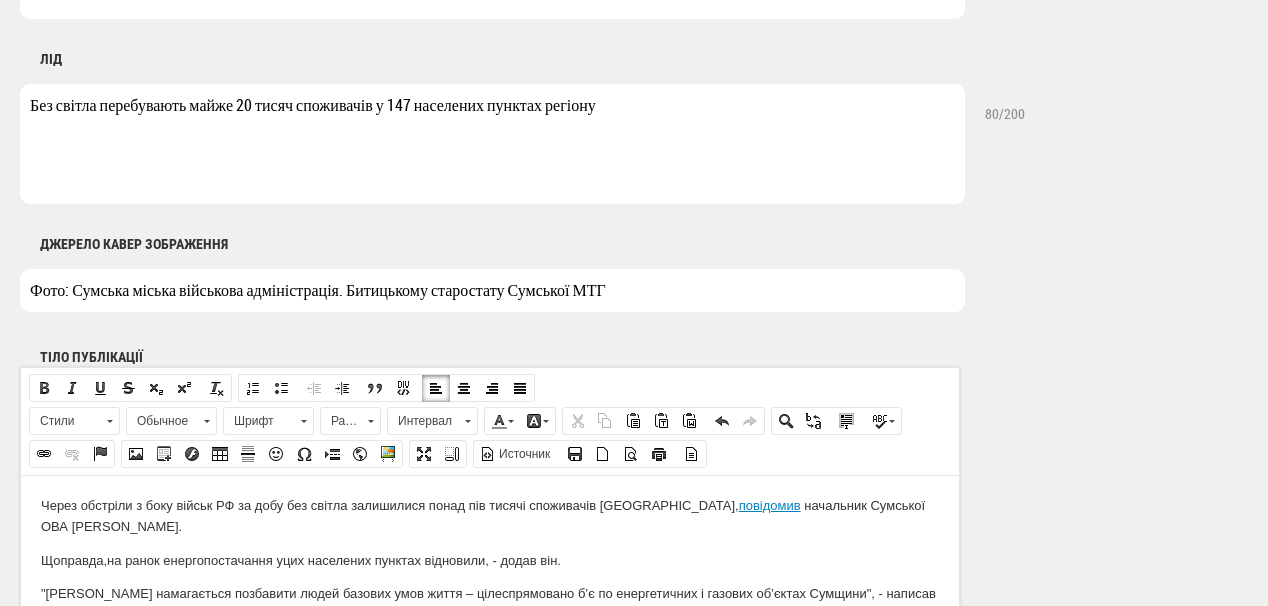 click on "Фото: Сумська міська військова адміністрація. Битицькому старостату Сумської МТГ" at bounding box center (492, 290) 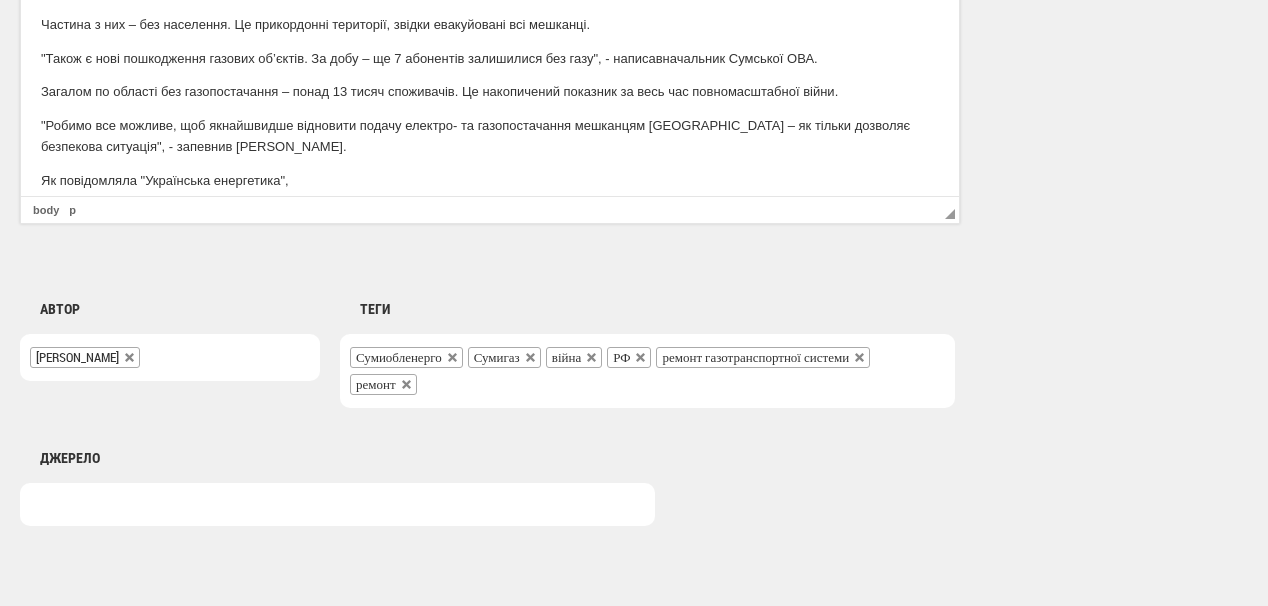scroll, scrollTop: 193, scrollLeft: 0, axis: vertical 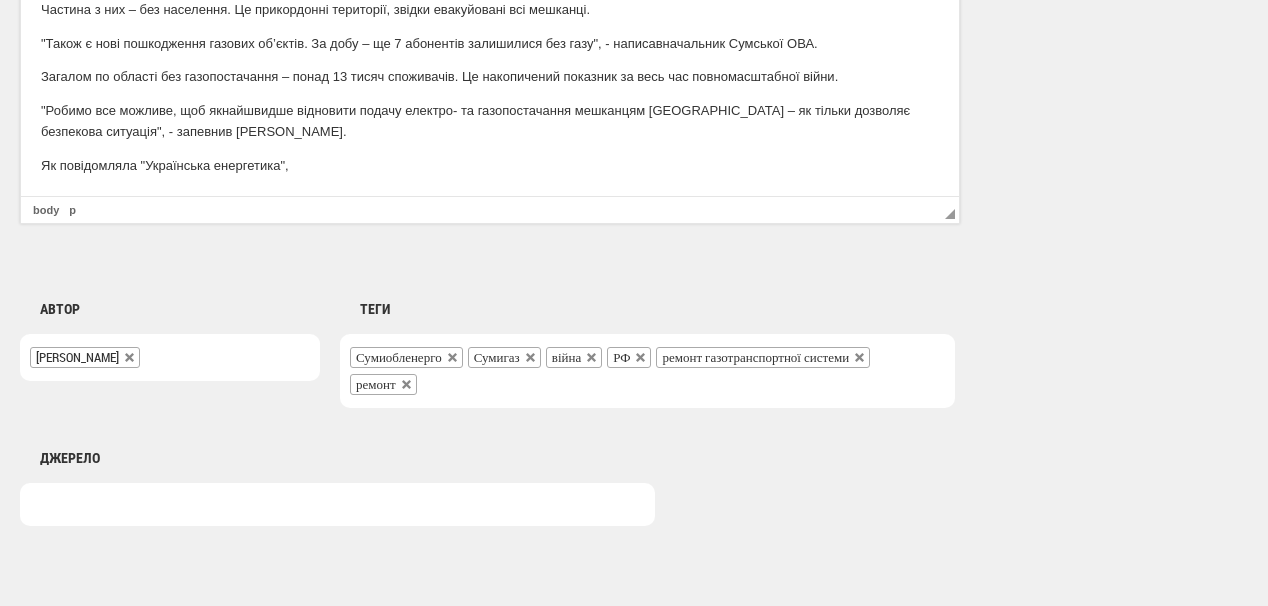 type on "Фото: Сумська міська військова адміністрація. Російська атака по Битицькому старостату Сумської МТГ" 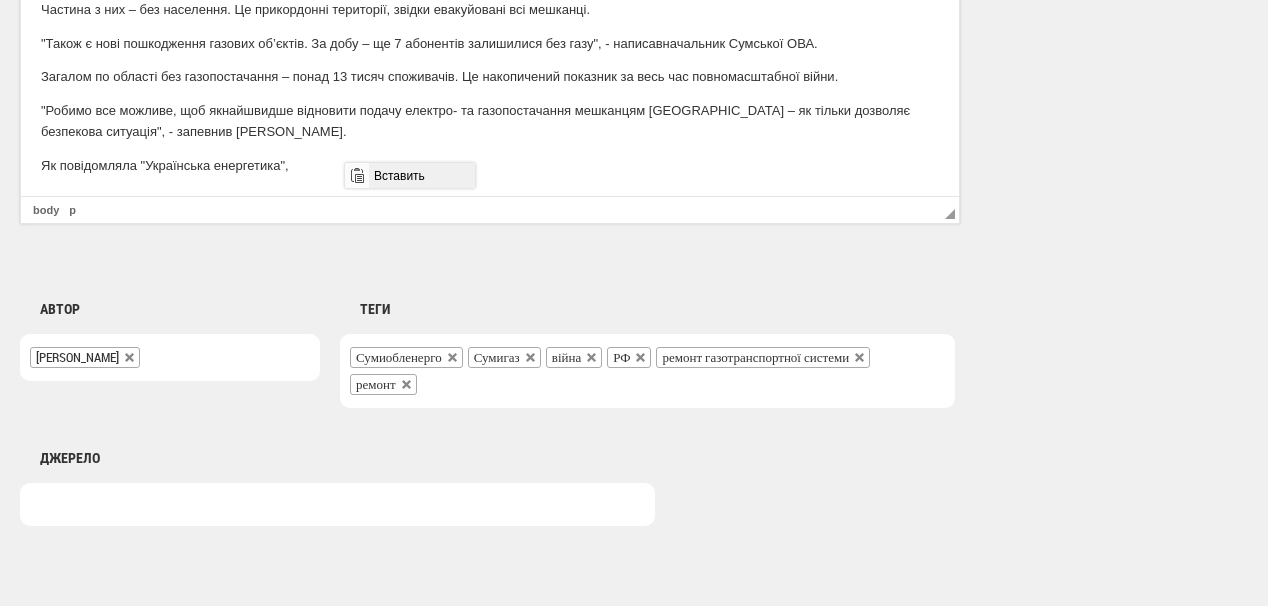 drag, startPoint x: 391, startPoint y: 177, endPoint x: 737, endPoint y: 339, distance: 382.04712 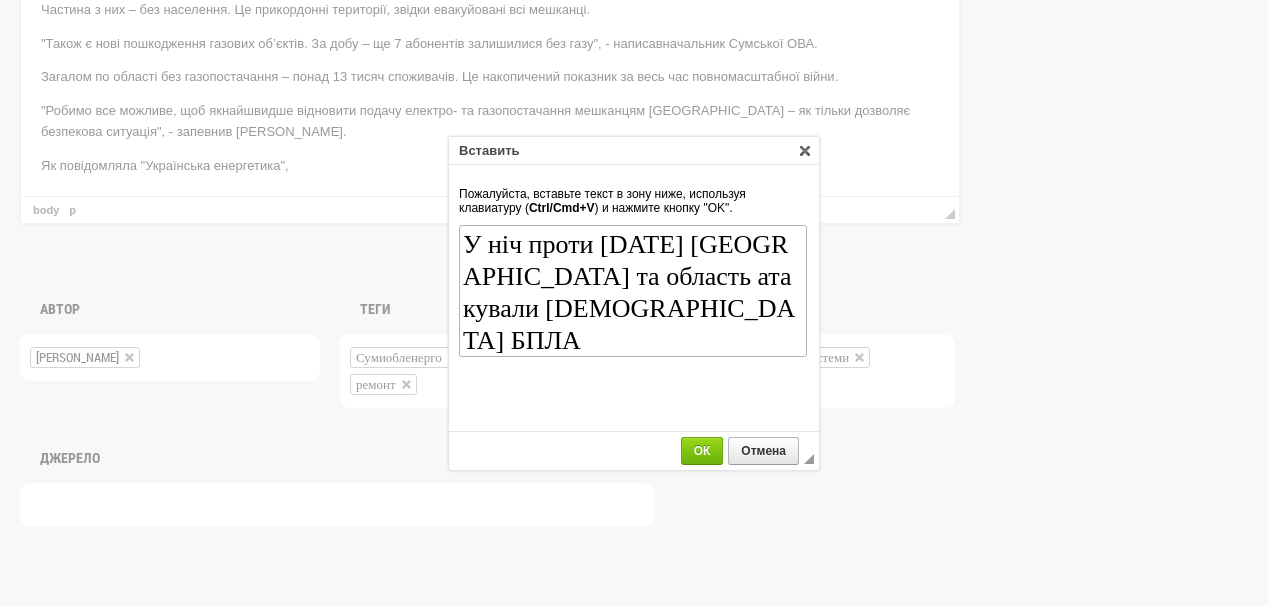 scroll, scrollTop: 86, scrollLeft: 0, axis: vertical 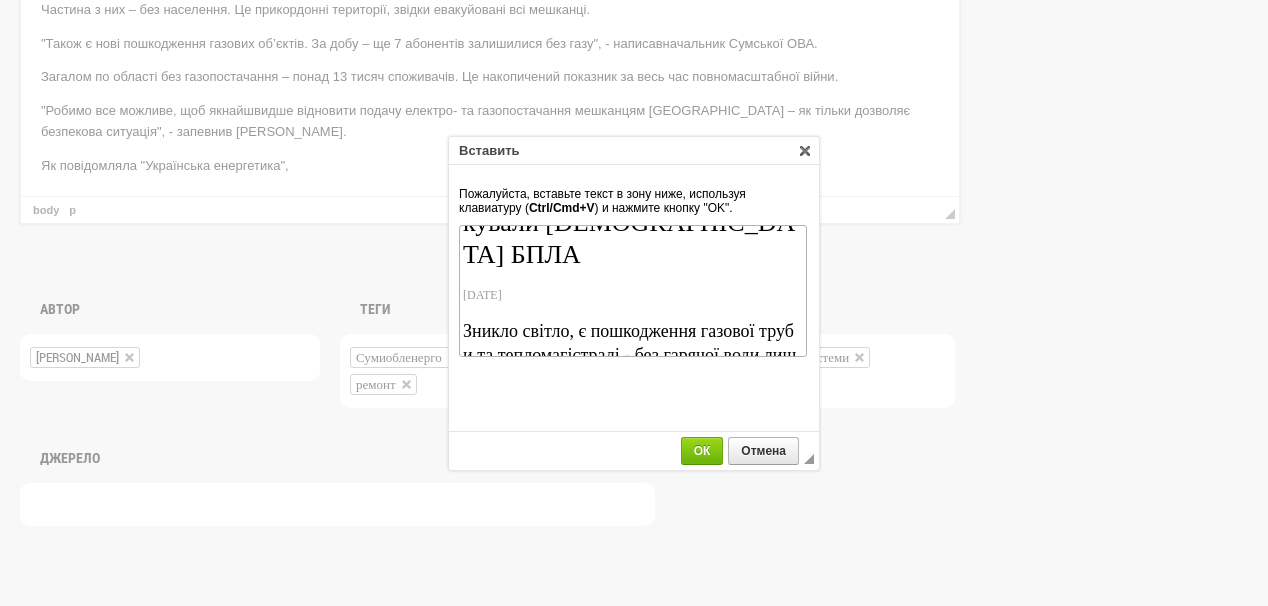 drag, startPoint x: 539, startPoint y: 262, endPoint x: 482, endPoint y: 255, distance: 57.428215 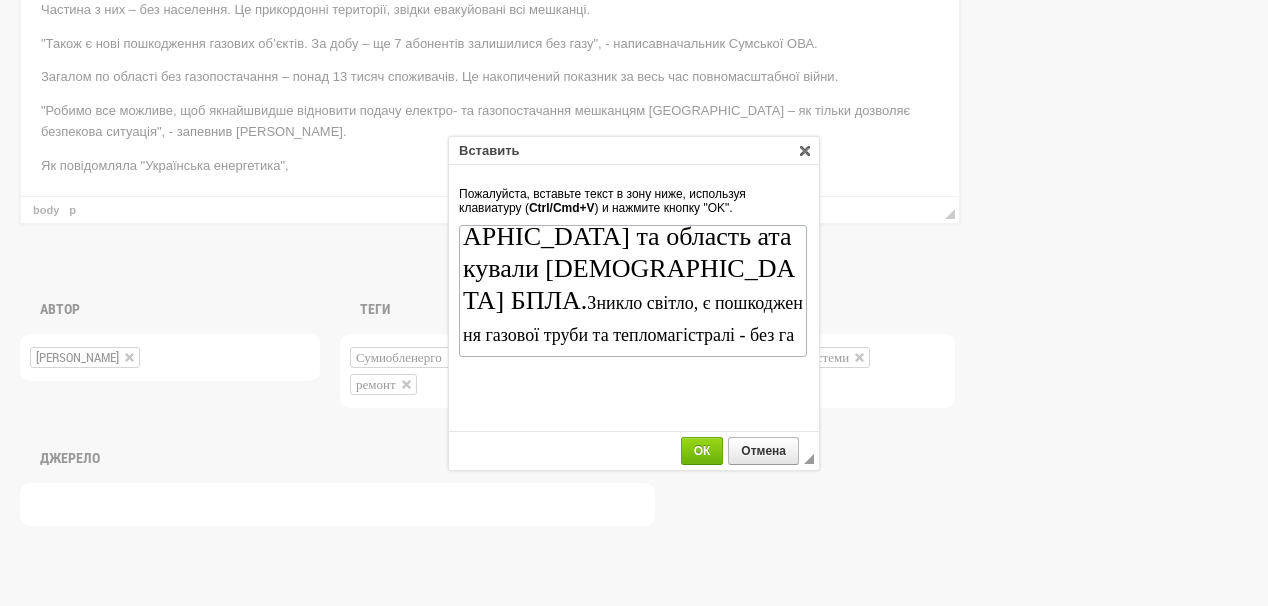 scroll, scrollTop: 0, scrollLeft: 0, axis: both 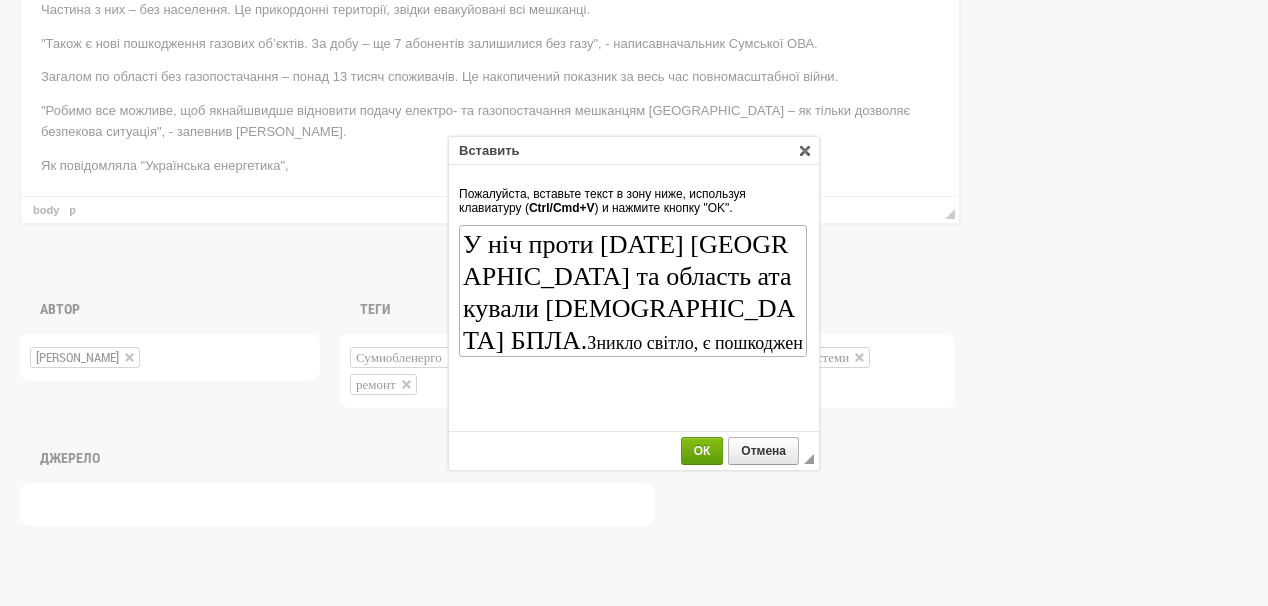 click on "ОК" at bounding box center (702, 451) 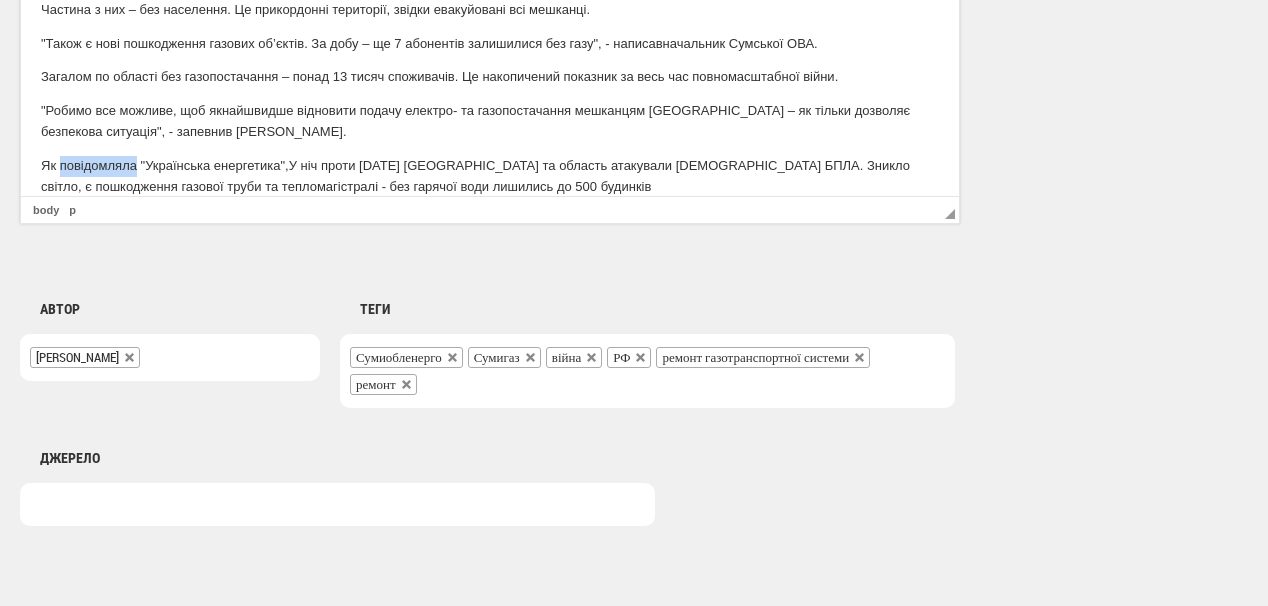 drag, startPoint x: 59, startPoint y: 163, endPoint x: 119, endPoint y: 140, distance: 64.25729 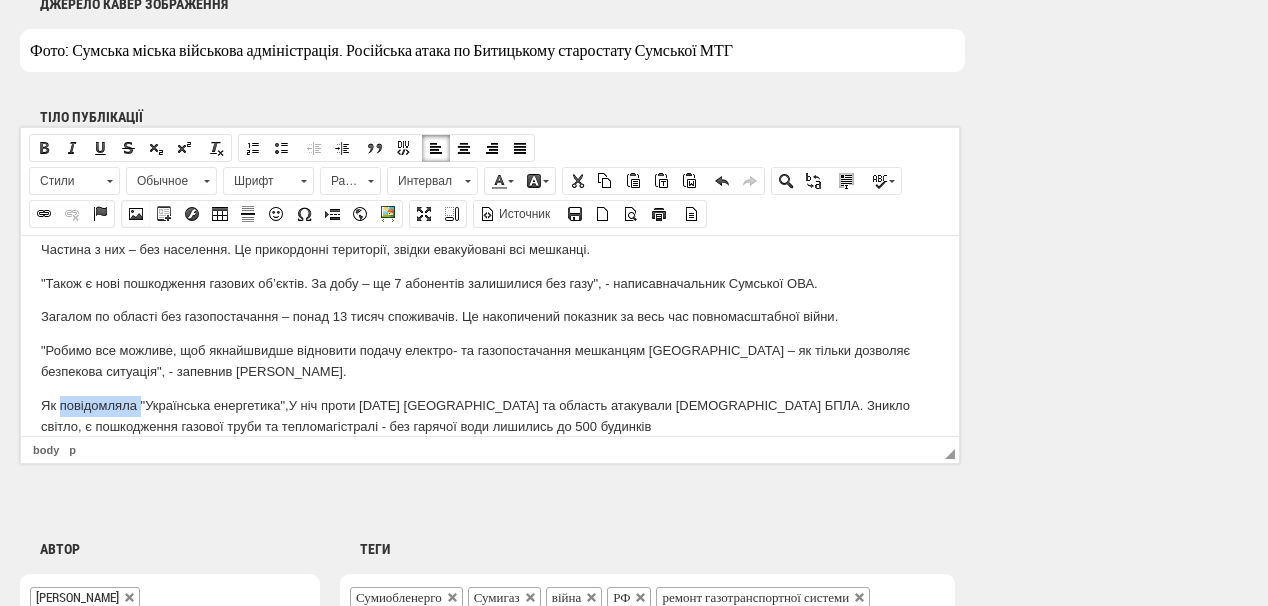 scroll, scrollTop: 1200, scrollLeft: 0, axis: vertical 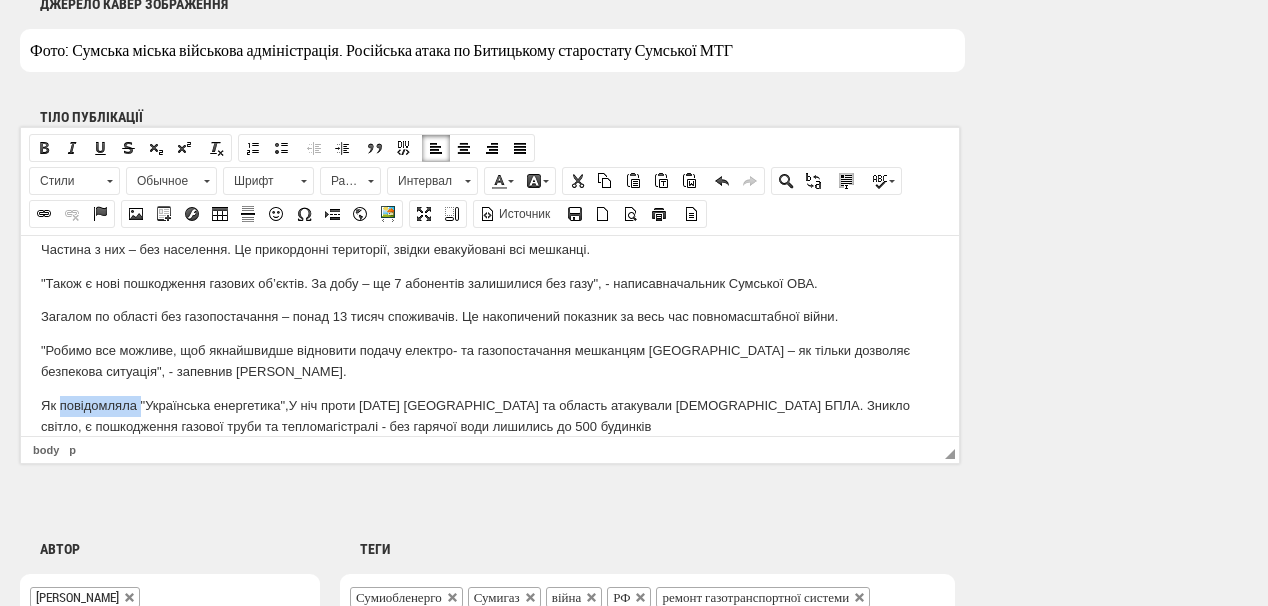 click at bounding box center [44, 214] 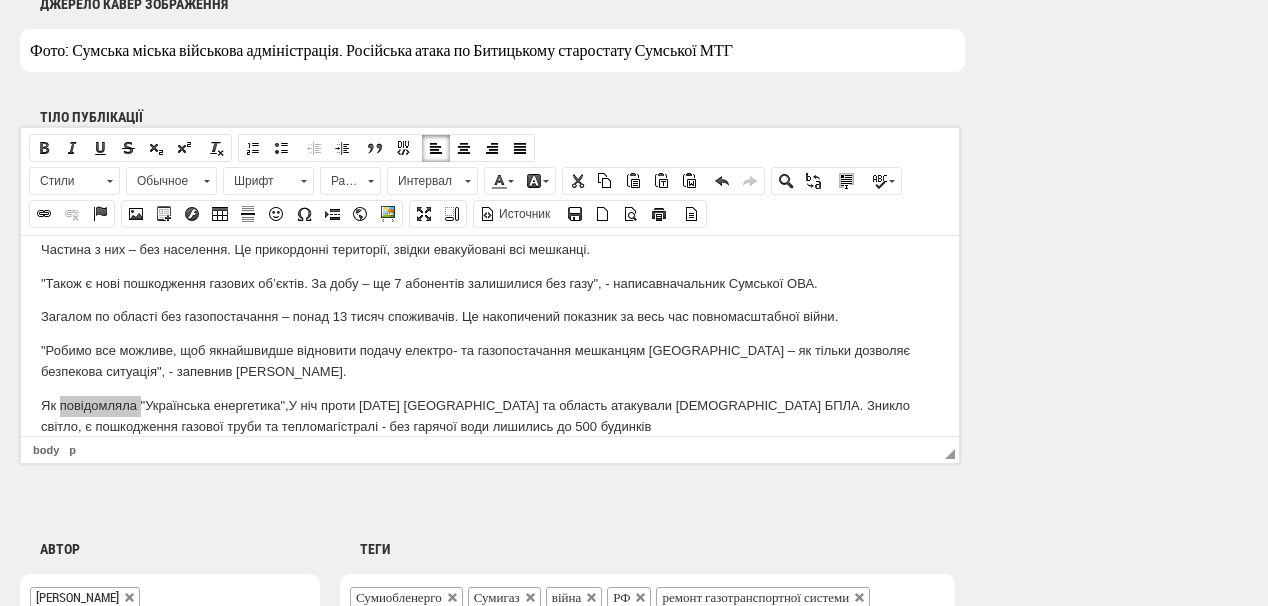 select on "http://" 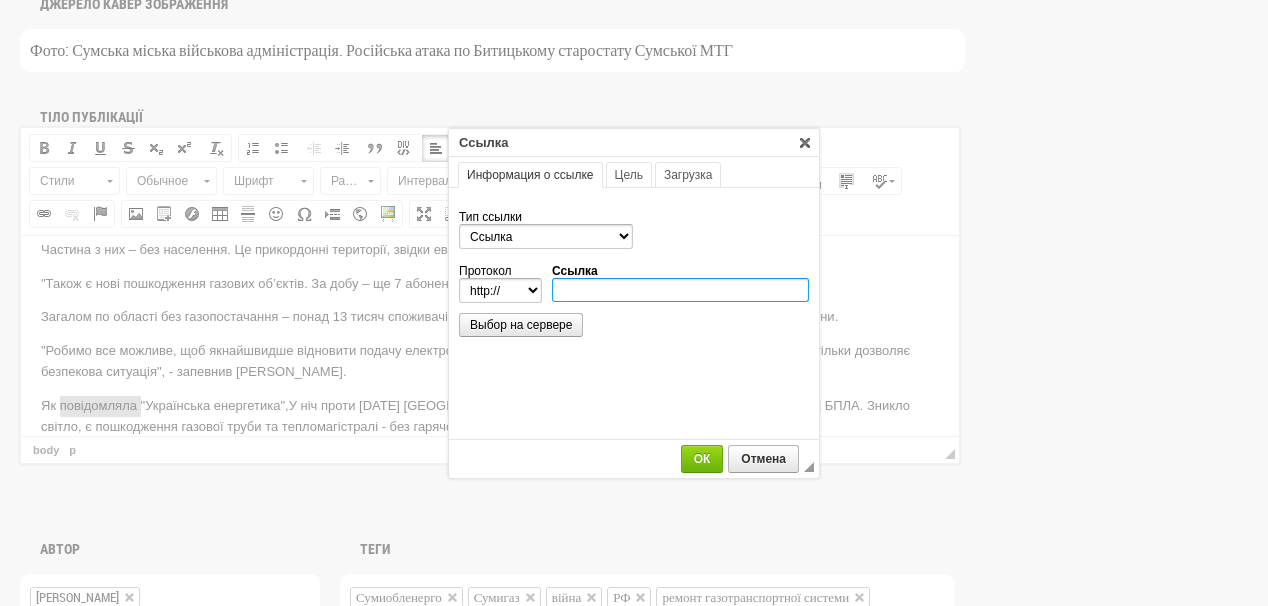 click on "Ссылка" at bounding box center [680, 290] 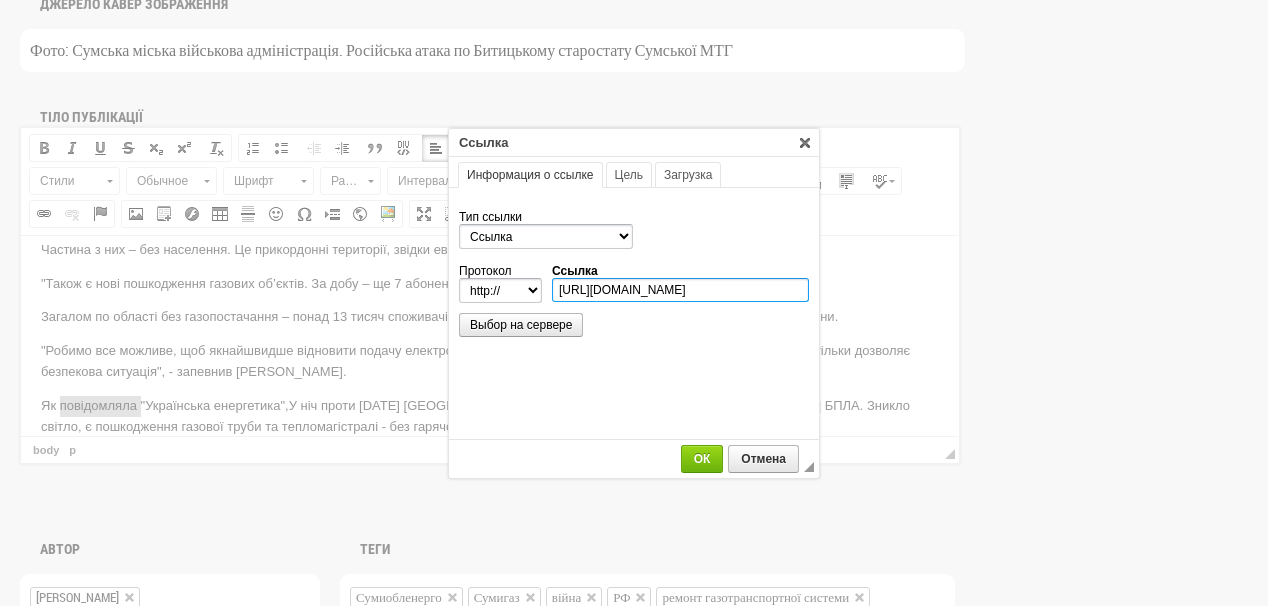 scroll, scrollTop: 0, scrollLeft: 222, axis: horizontal 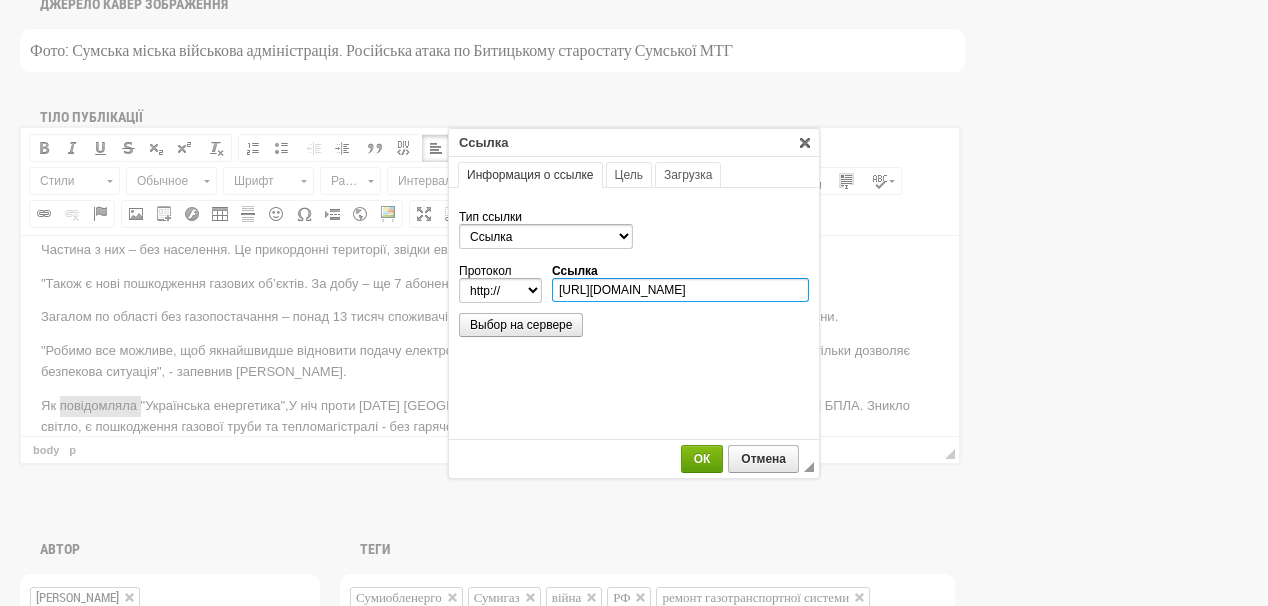 type on "https://ua-energy.org/uk/posts/u-nich-proty-7-lypnia-kyiv-ta-oblast-atakuvaly-rosiiski-bpla" 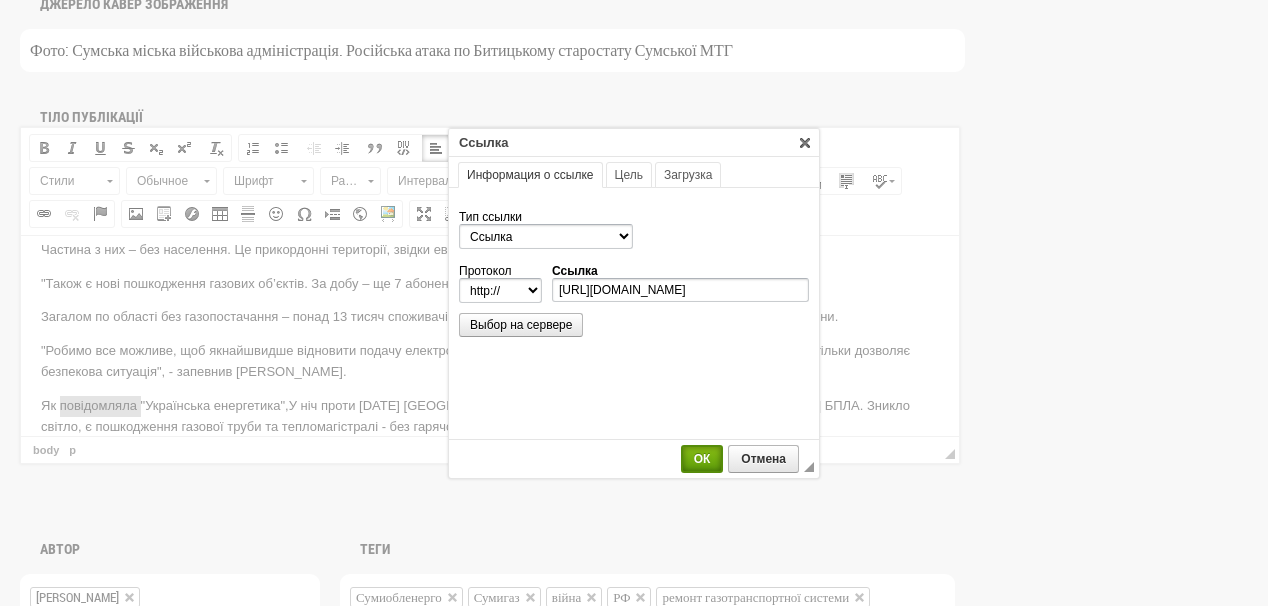 select on "https://" 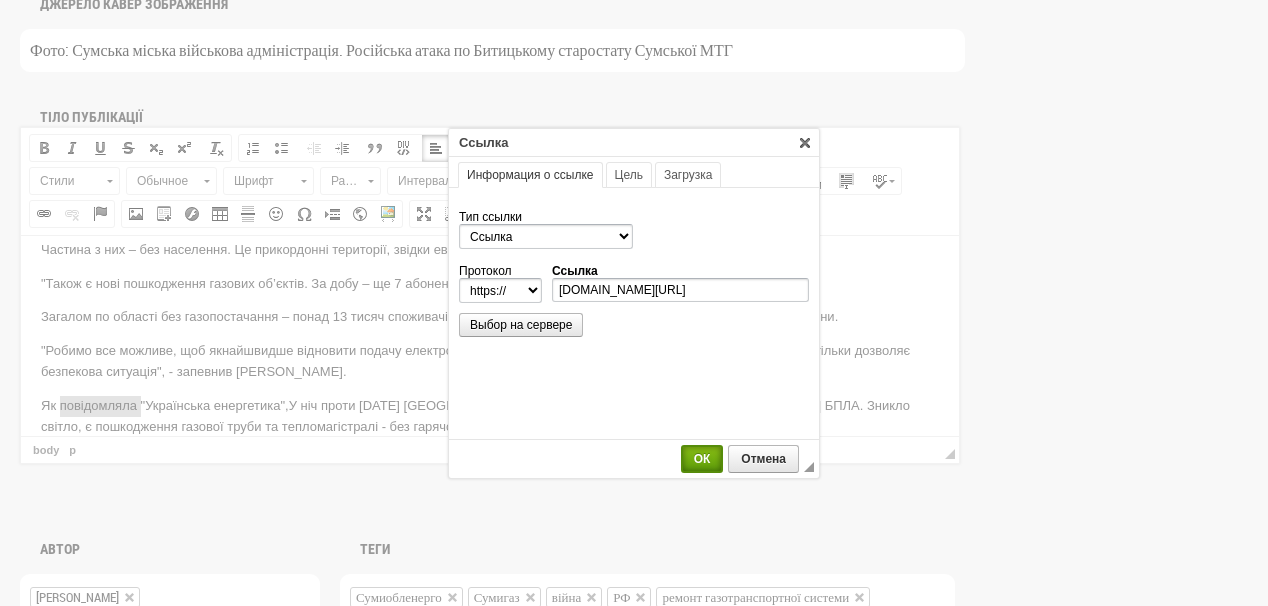 scroll, scrollTop: 0, scrollLeft: 0, axis: both 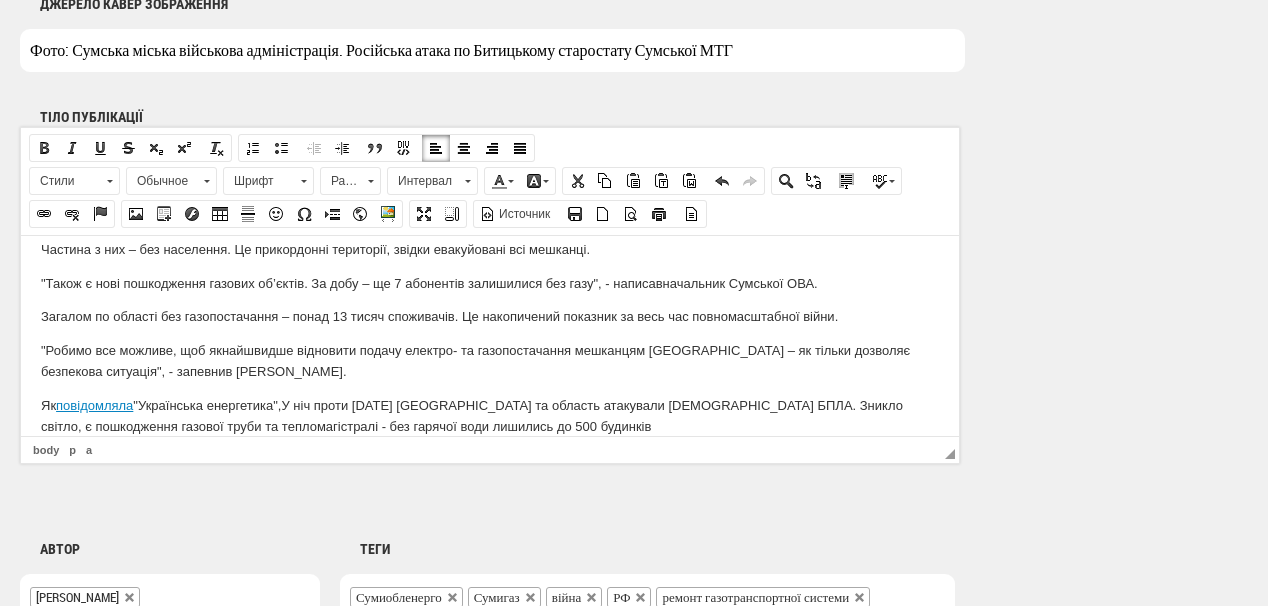 click on "Як  повідомляла  "Українська енергетика",  У ніч проти 7 липня Київ та область атакували російські БПЛА. Зникло світло, є пошкодження газової труби та тепломагістралі - без гарячої води лишились до 500 будинків" at bounding box center [490, 416] 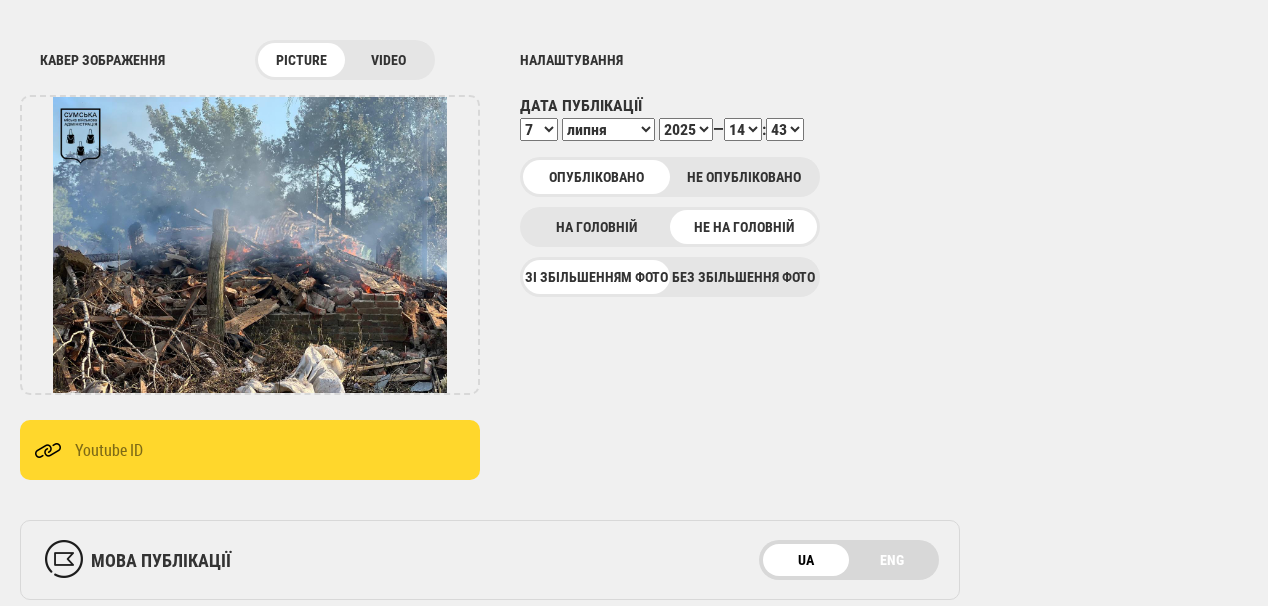 scroll, scrollTop: 221, scrollLeft: 0, axis: vertical 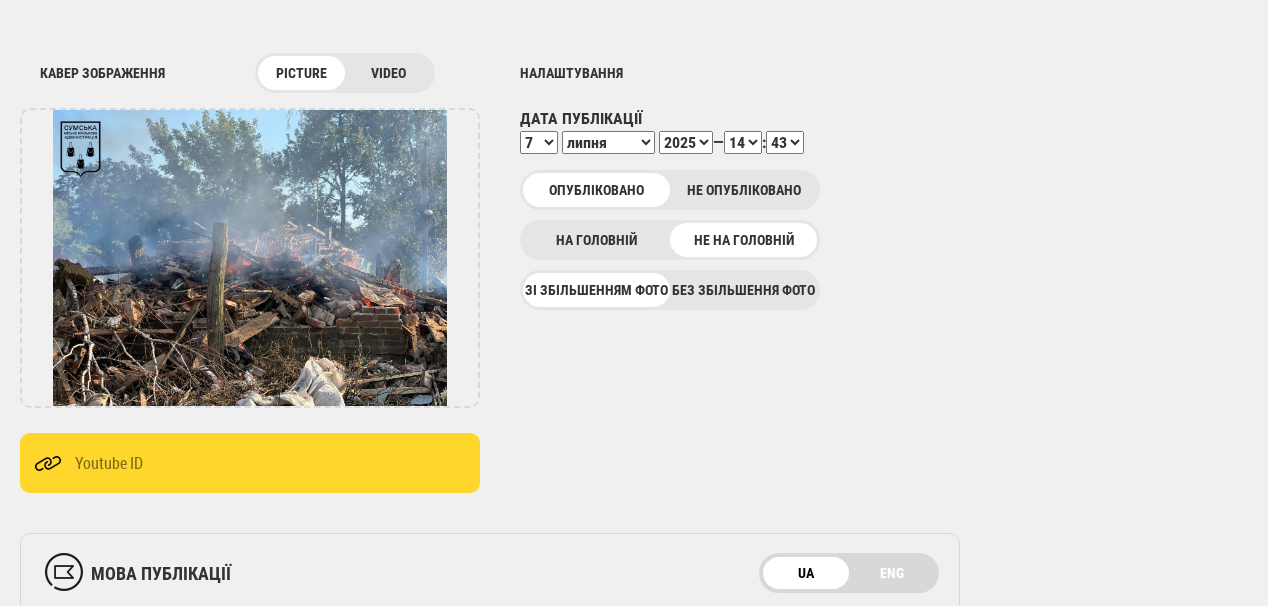 click on "00
01
02
03
04
05
06
07
08
09
10
11
12
13
14
15
16
17
18
19
20
21
22
23
24
25
26
27
28
29
30
31
32
33
34
35
36
37
38
39
40
41
42
43
44
45
46
47
48
49
50
51
52
53
54
55
56
57
58
59" at bounding box center [785, 142] 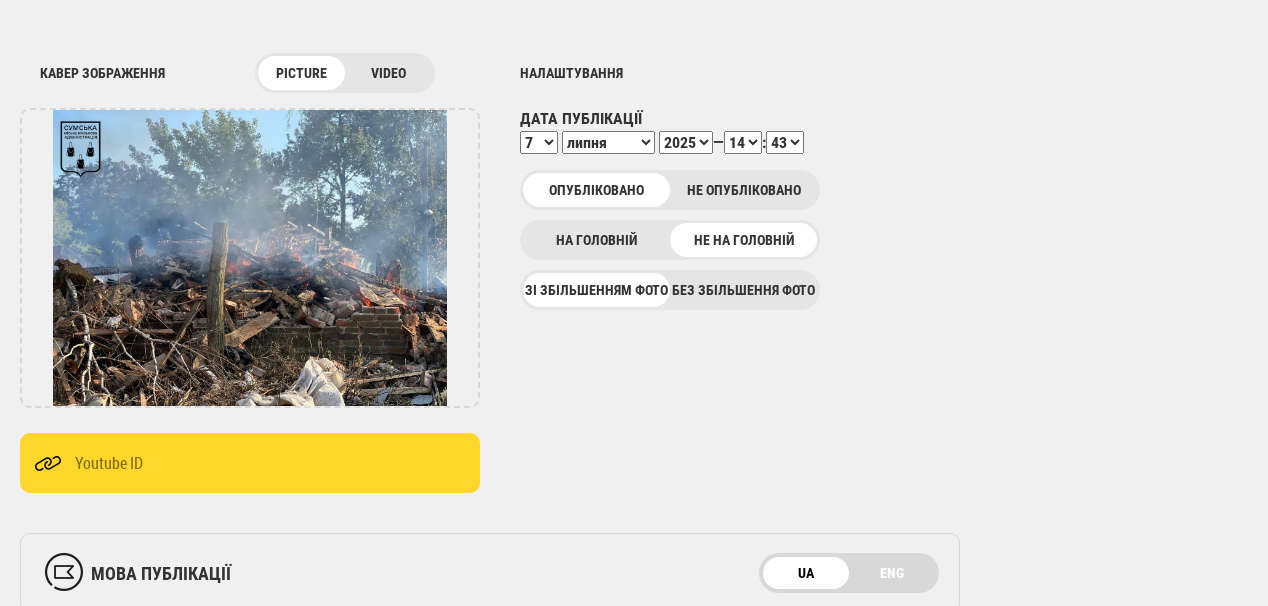 select on "54" 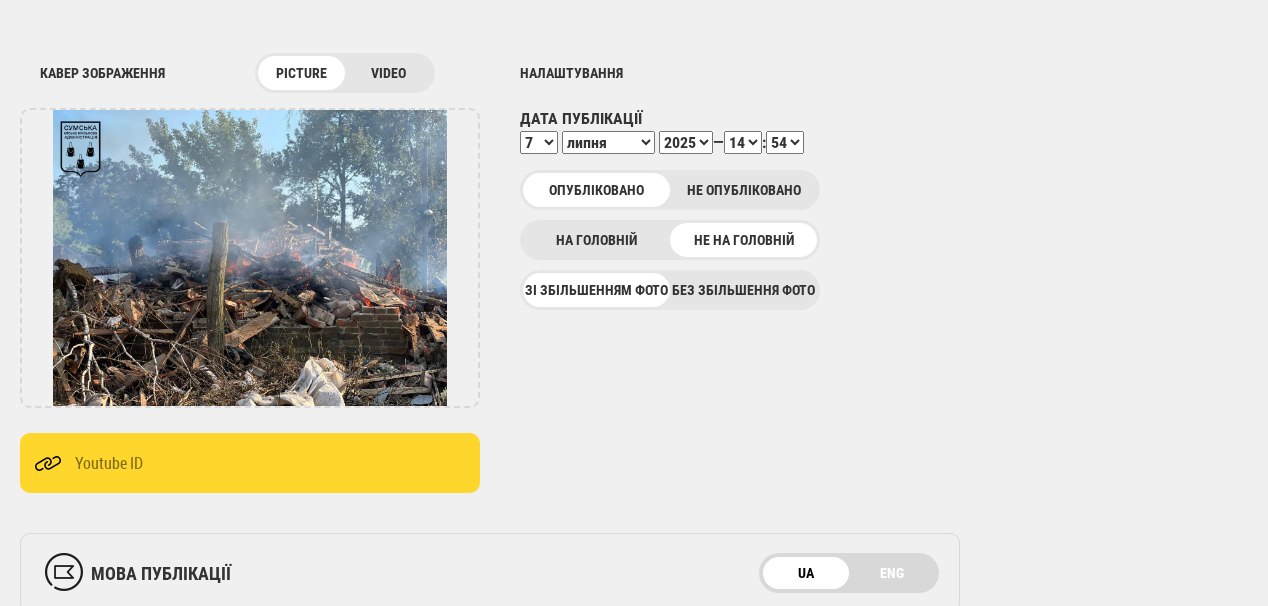 click on "00
01
02
03
04
05
06
07
08
09
10
11
12
13
14
15
16
17
18
19
20
21
22
23
24
25
26
27
28
29
30
31
32
33
34
35
36
37
38
39
40
41
42
43
44
45
46
47
48
49
50
51
52
53
54
55
56
57
58
59" at bounding box center (785, 142) 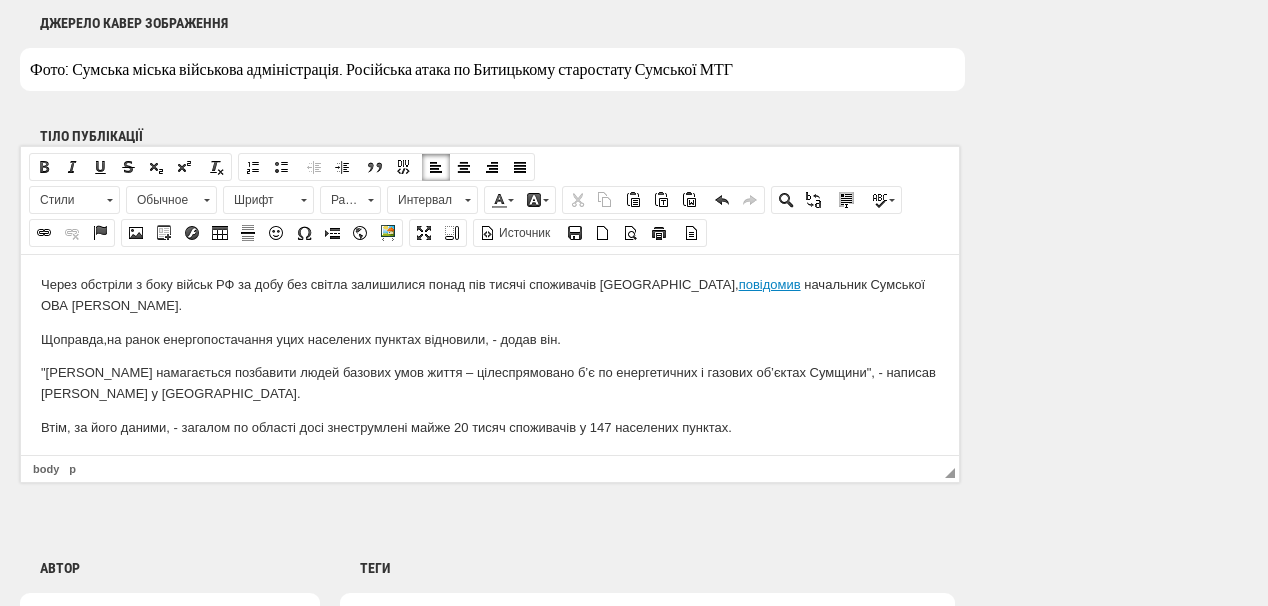 scroll, scrollTop: 1581, scrollLeft: 0, axis: vertical 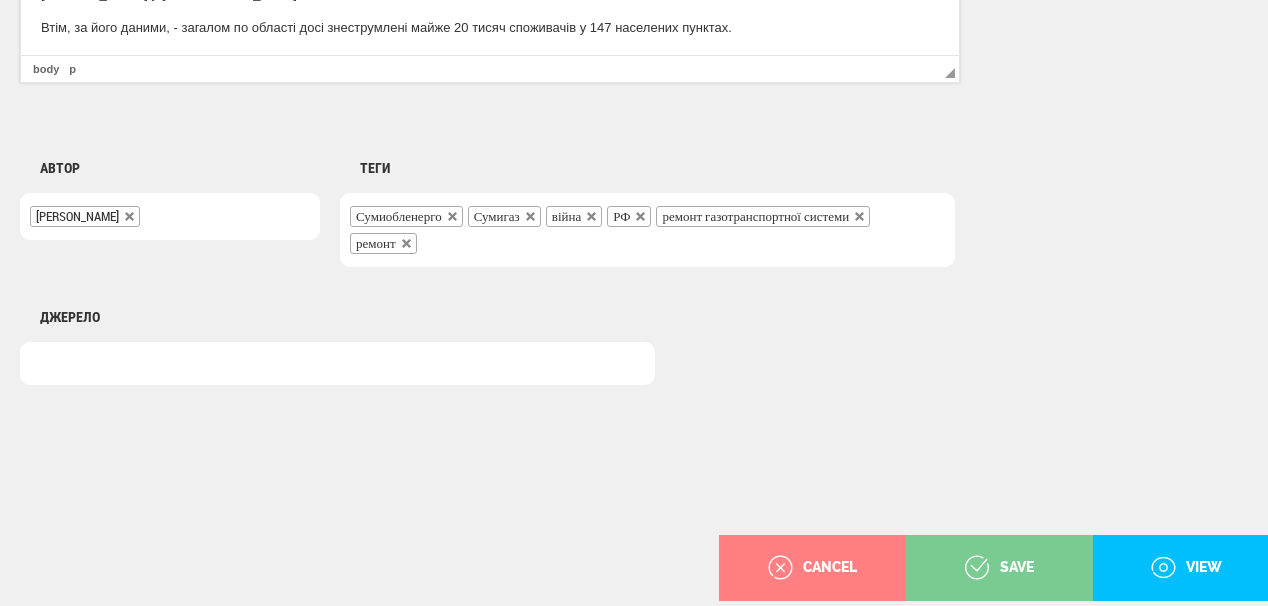 click on "save" at bounding box center [999, 568] 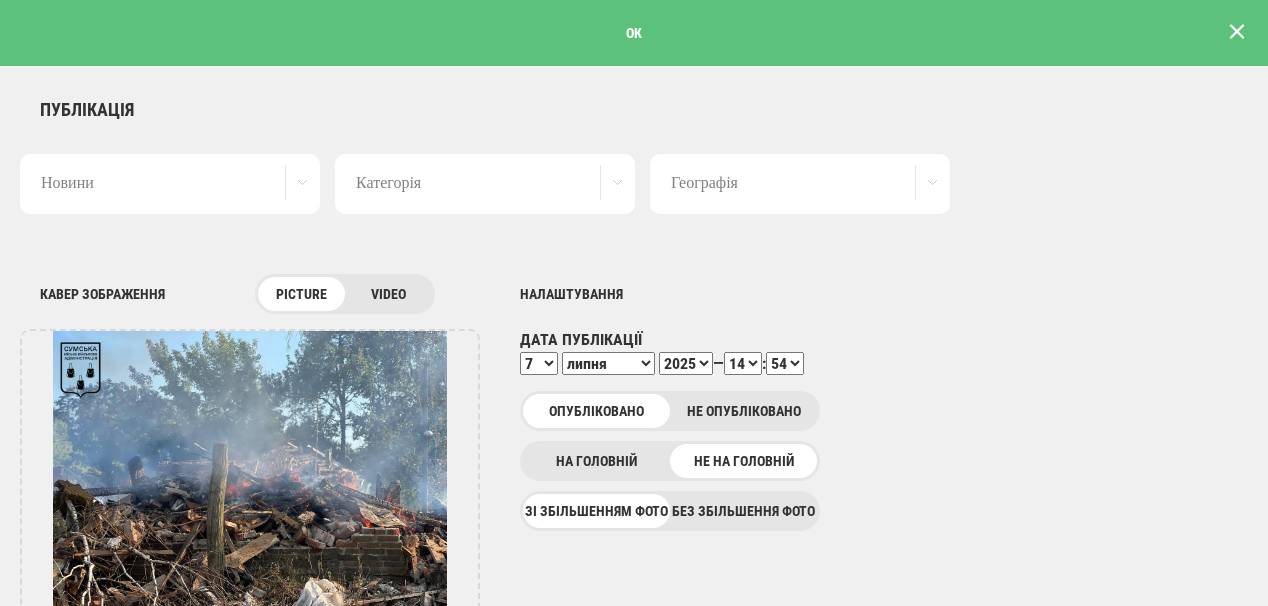 scroll, scrollTop: 0, scrollLeft: 0, axis: both 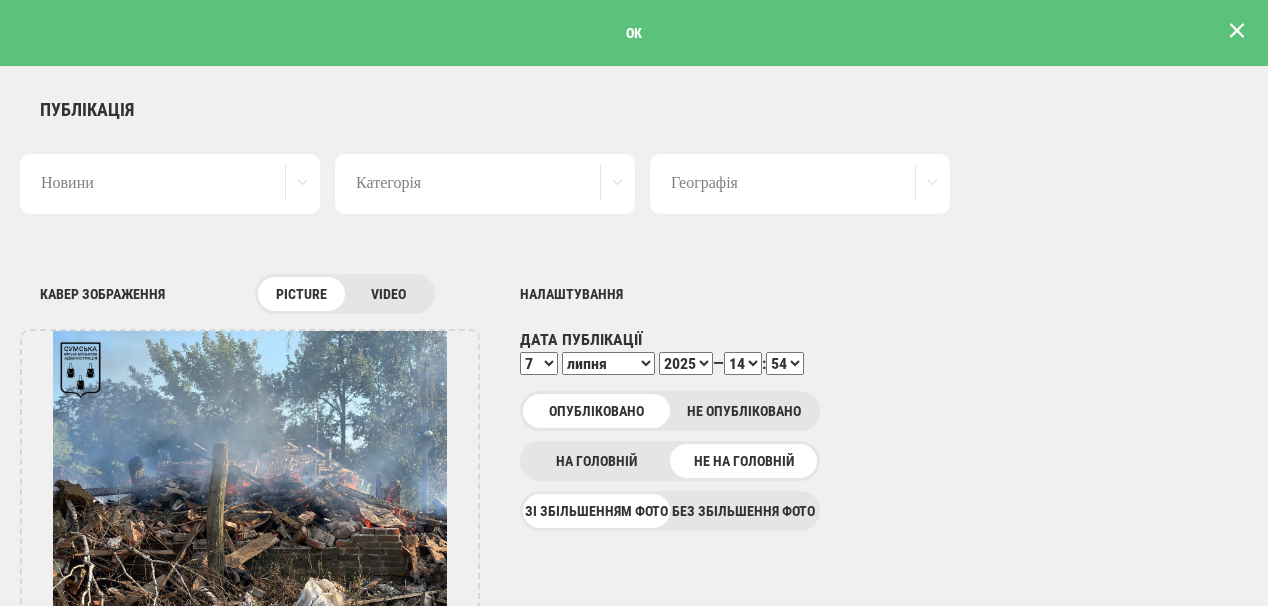 click at bounding box center [1237, 31] 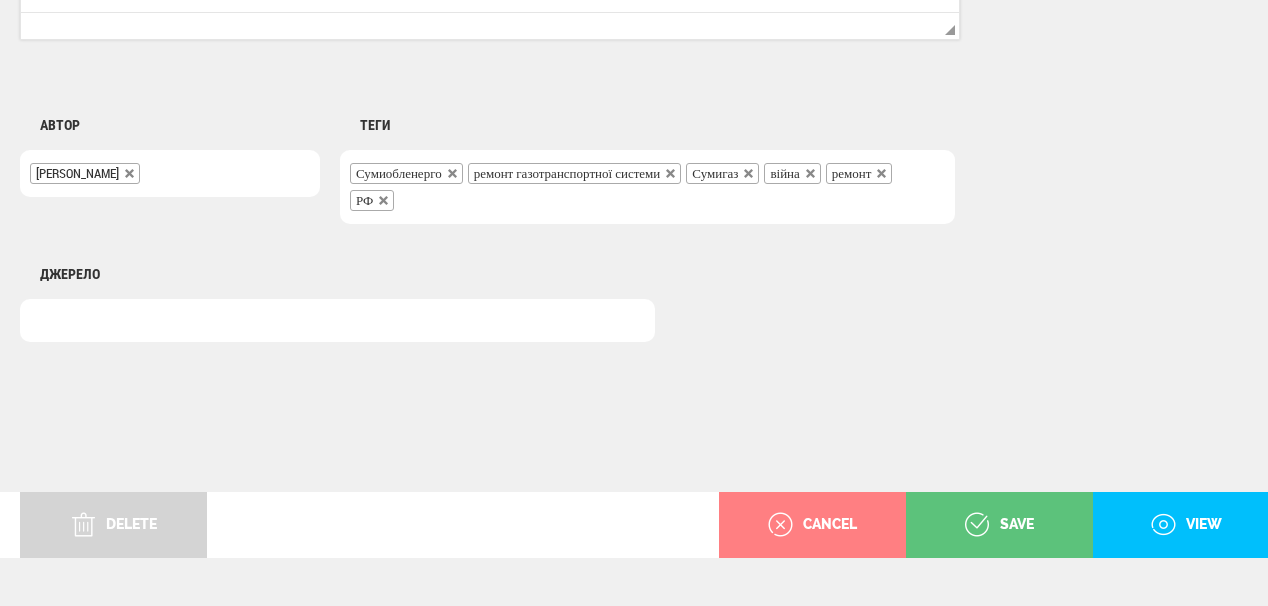 scroll, scrollTop: 1648, scrollLeft: 0, axis: vertical 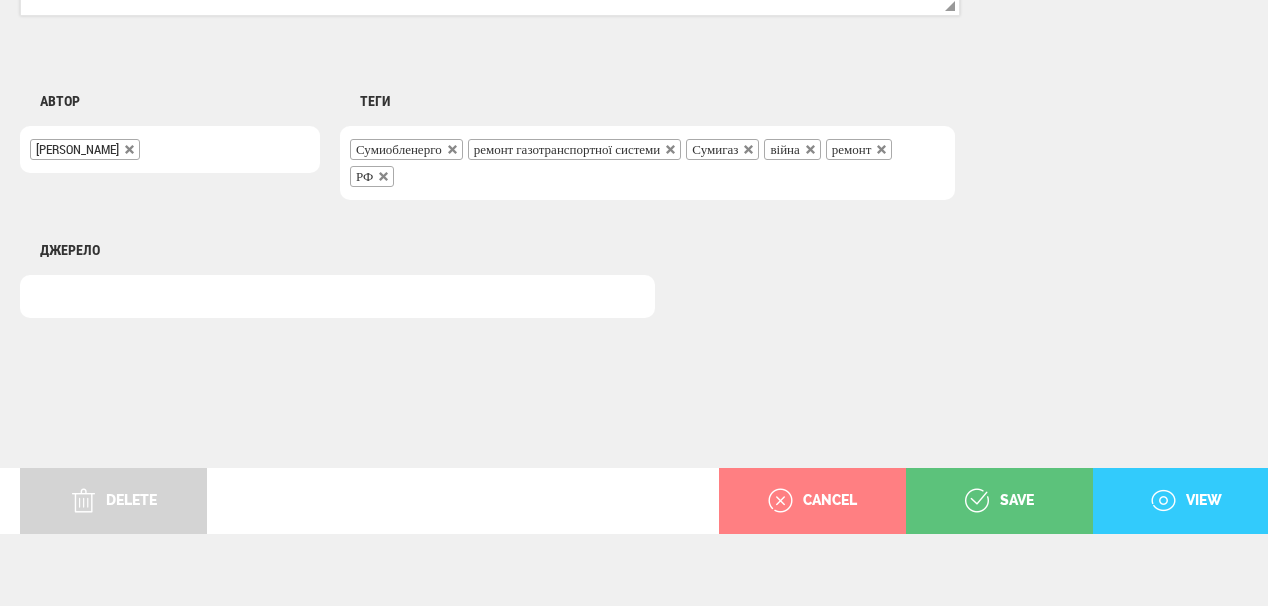 click on "view" at bounding box center [1186, 501] 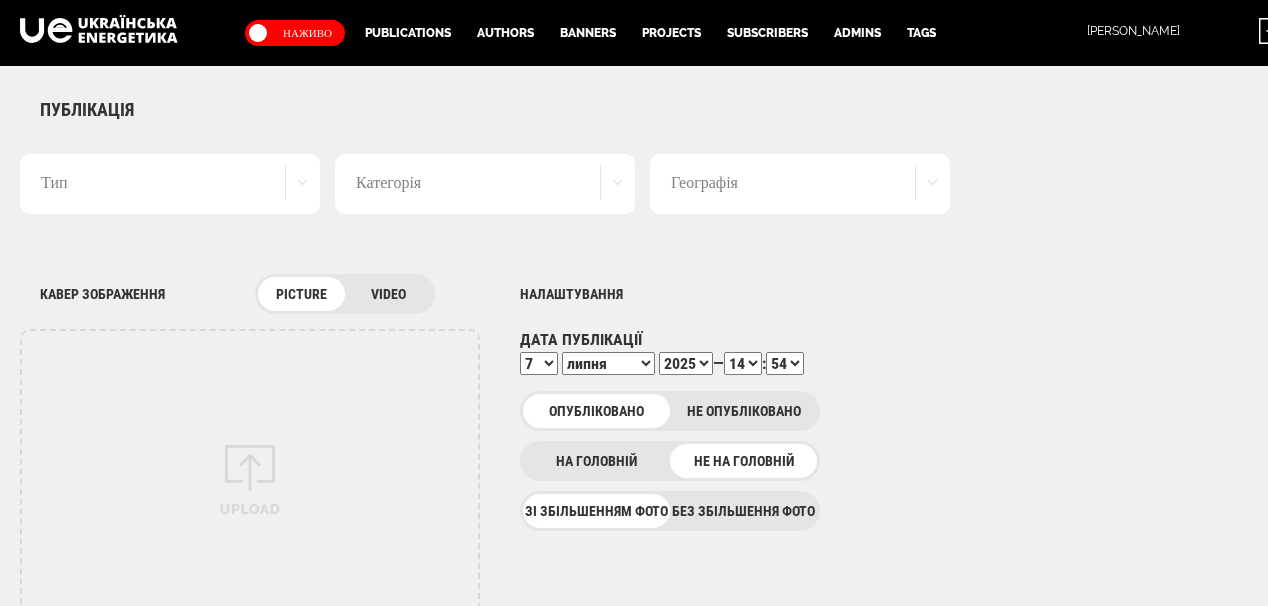 select on "54" 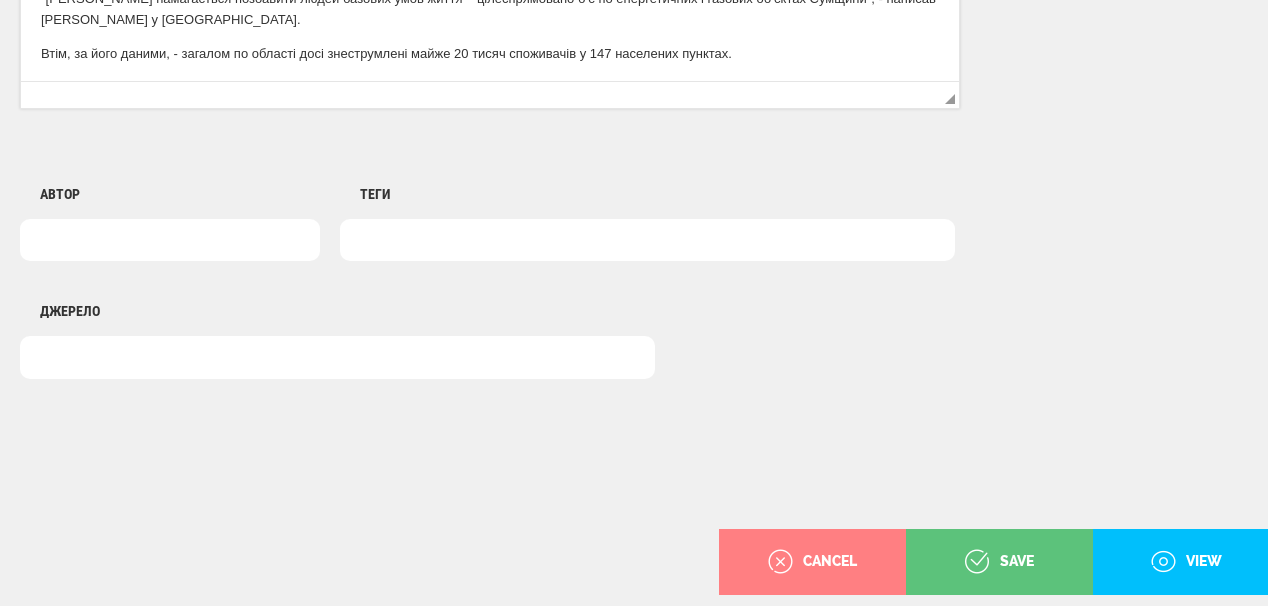 scroll, scrollTop: 0, scrollLeft: 0, axis: both 